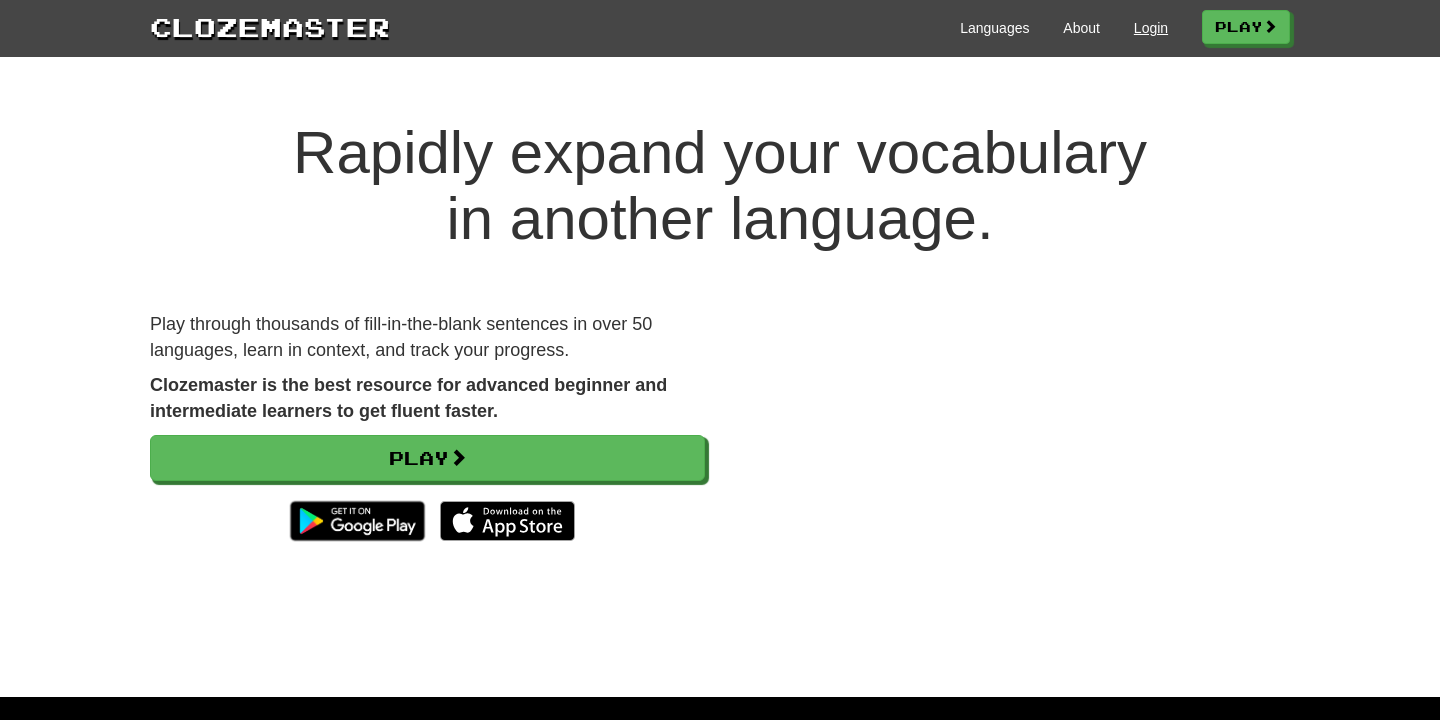 scroll, scrollTop: 0, scrollLeft: 0, axis: both 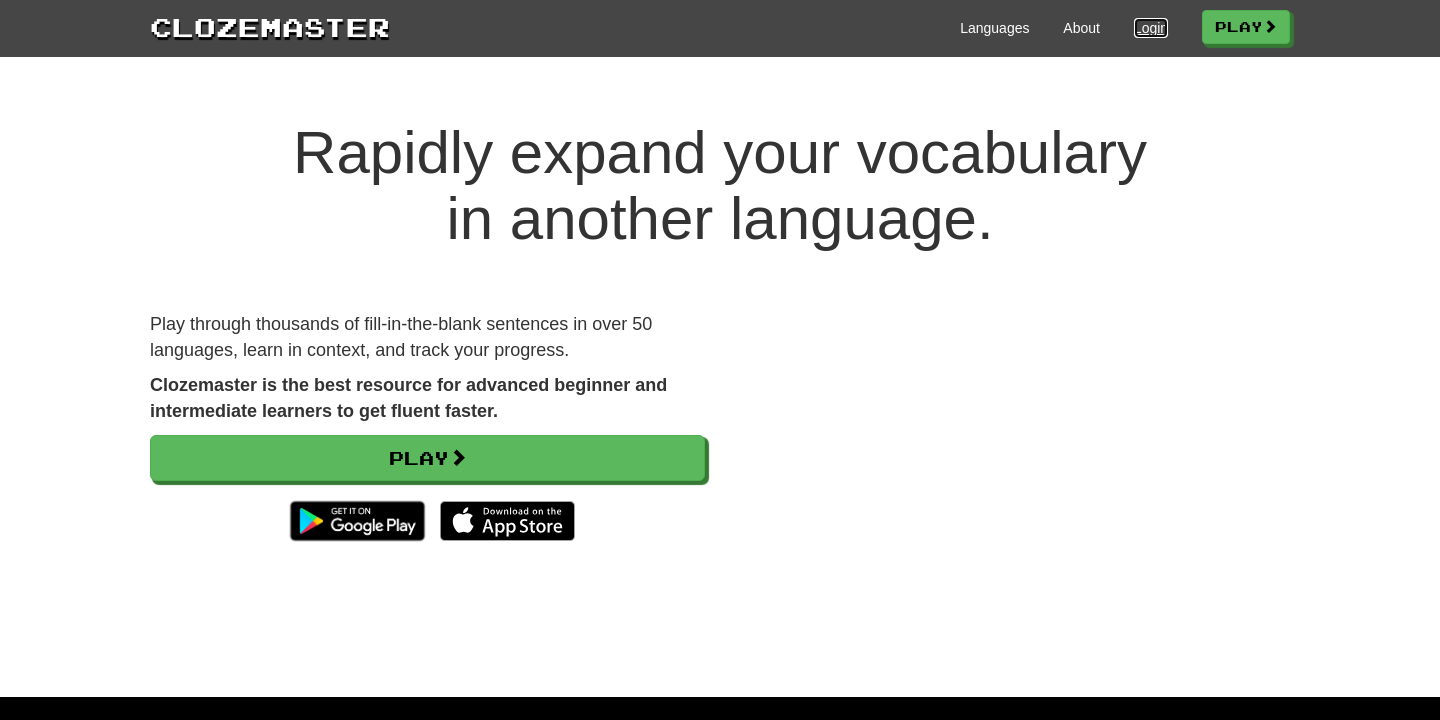 click on "Login" at bounding box center [1151, 28] 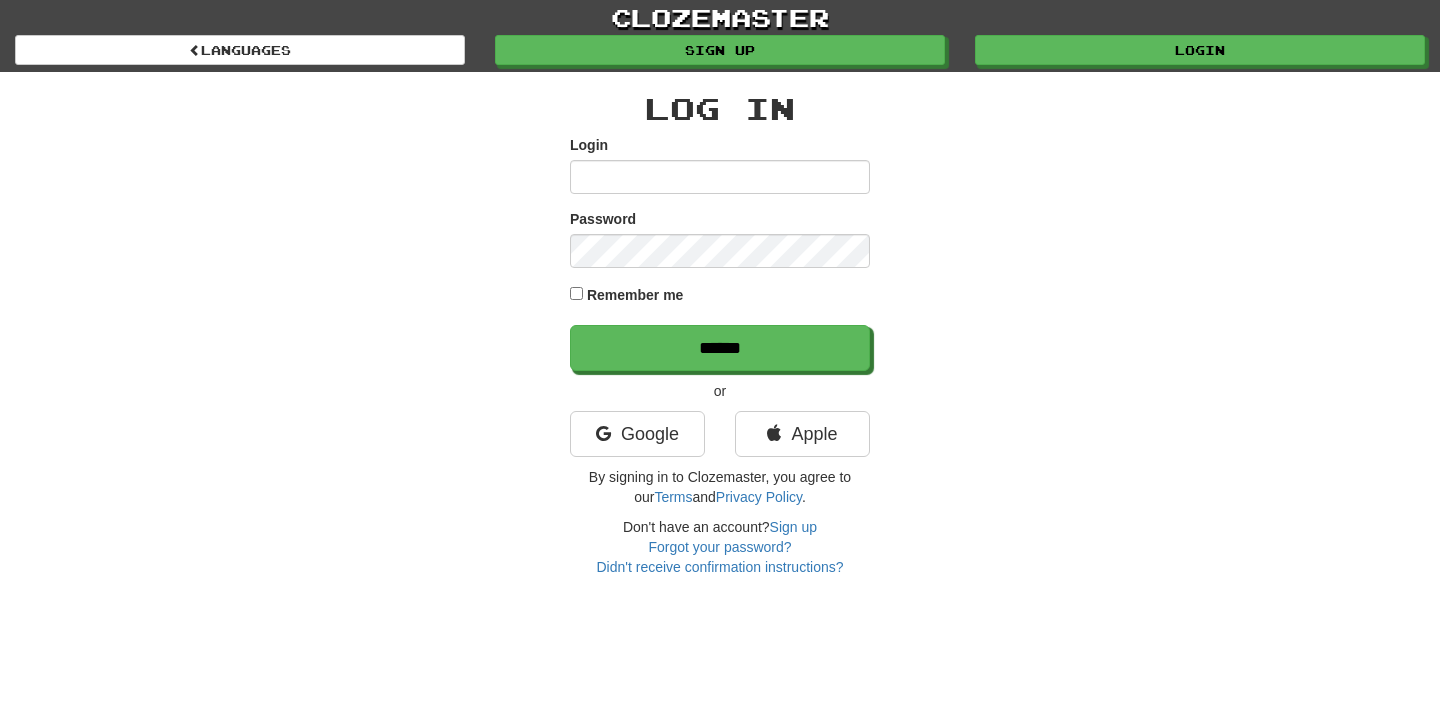 scroll, scrollTop: 0, scrollLeft: 0, axis: both 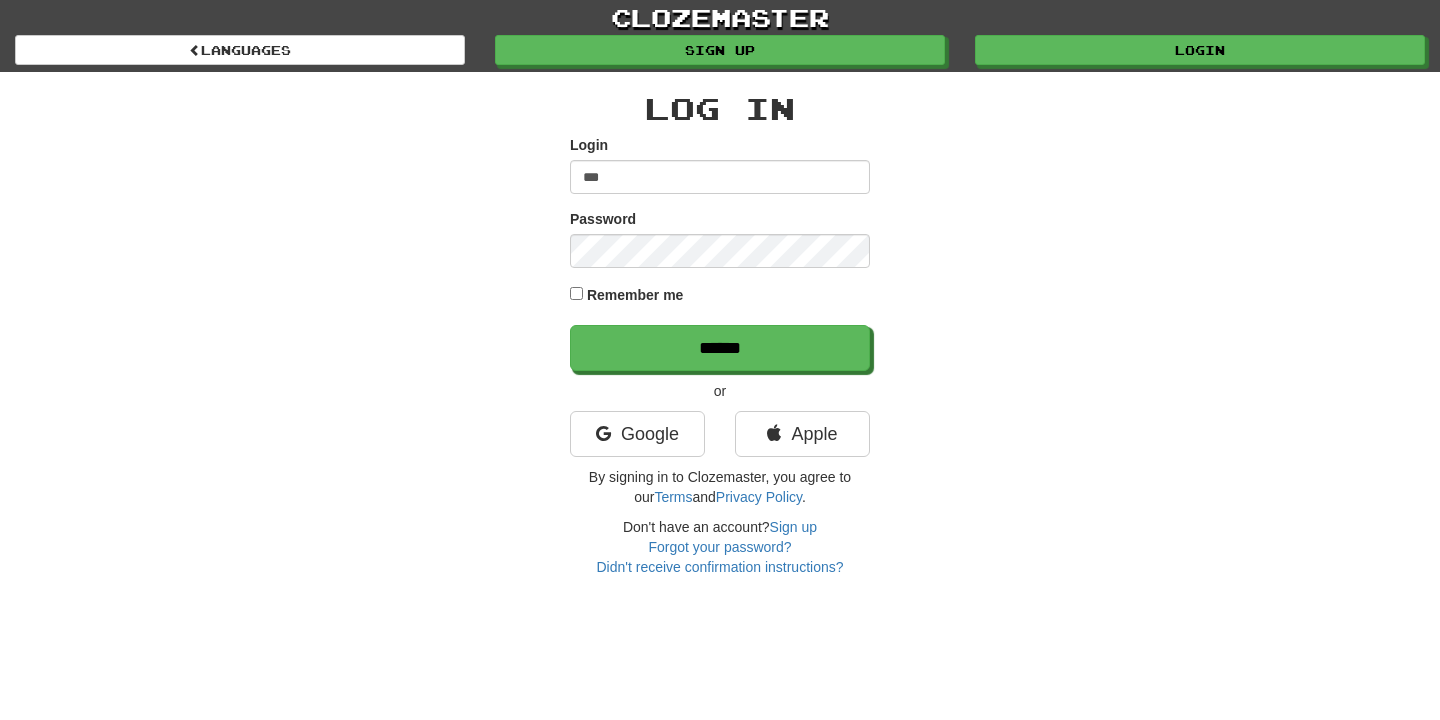 type on "**********" 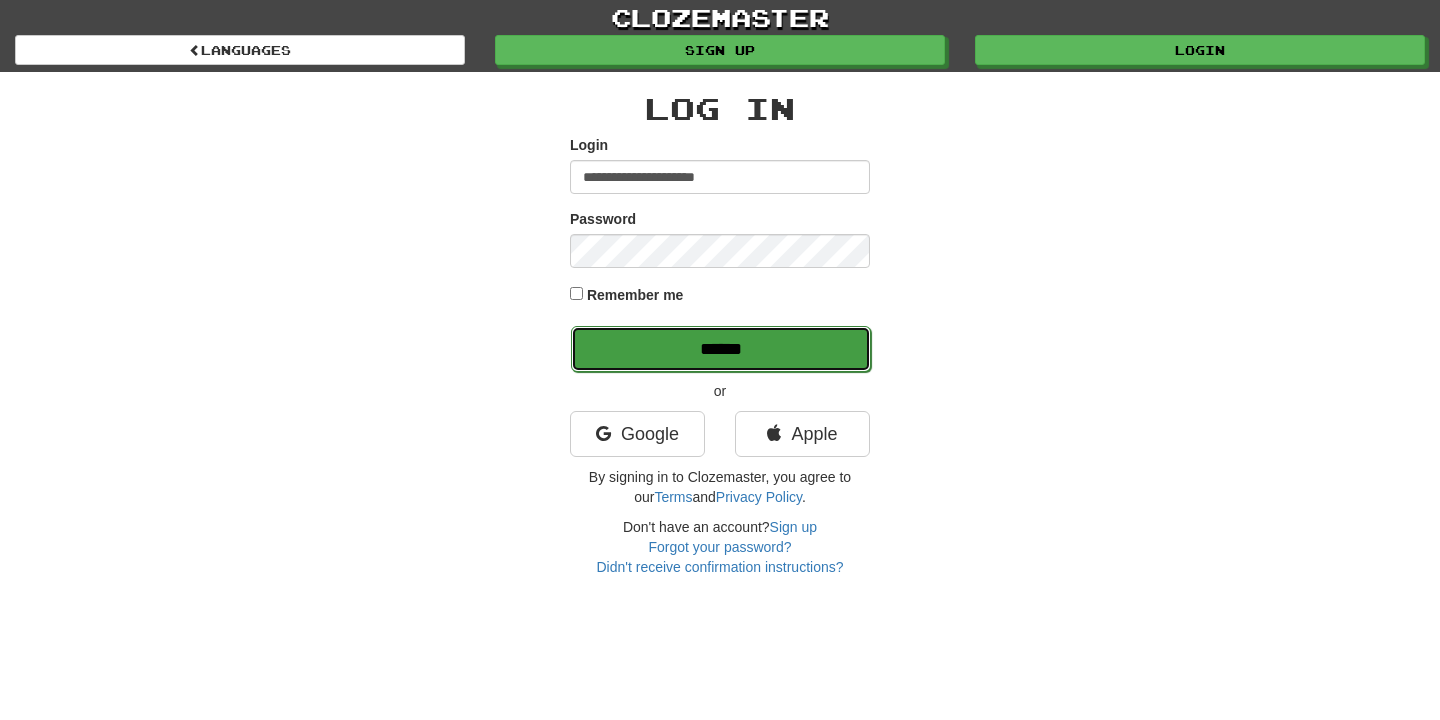 click on "******" at bounding box center (721, 349) 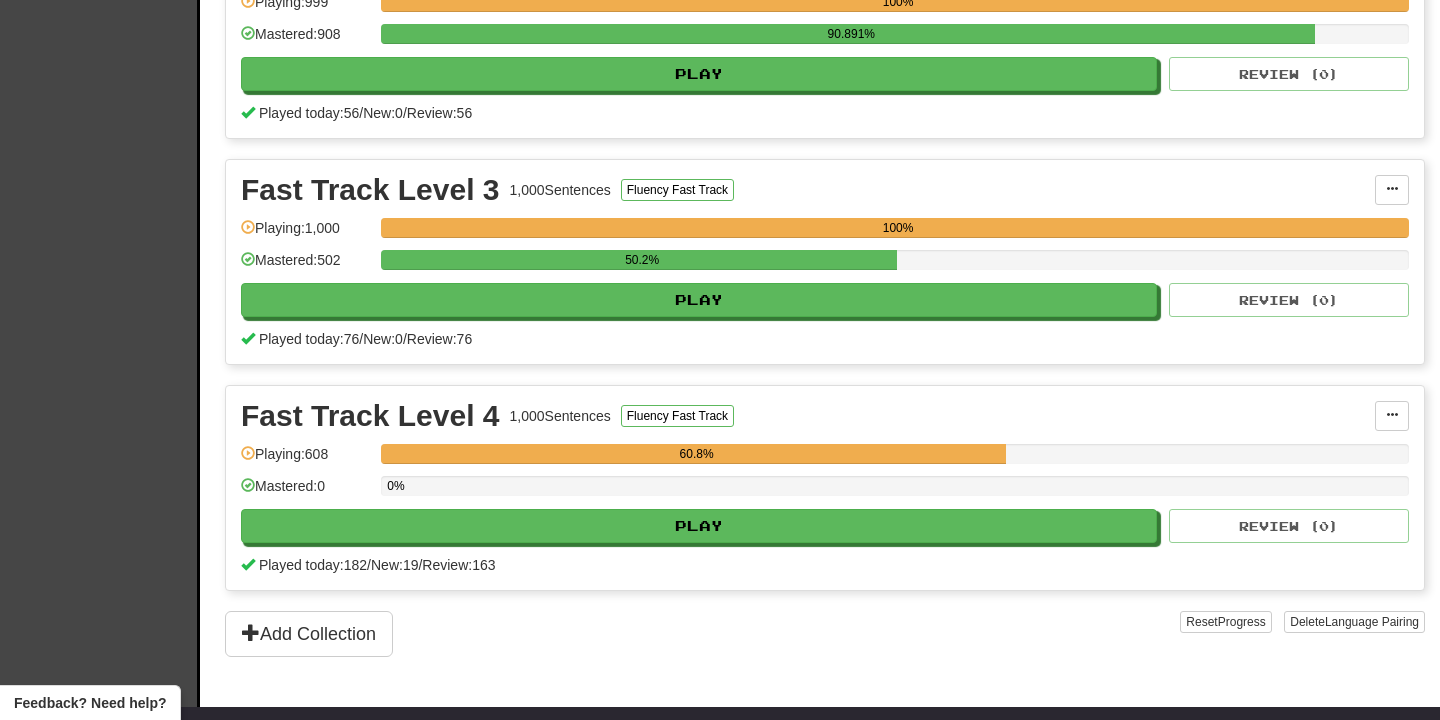 scroll, scrollTop: 875, scrollLeft: 0, axis: vertical 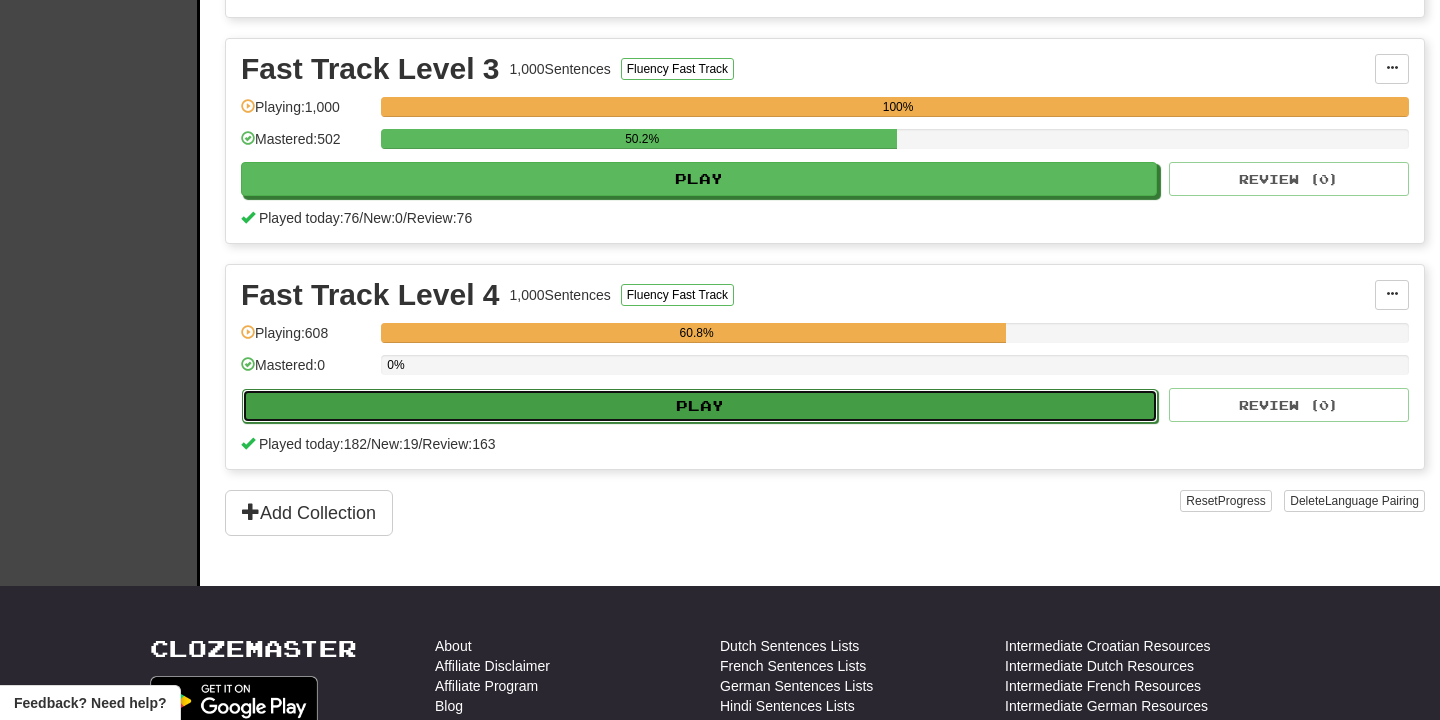 click on "Play" at bounding box center (700, 406) 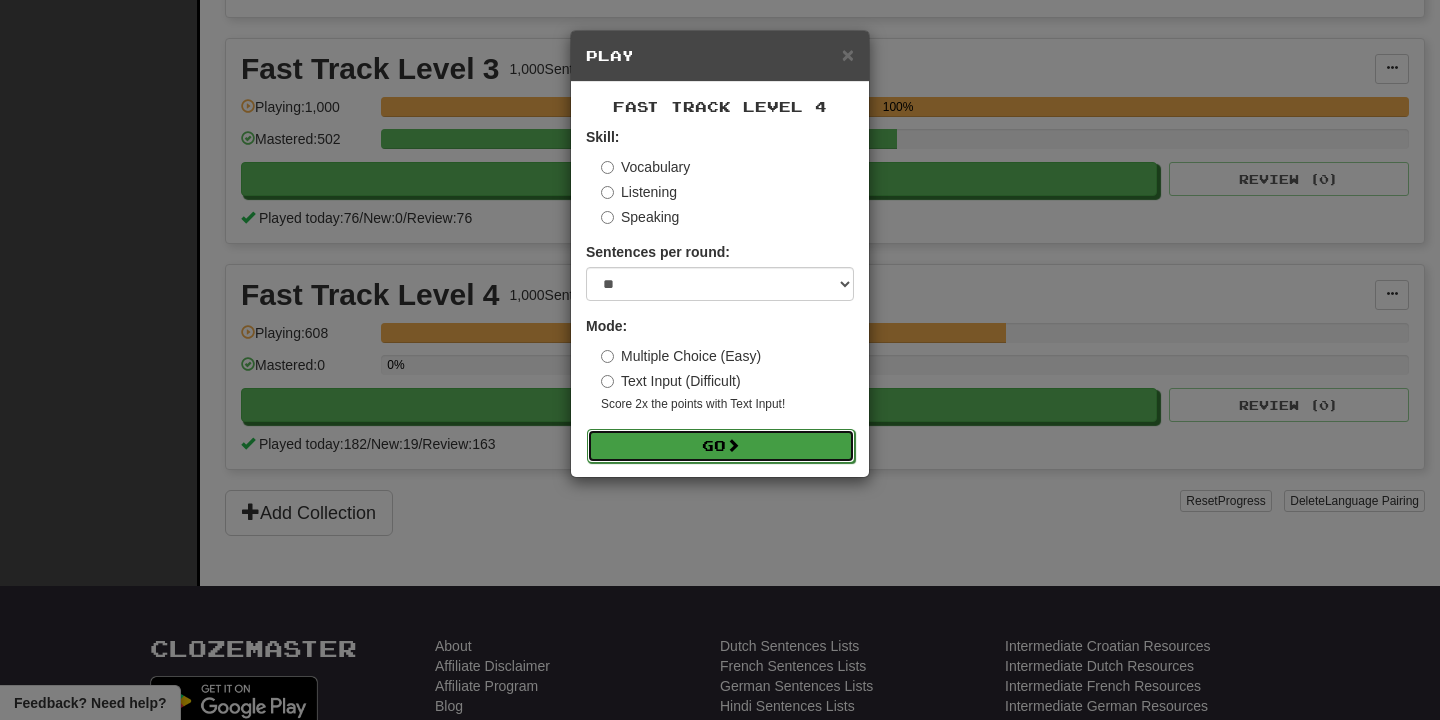 click on "Go" at bounding box center (721, 446) 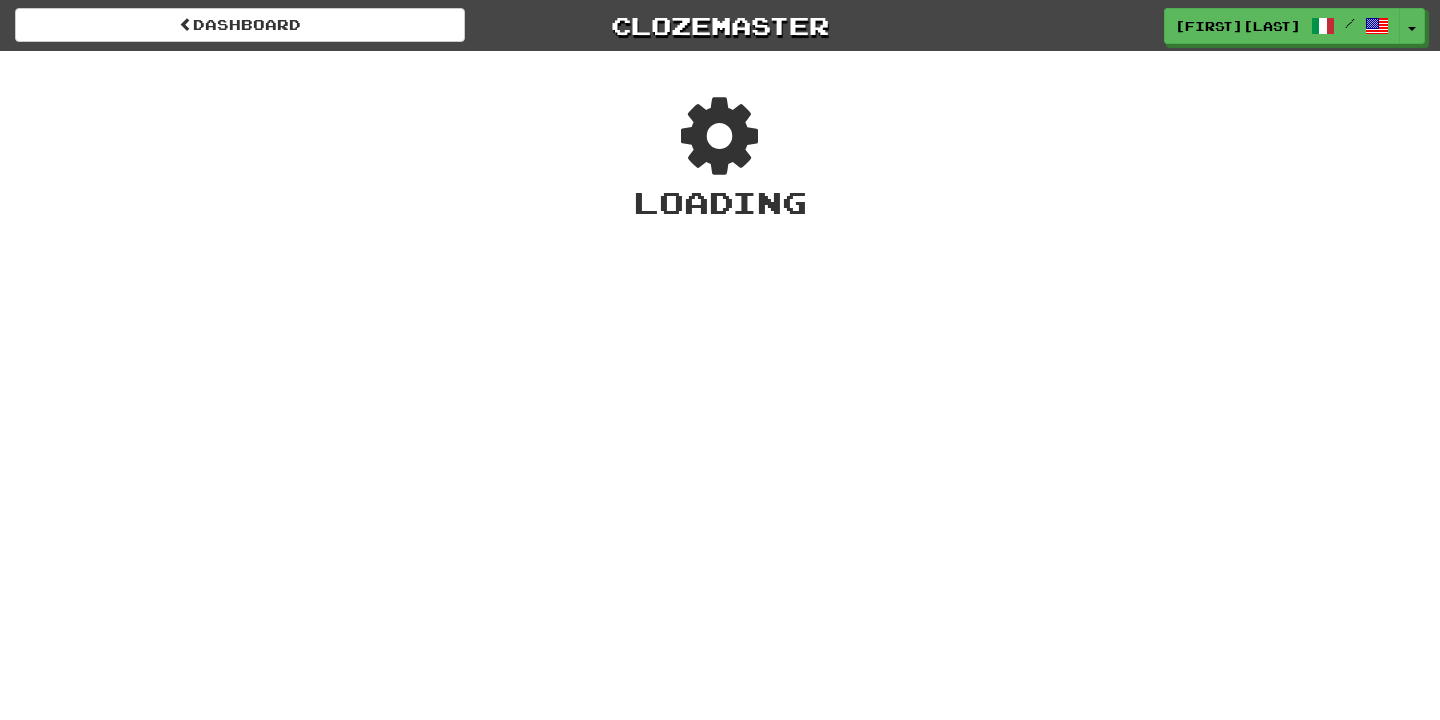 scroll, scrollTop: 0, scrollLeft: 0, axis: both 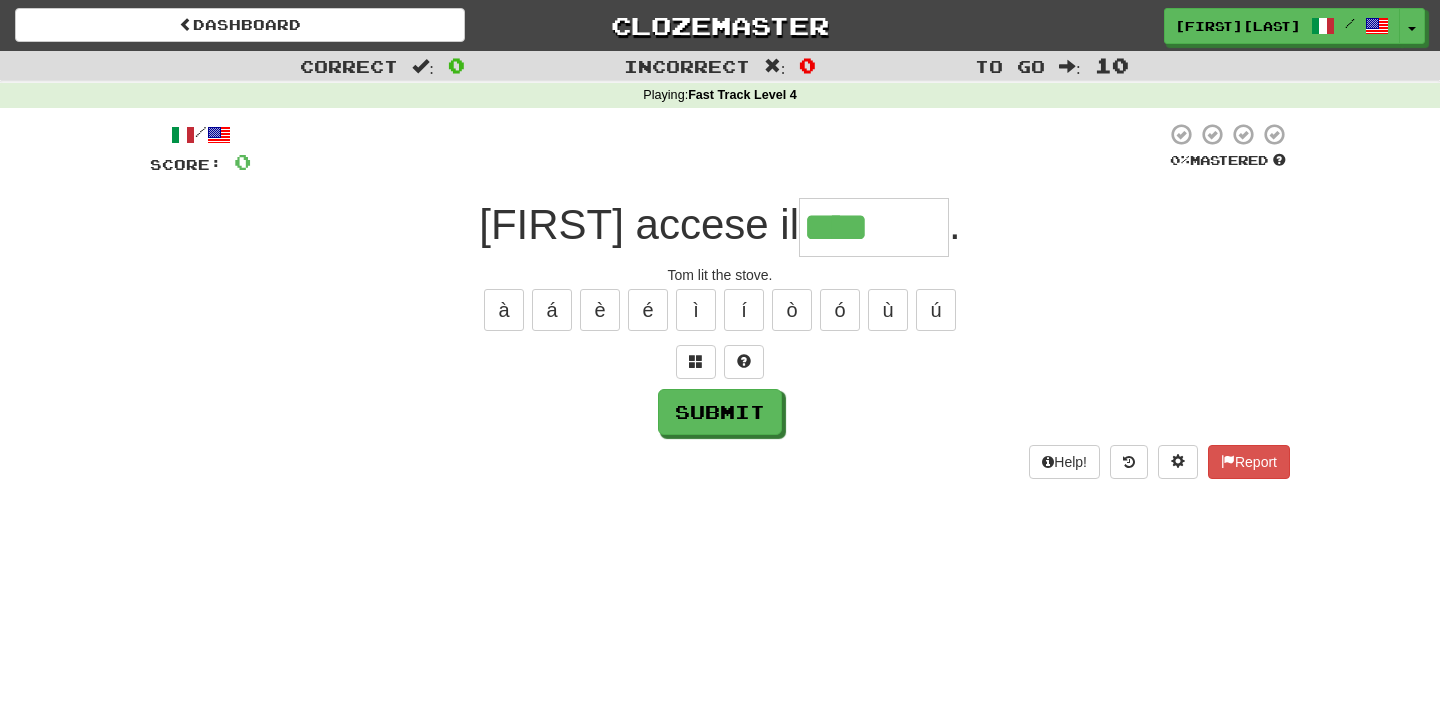 type on "********" 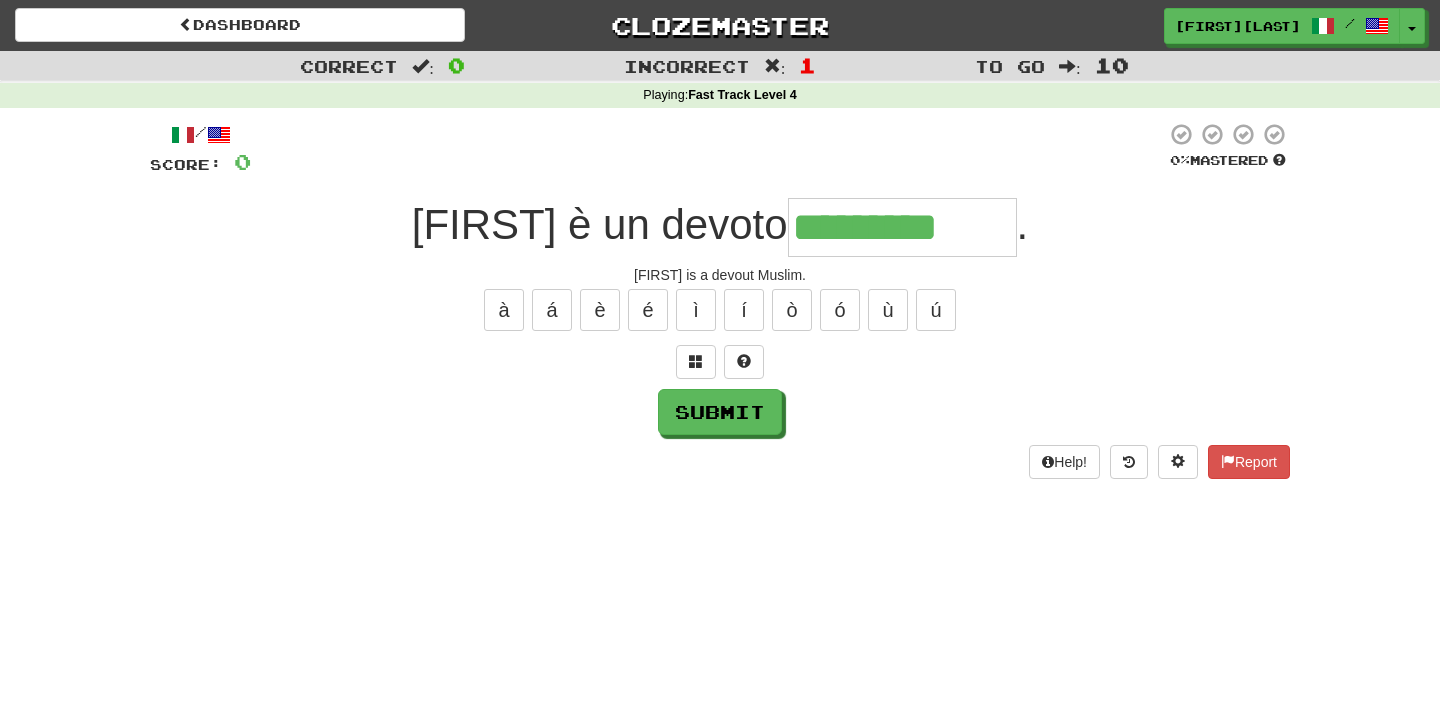 type on "*********" 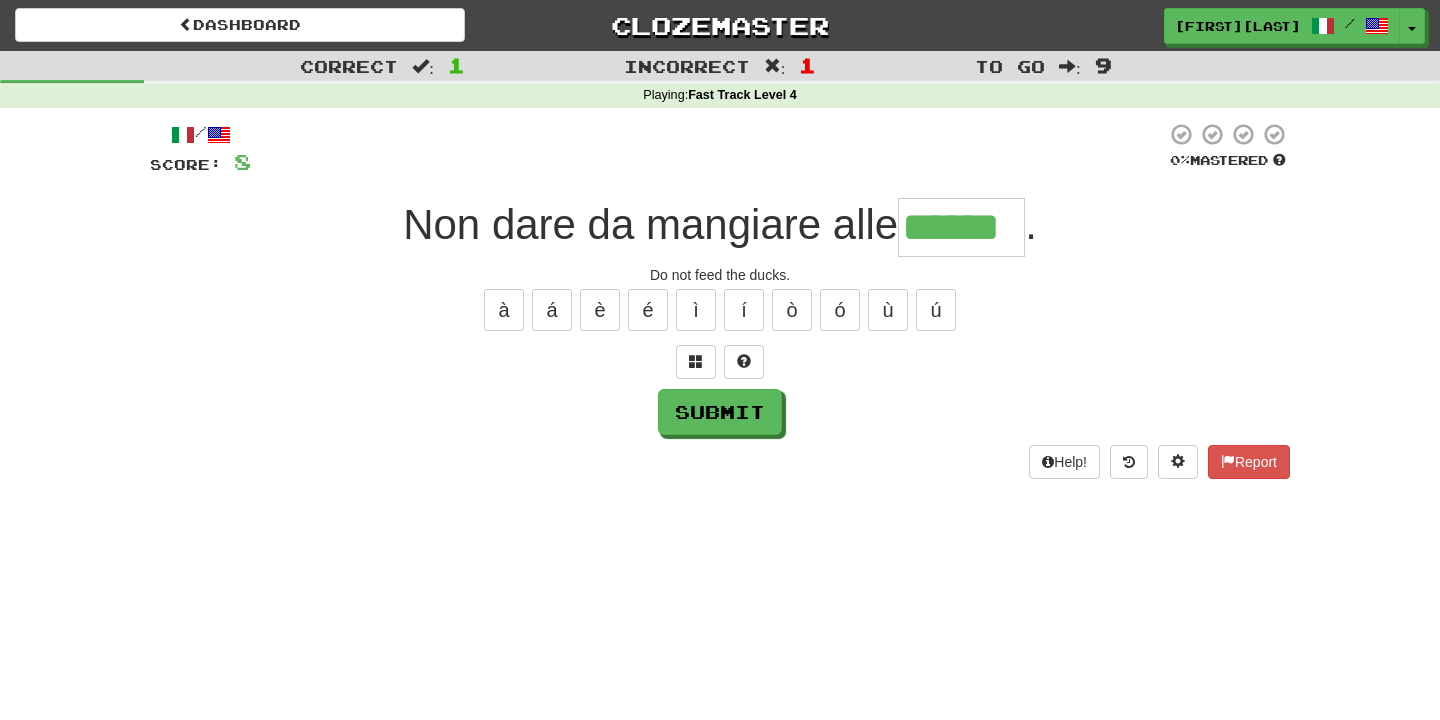 type on "******" 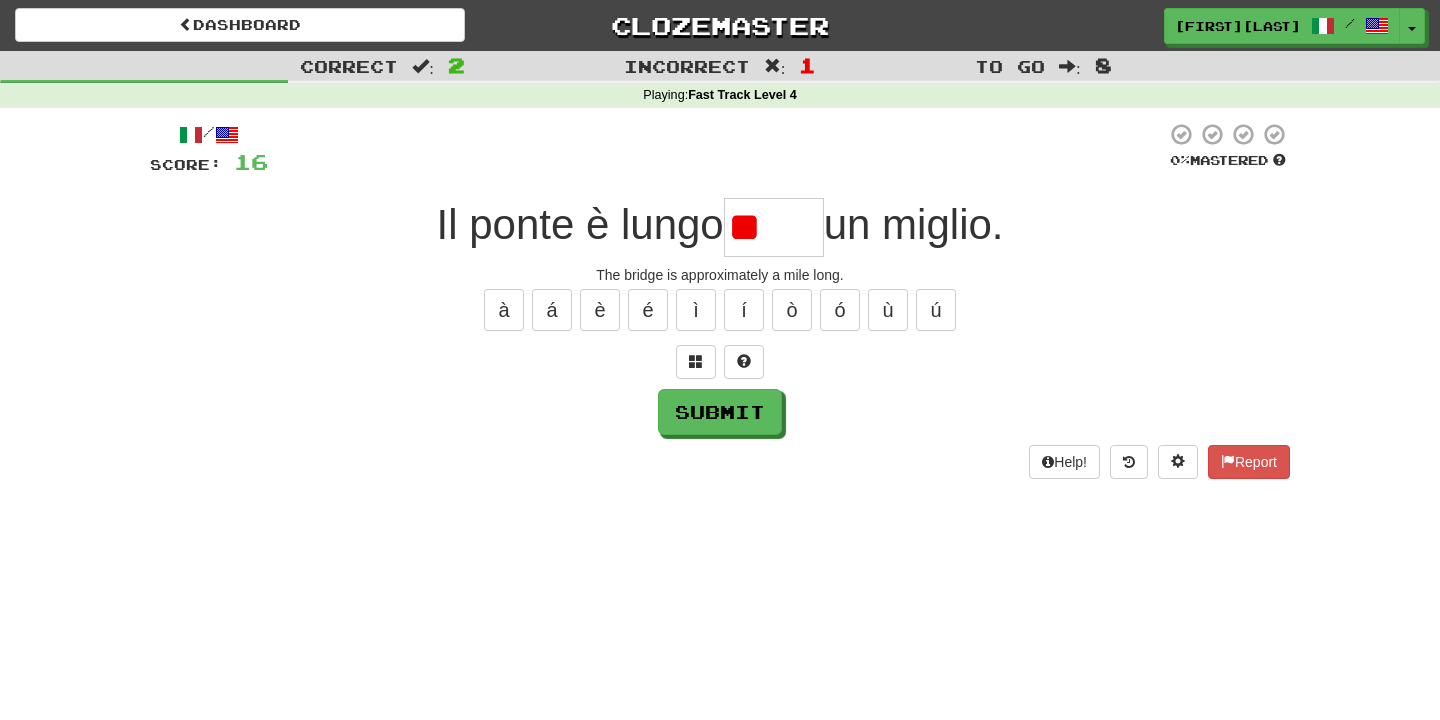 type on "*" 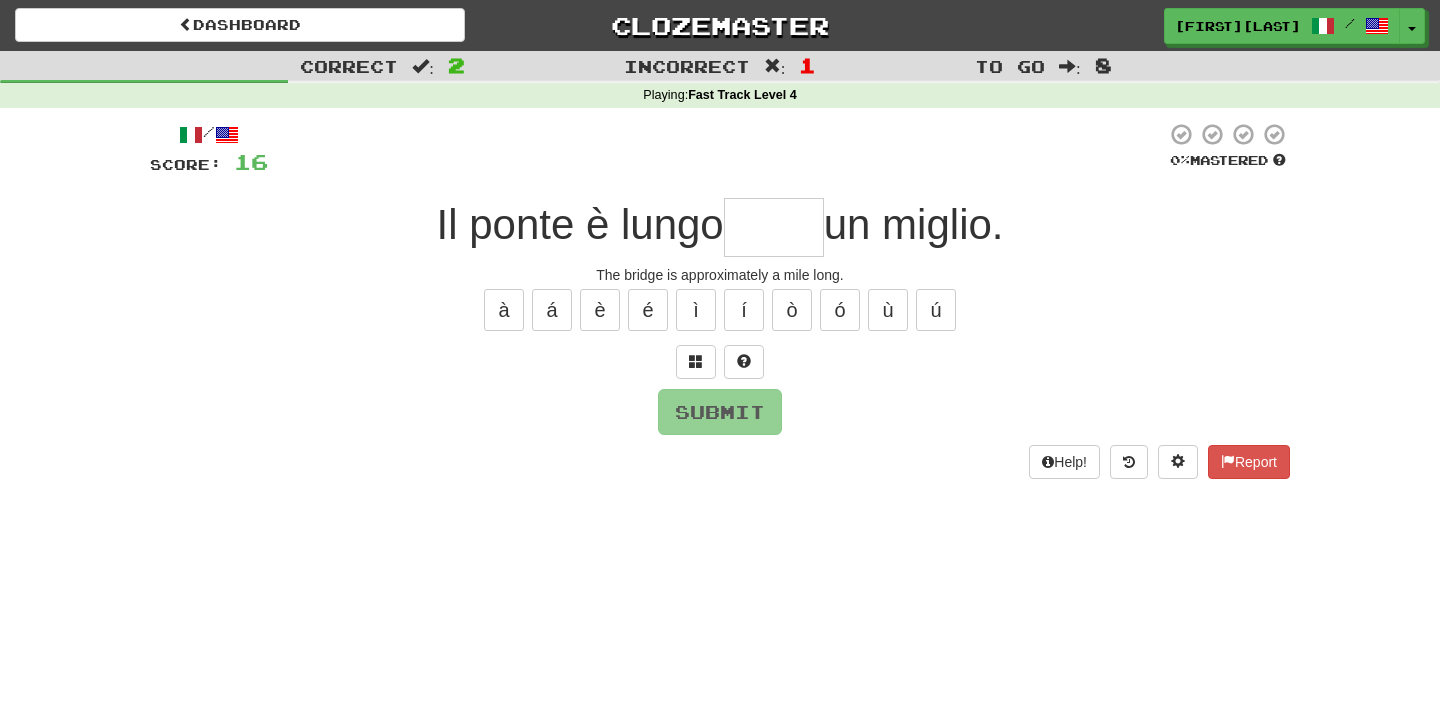 type on "*****" 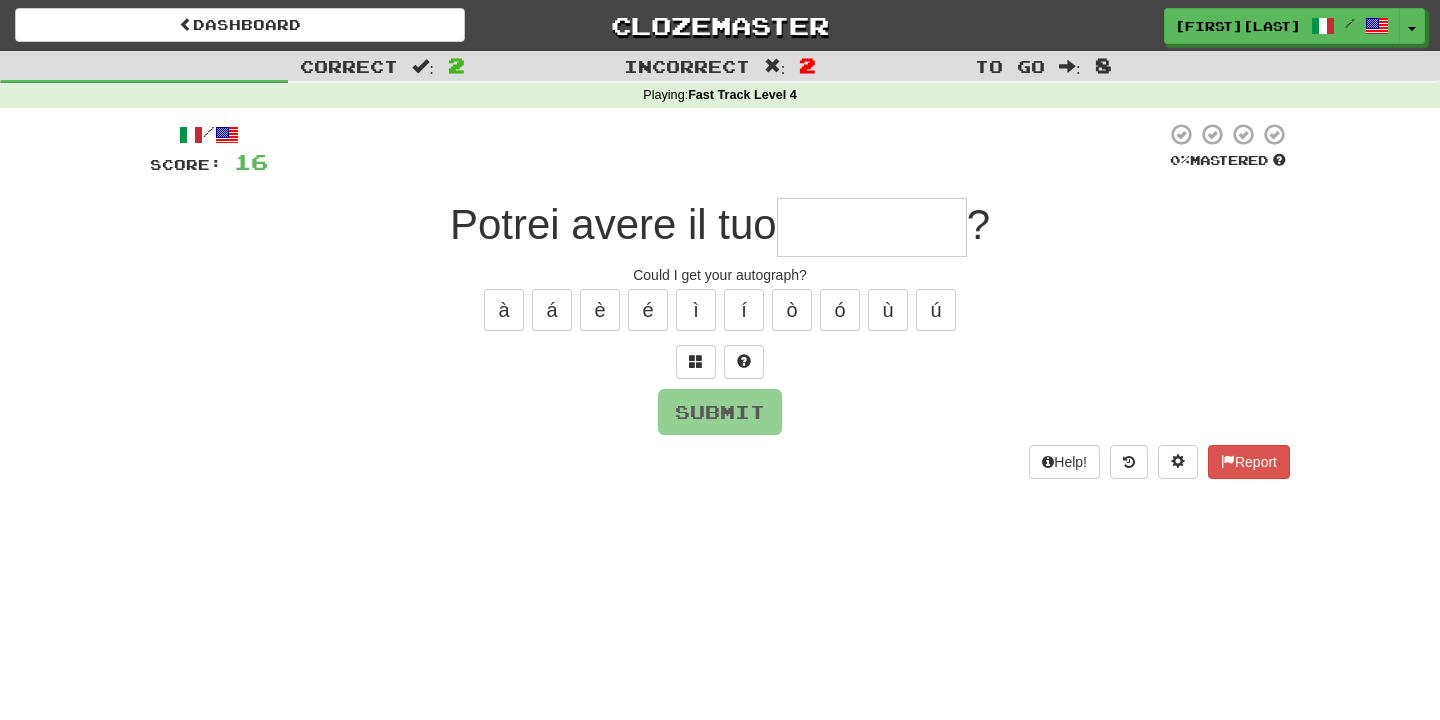 type on "*********" 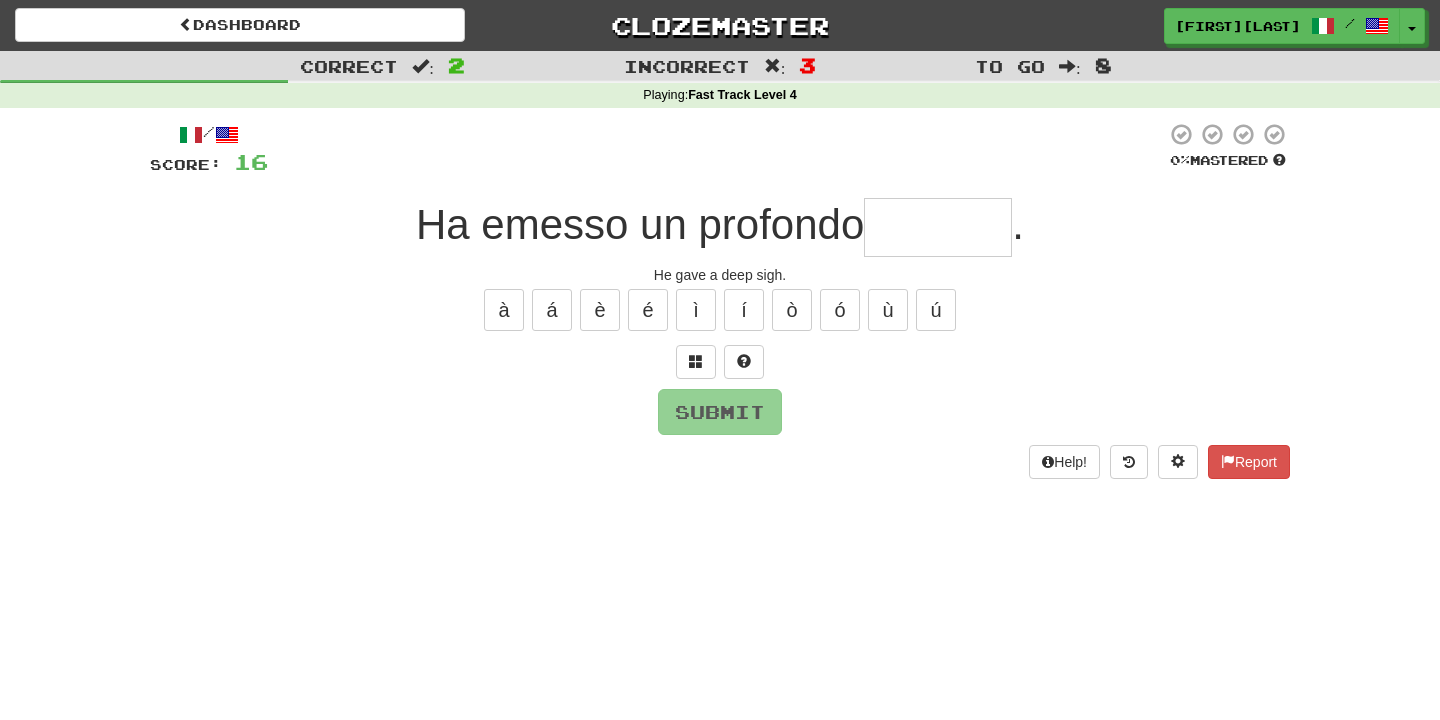 type on "*******" 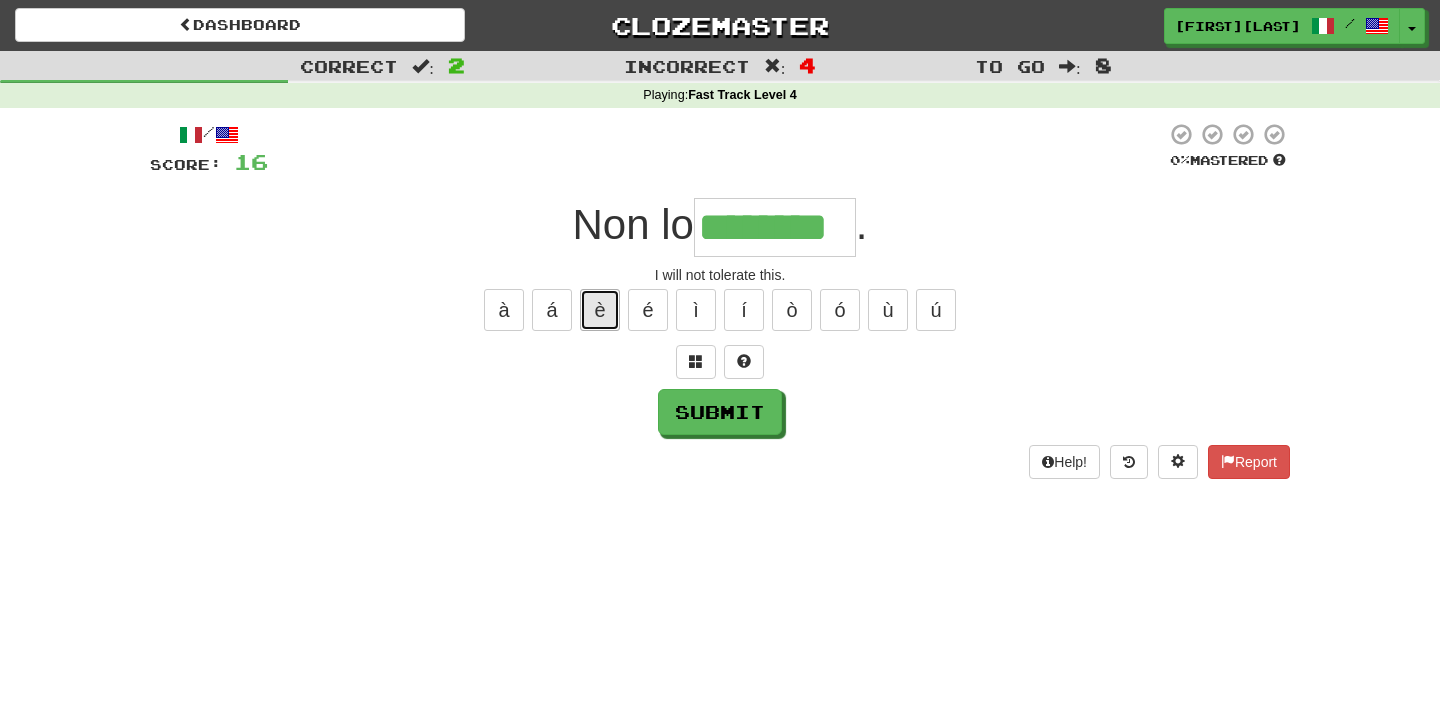 click on "è" at bounding box center (600, 310) 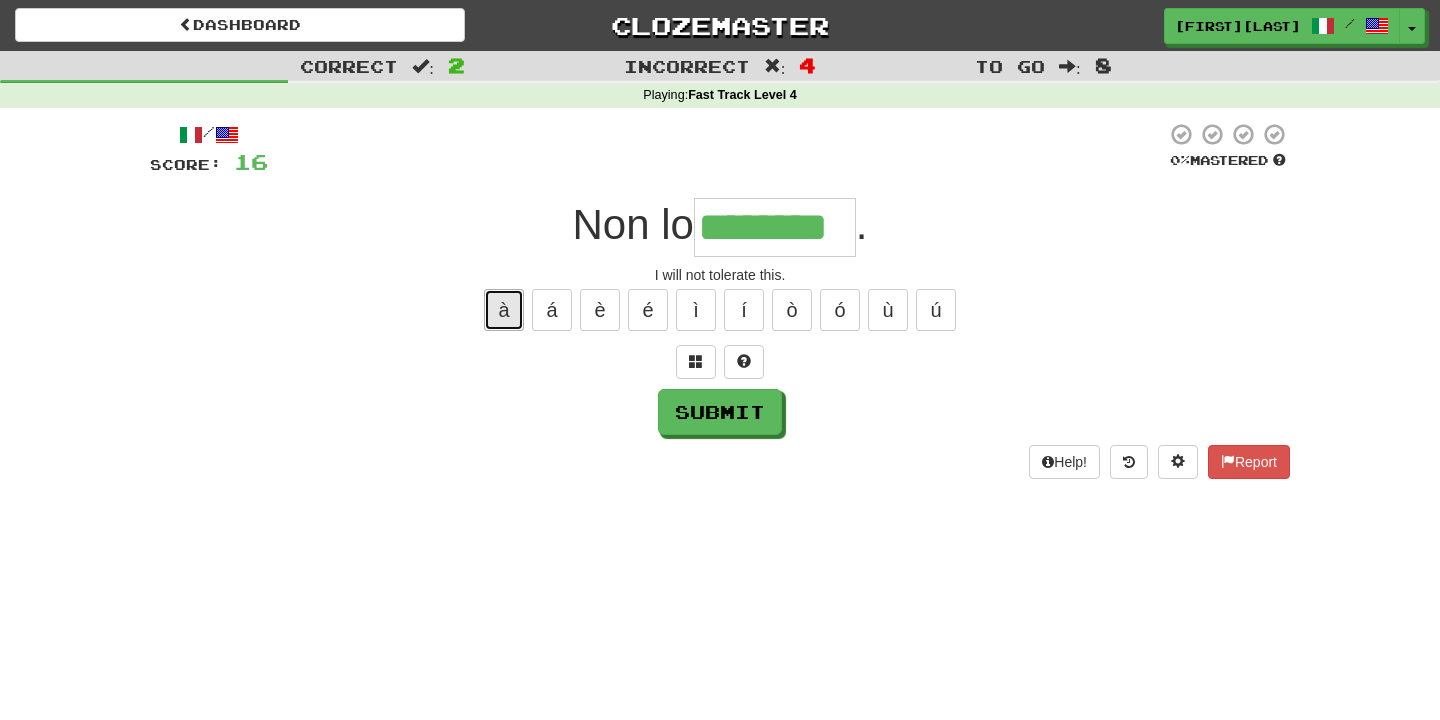 click on "à" at bounding box center (504, 310) 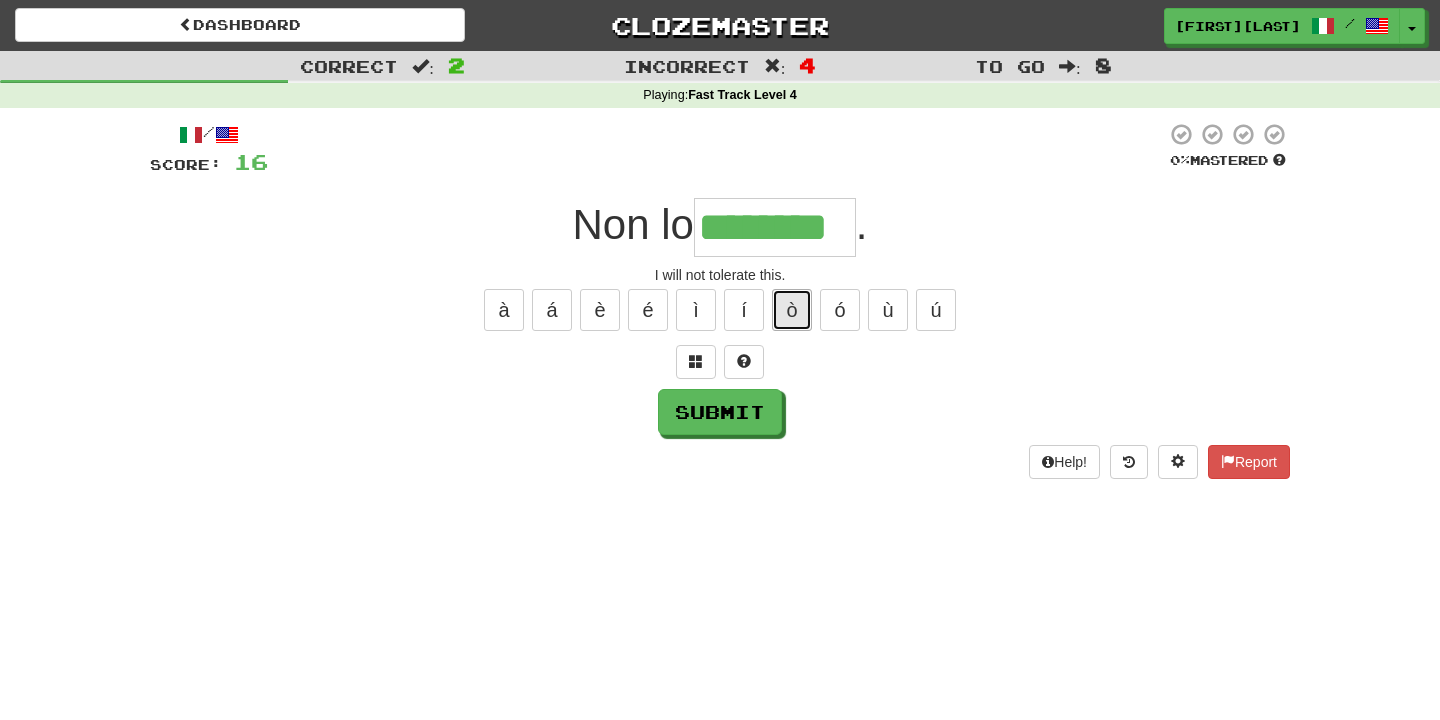 click on "ò" at bounding box center [792, 310] 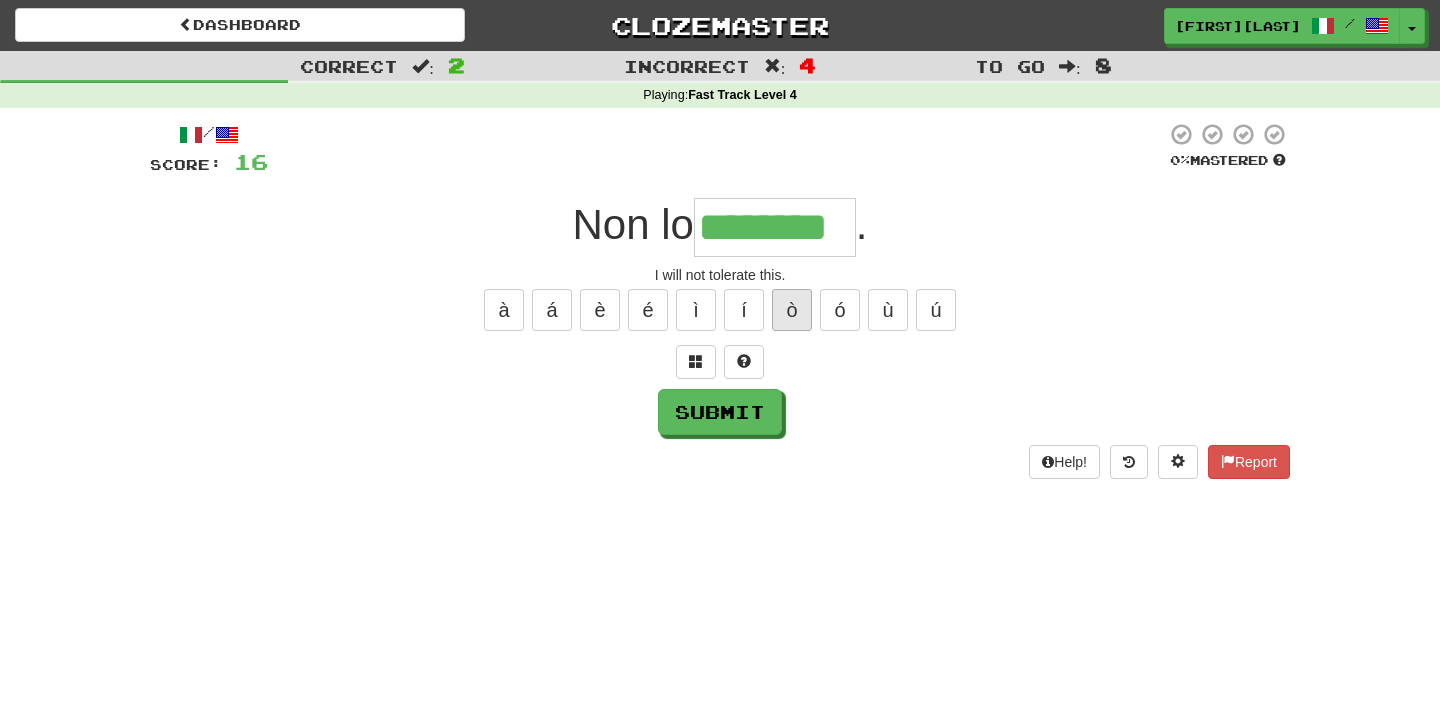 type on "*********" 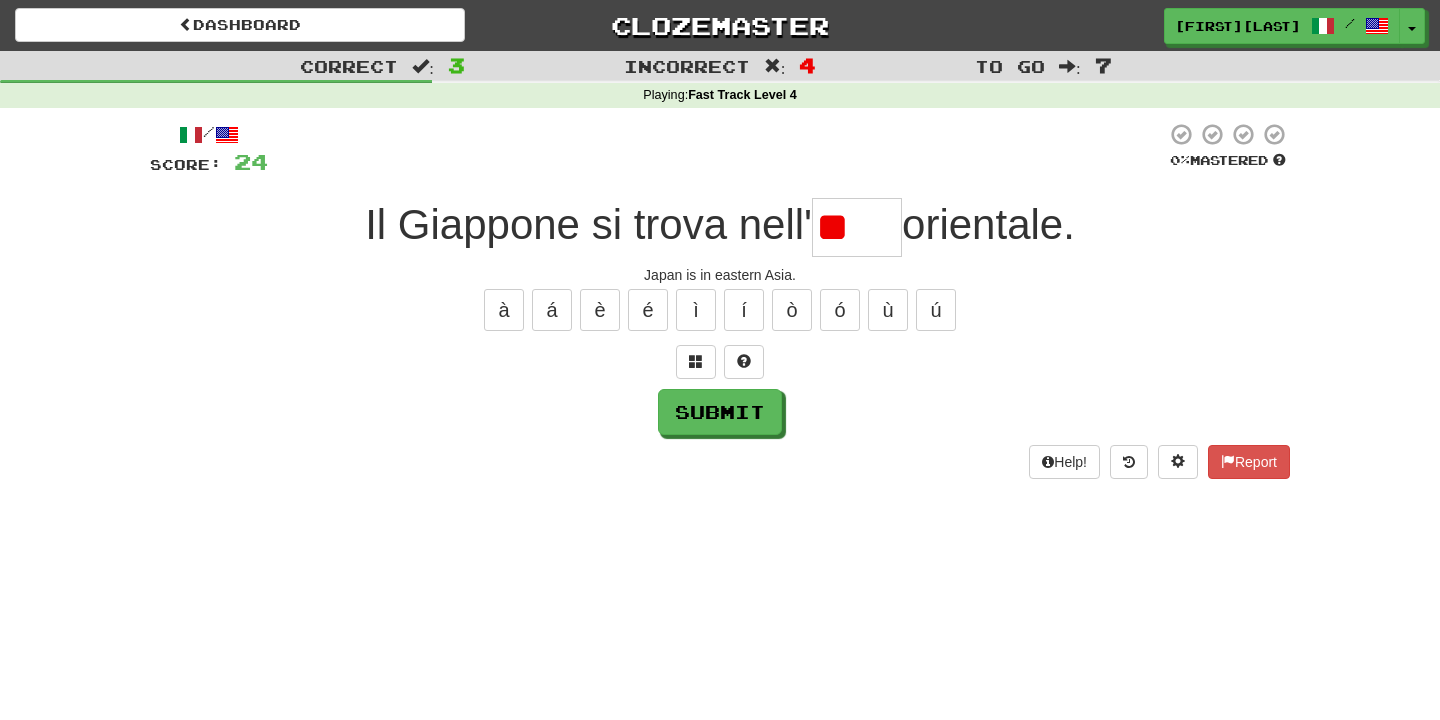 type on "*" 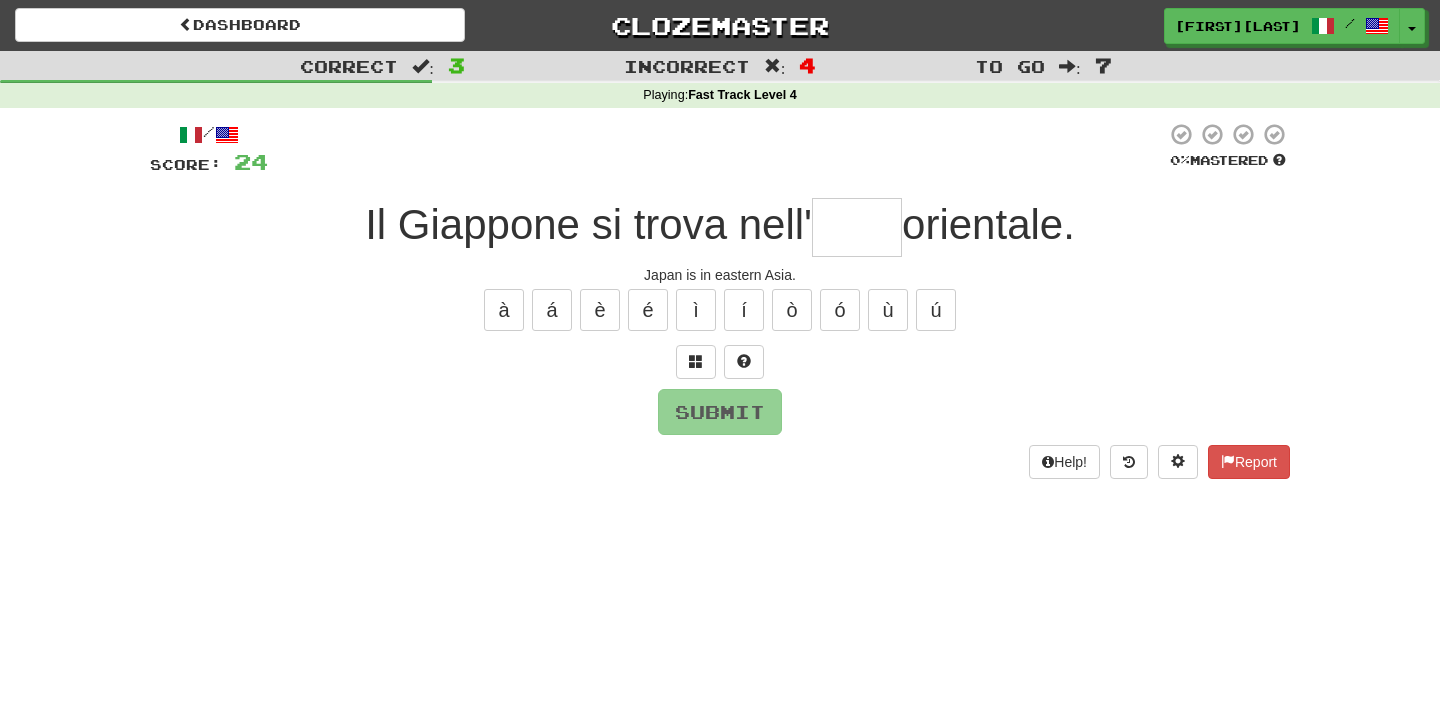 type on "*" 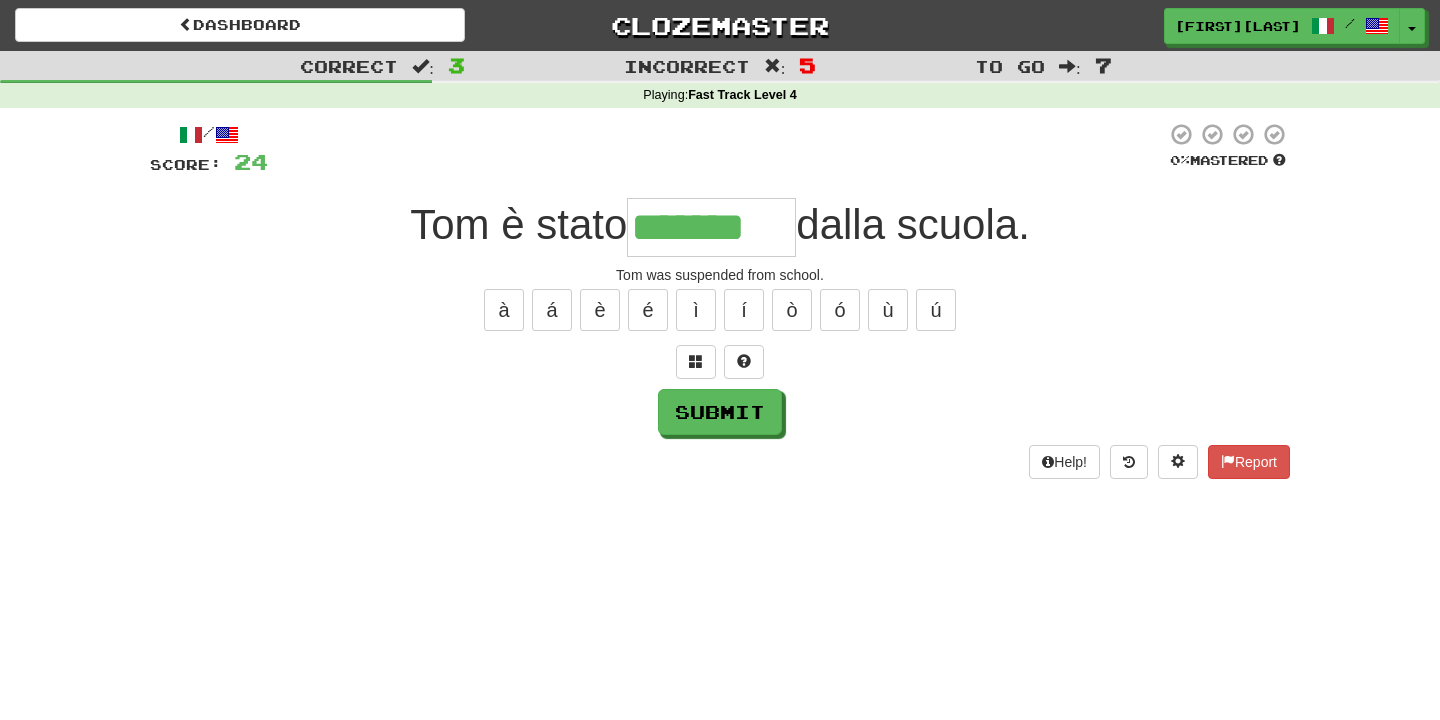 type on "*******" 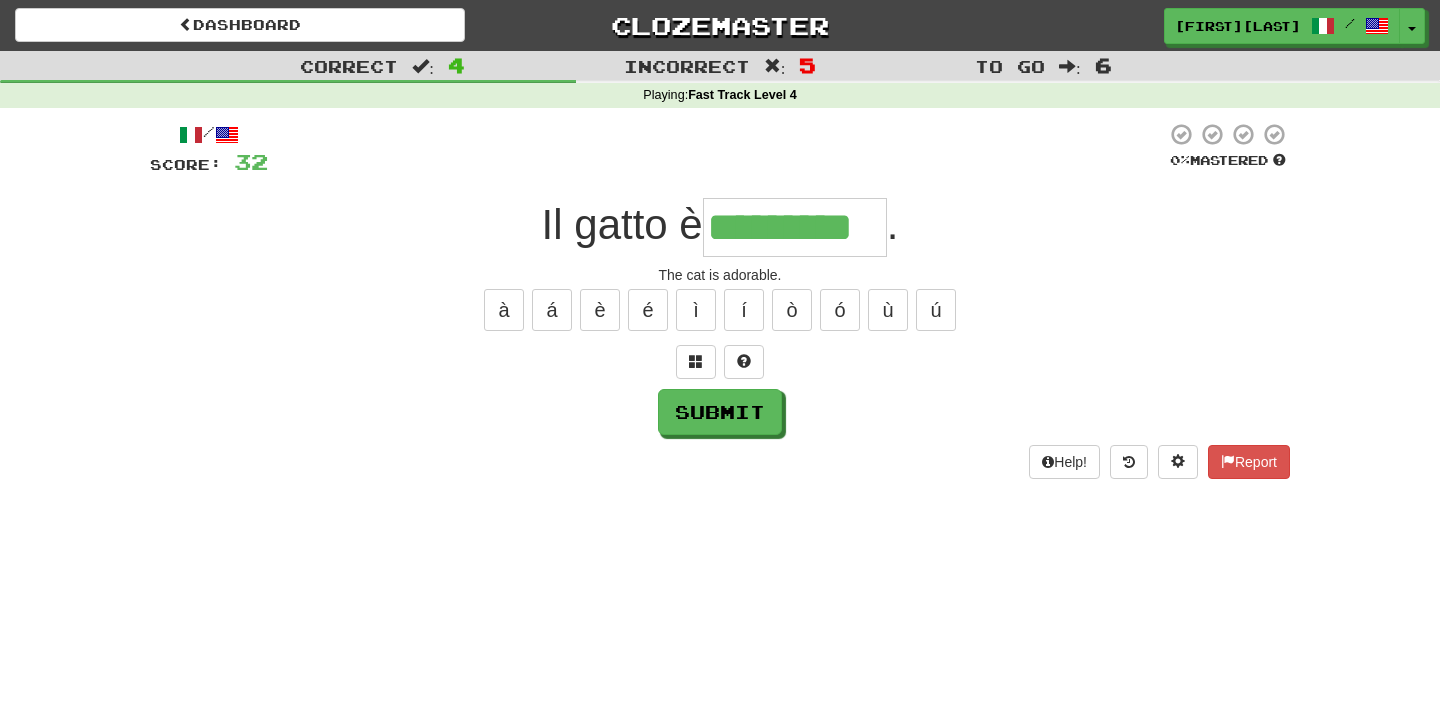 type on "*********" 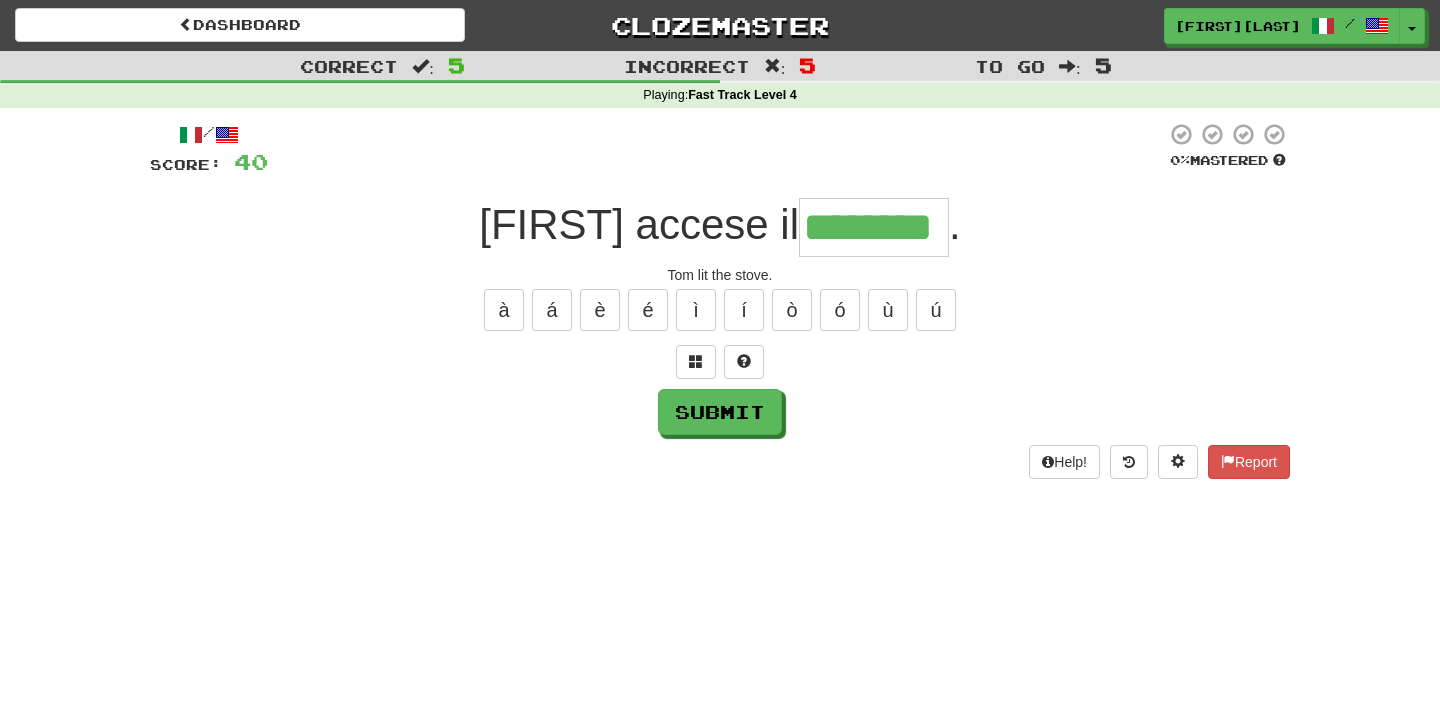 type on "********" 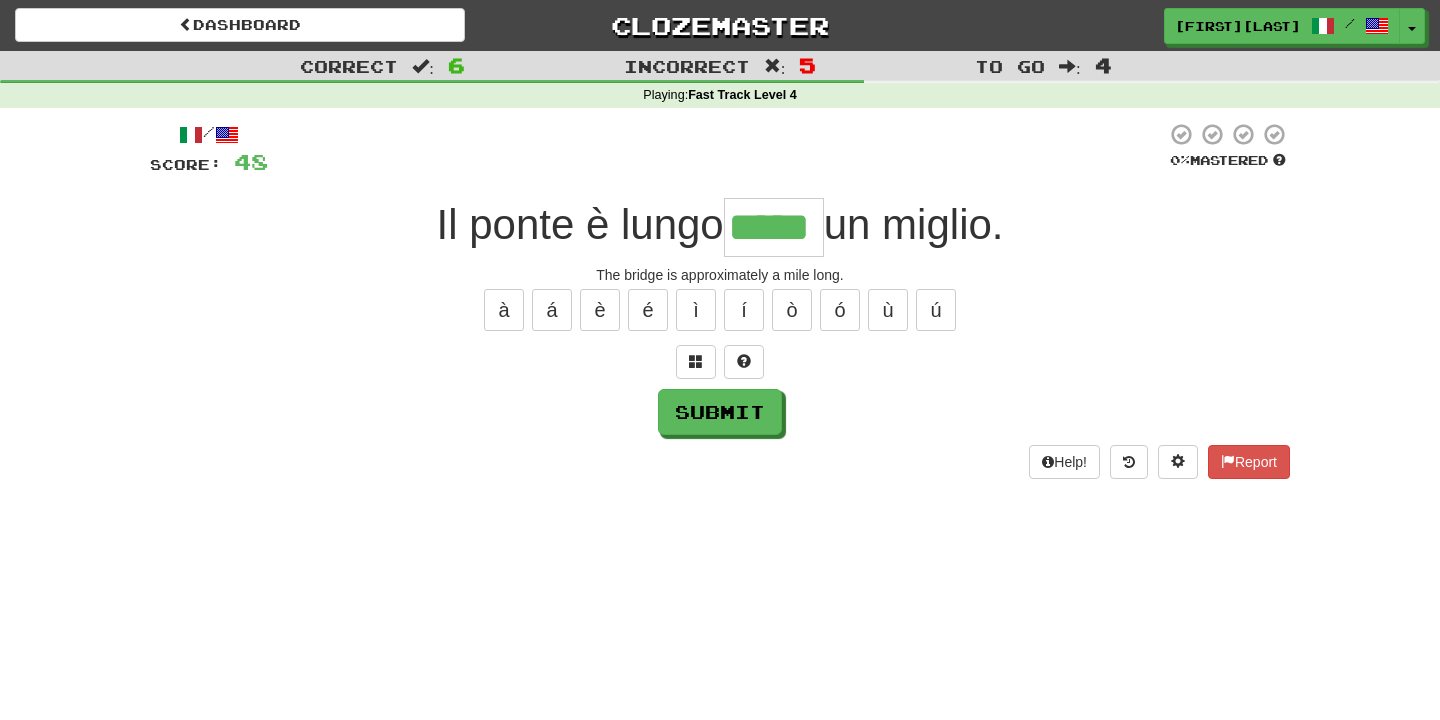 type on "*****" 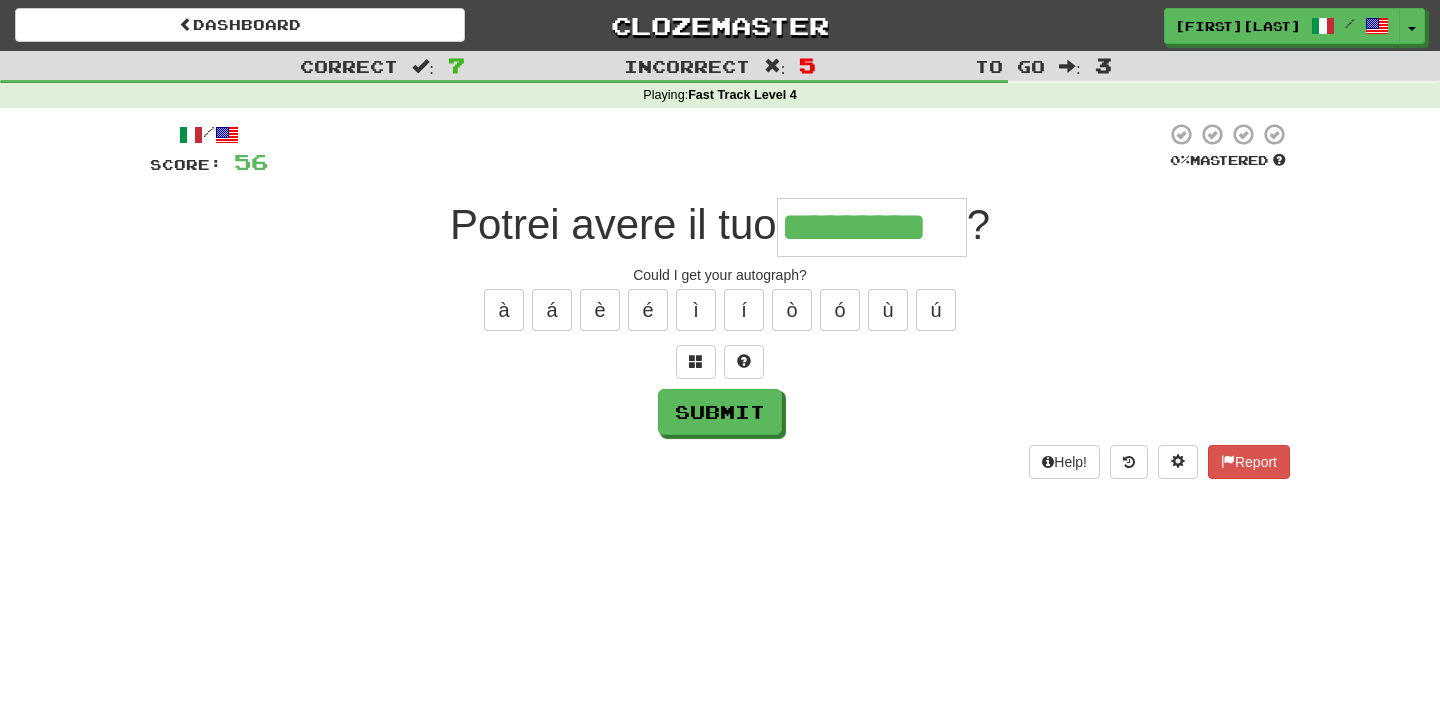 type on "*********" 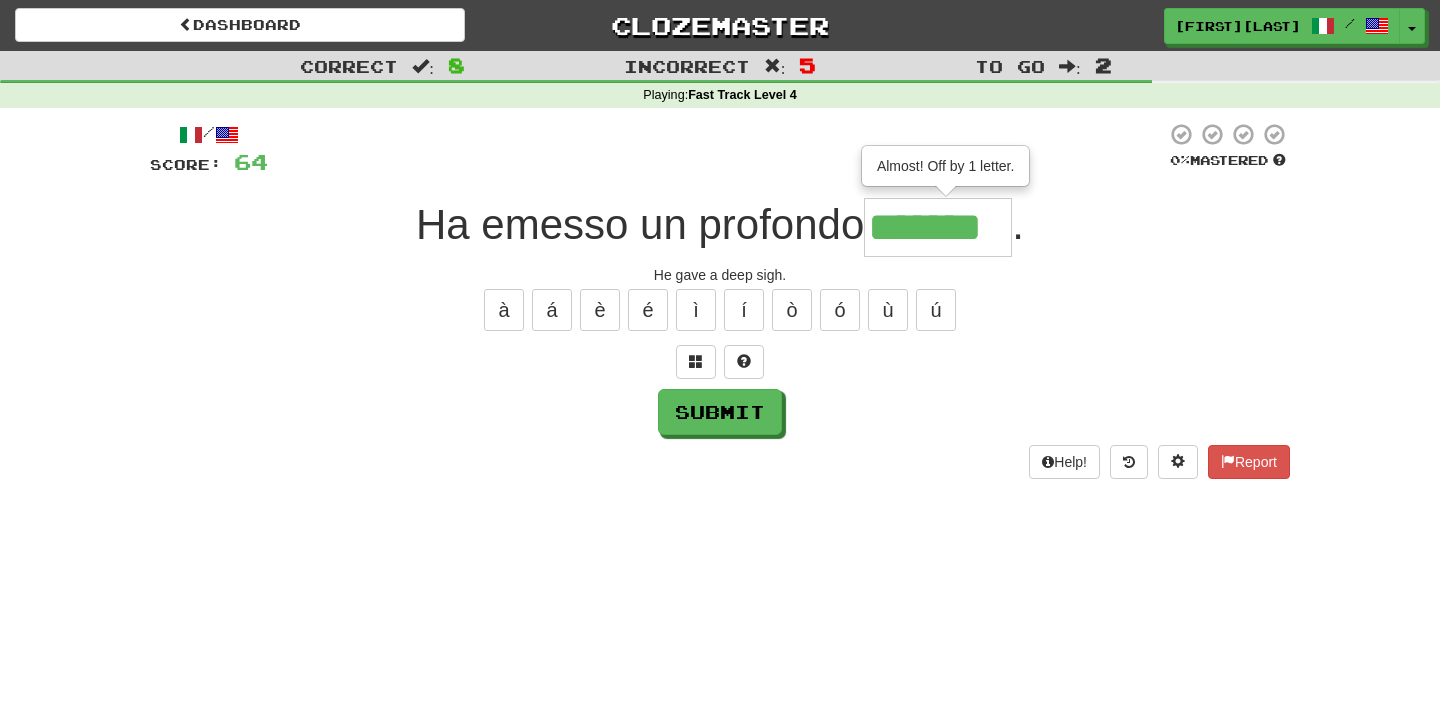 type on "*******" 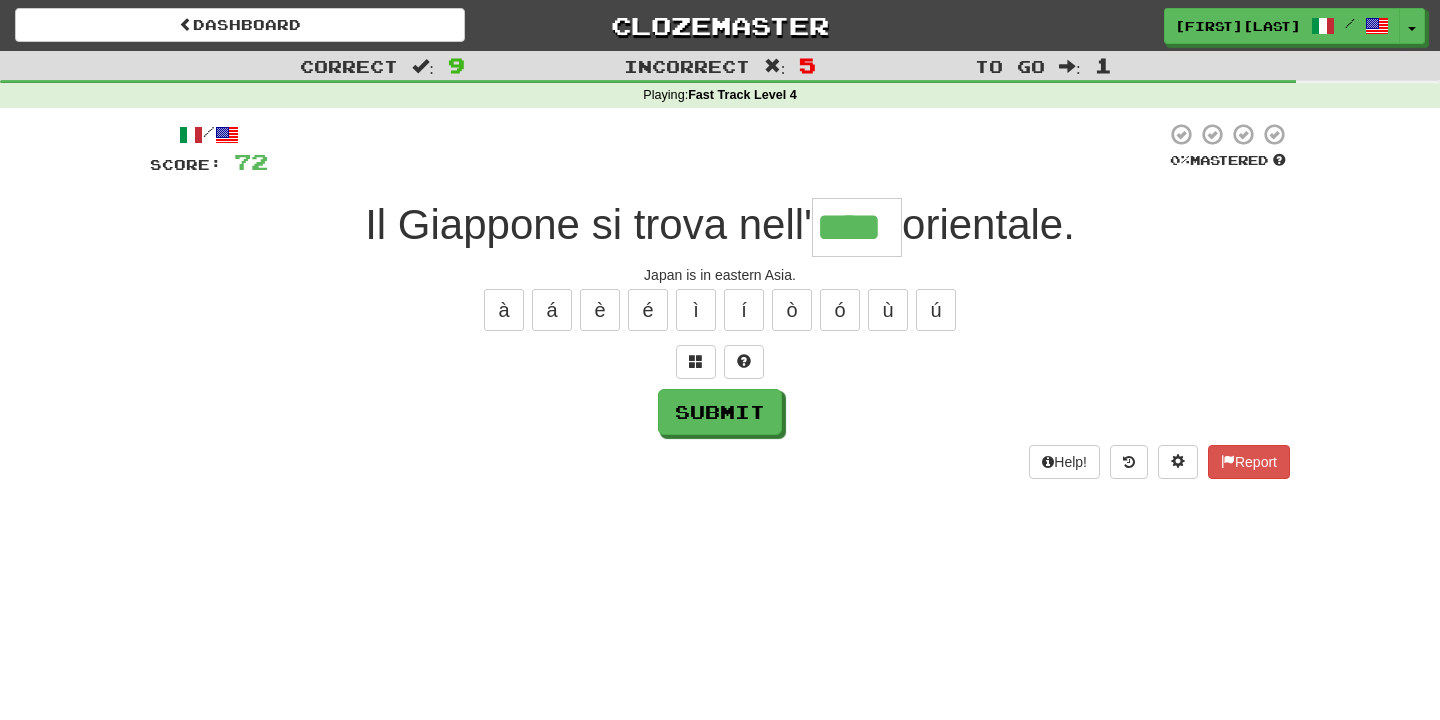 type on "****" 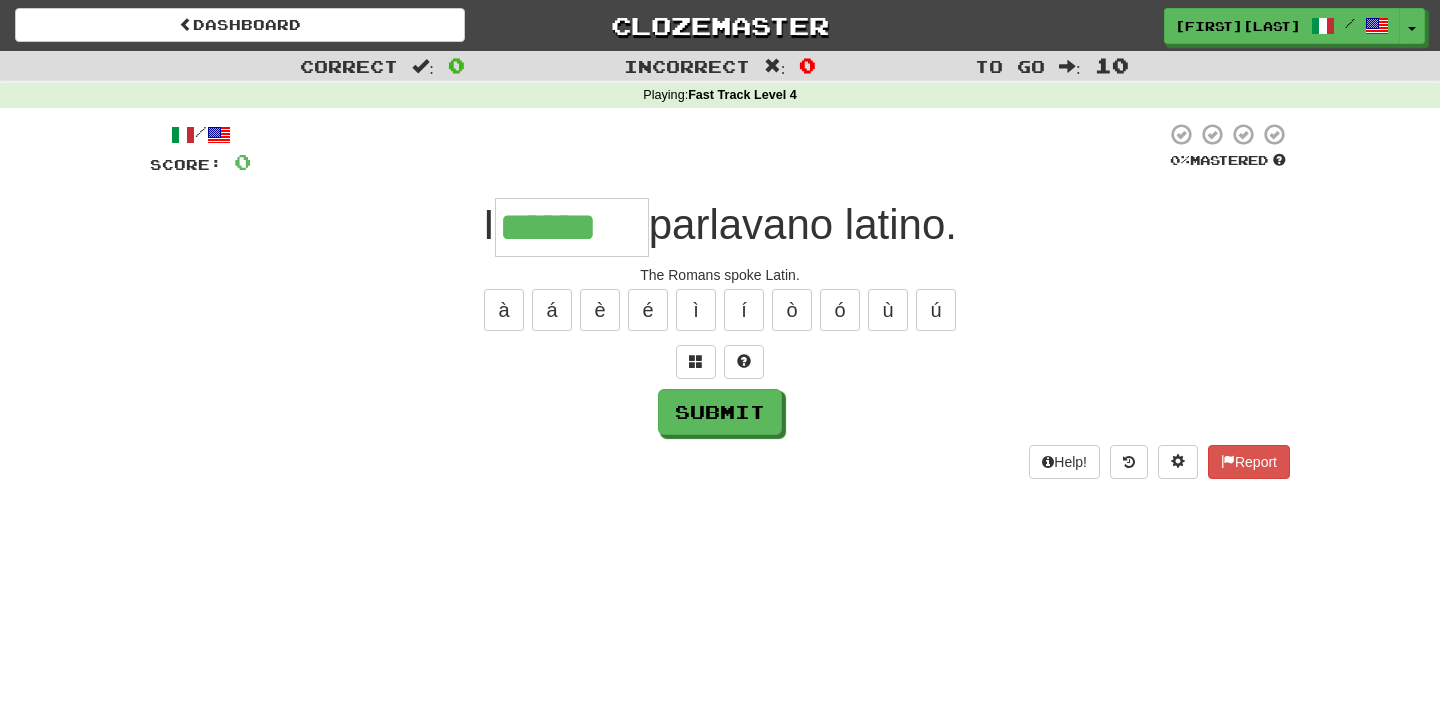 type on "******" 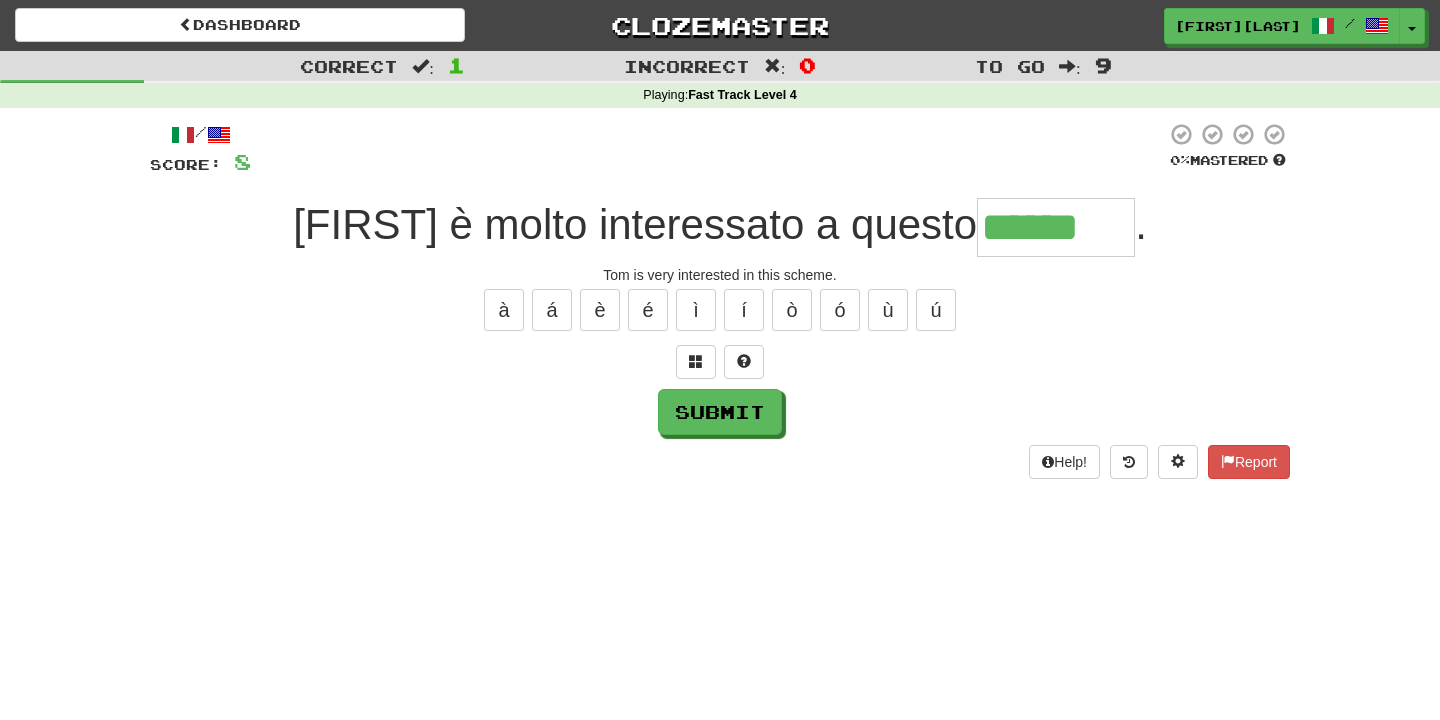 type on "******" 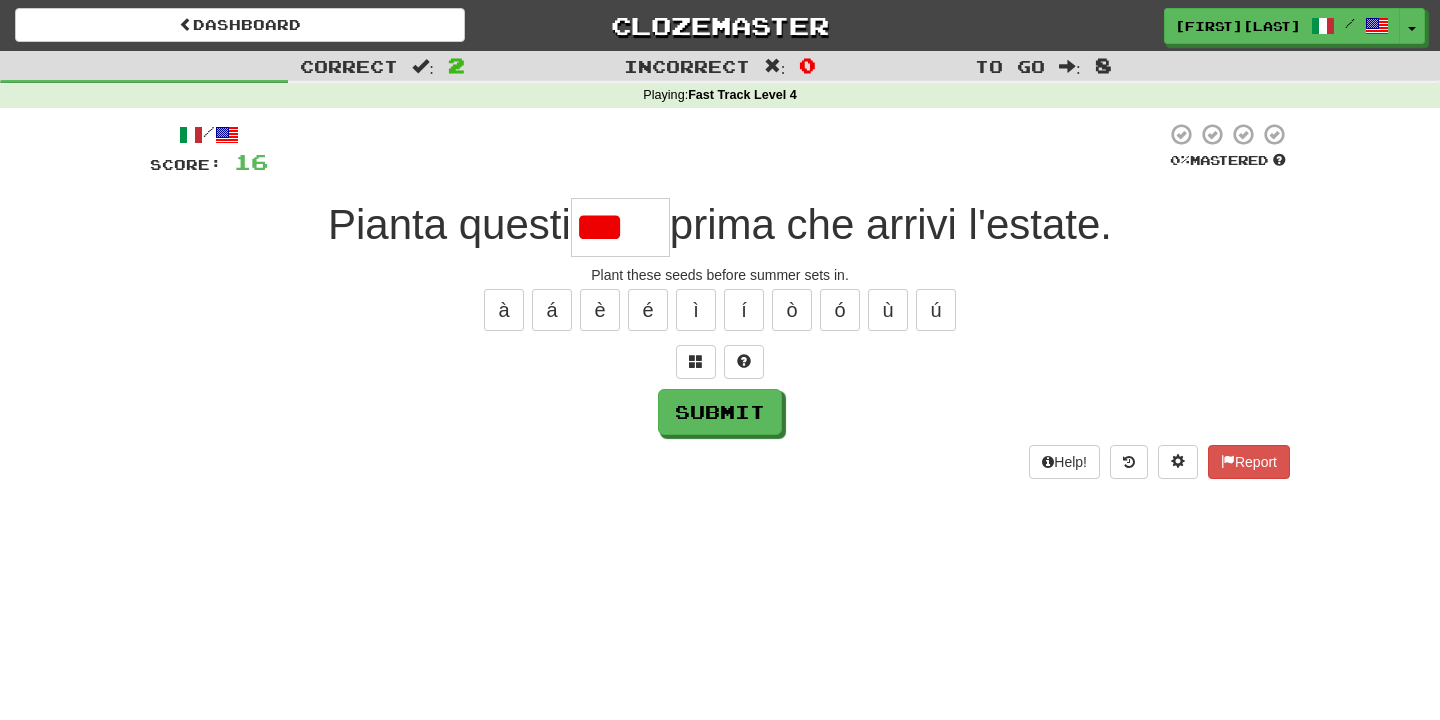 scroll, scrollTop: 0, scrollLeft: 0, axis: both 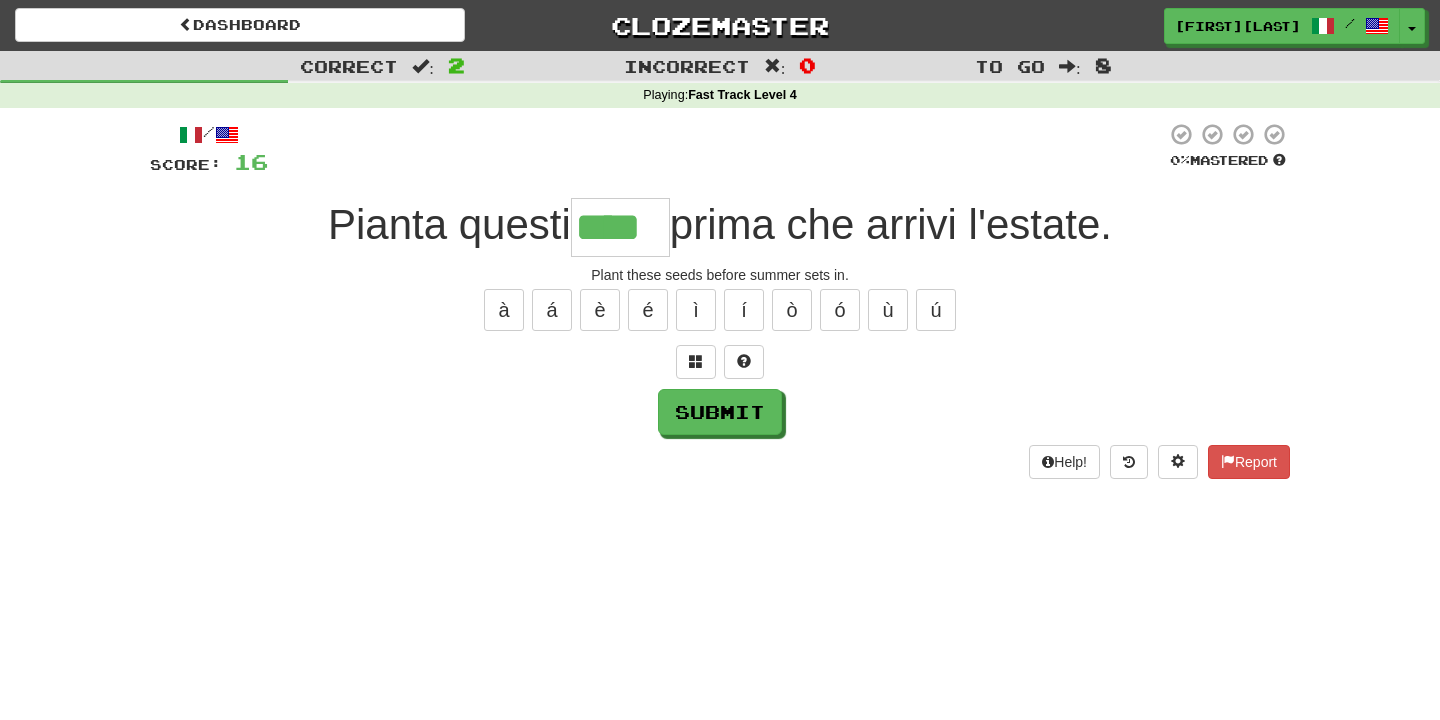type on "****" 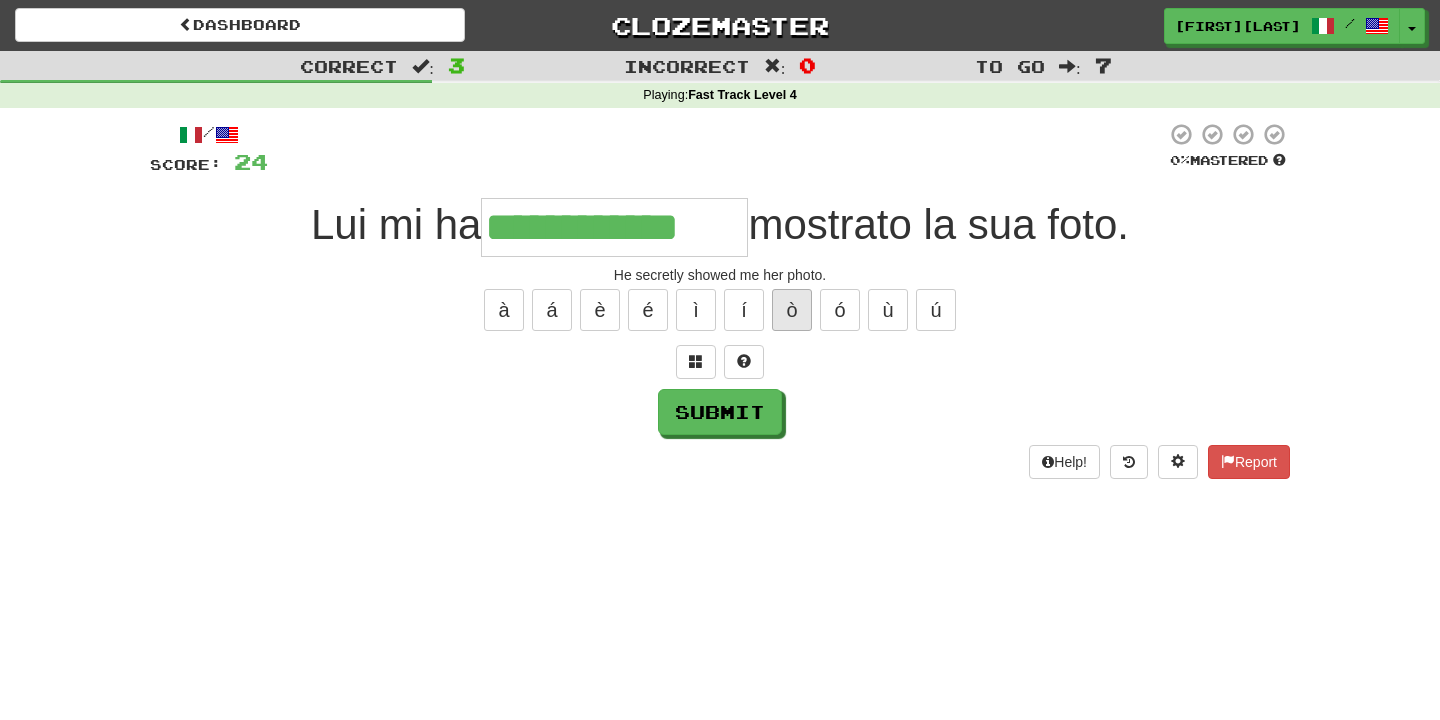 type on "**********" 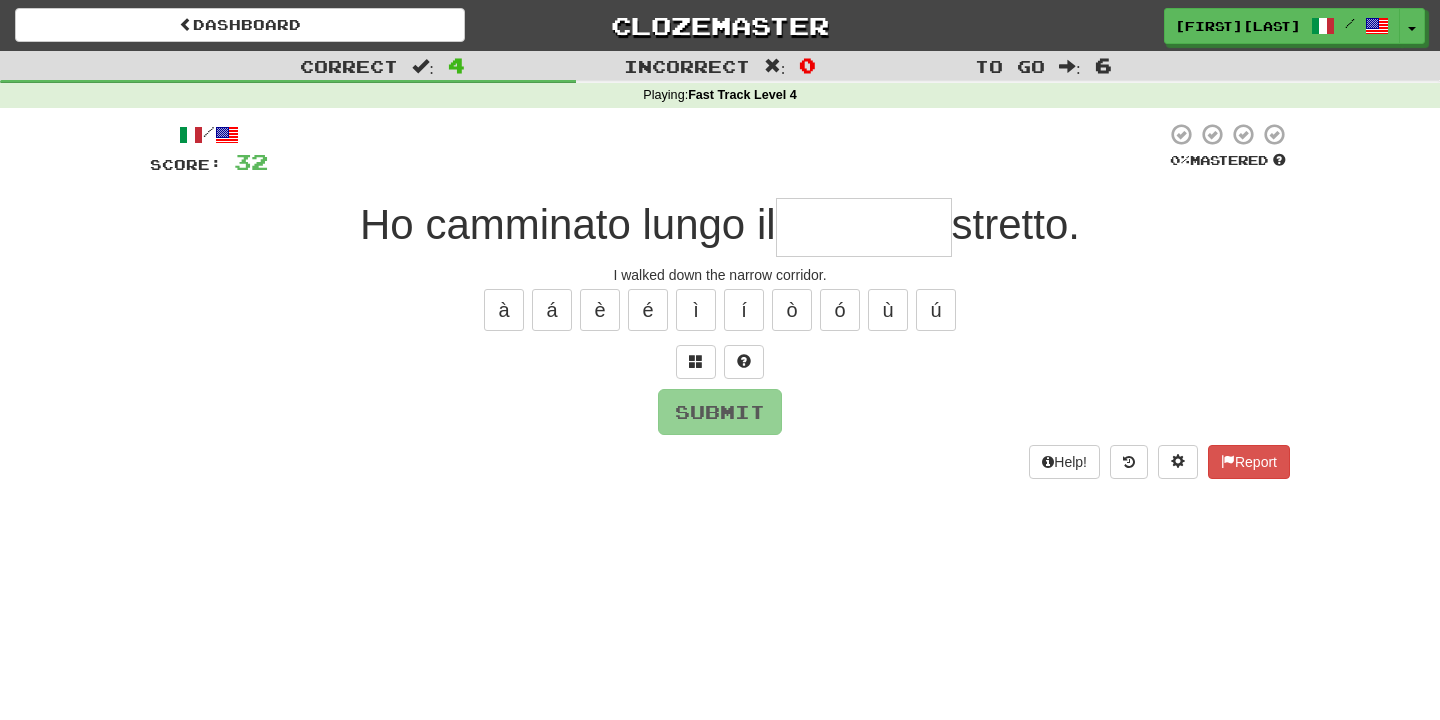 type on "*" 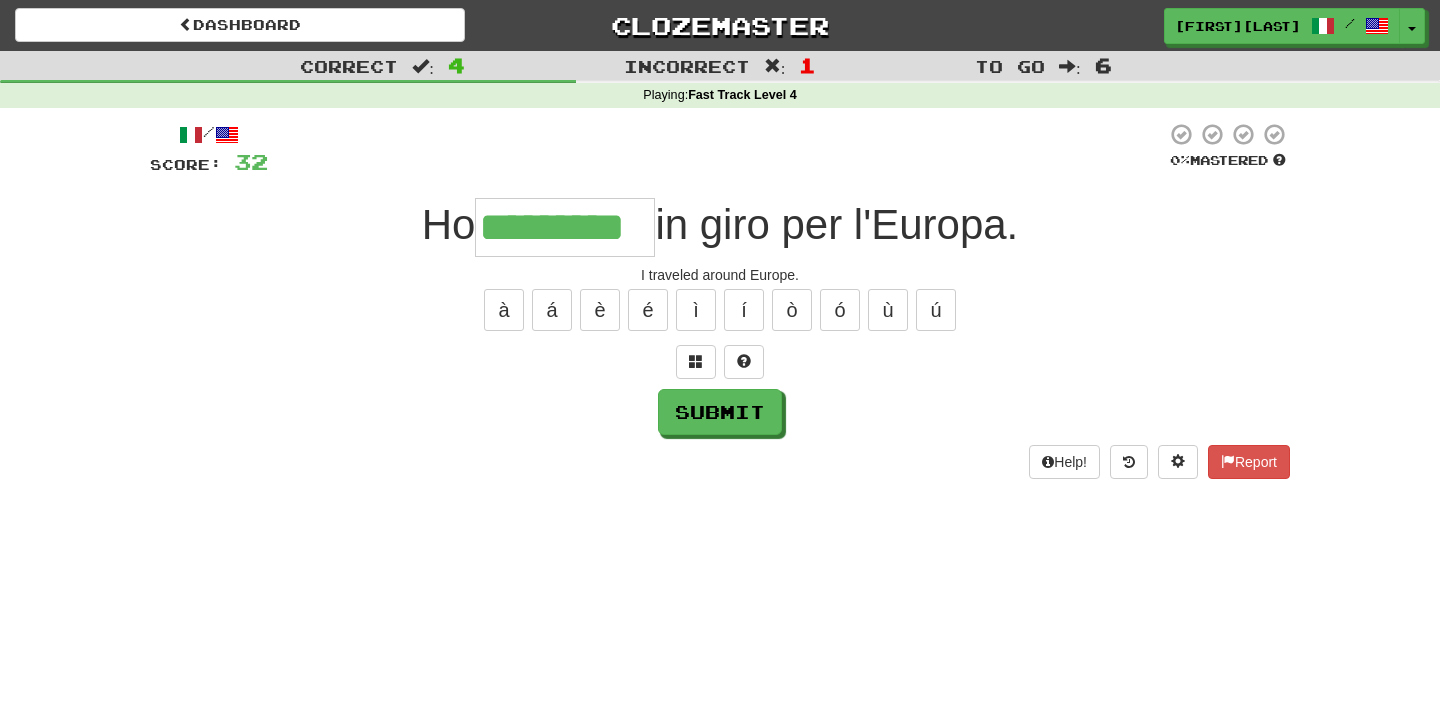 type on "*********" 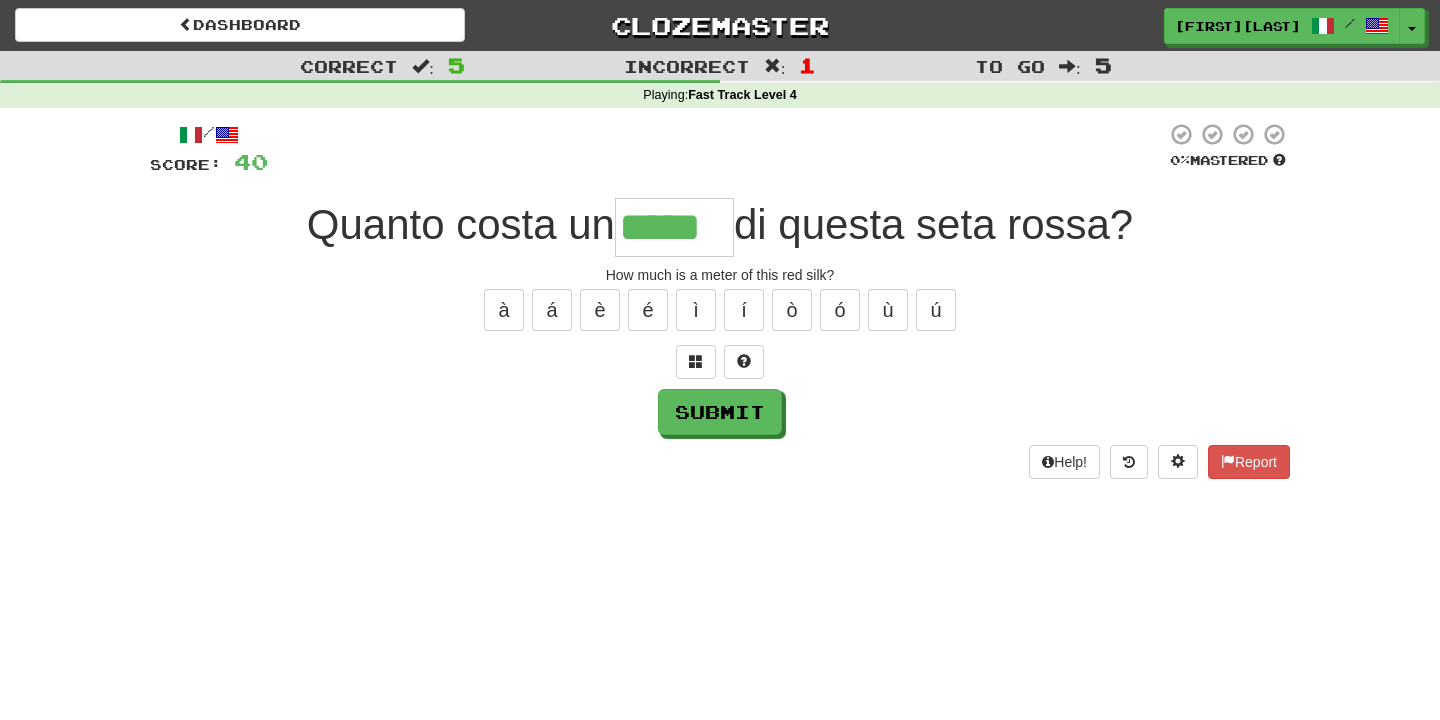 type on "*****" 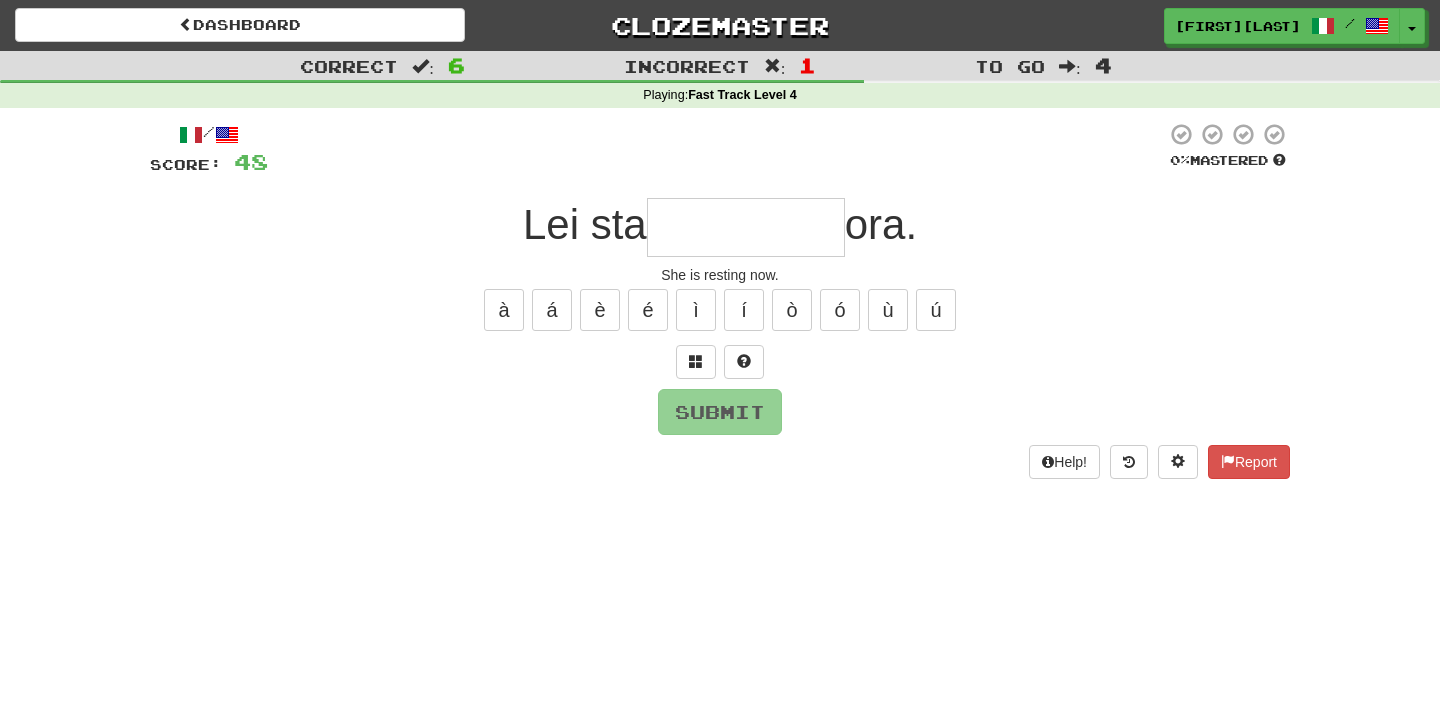 type on "*********" 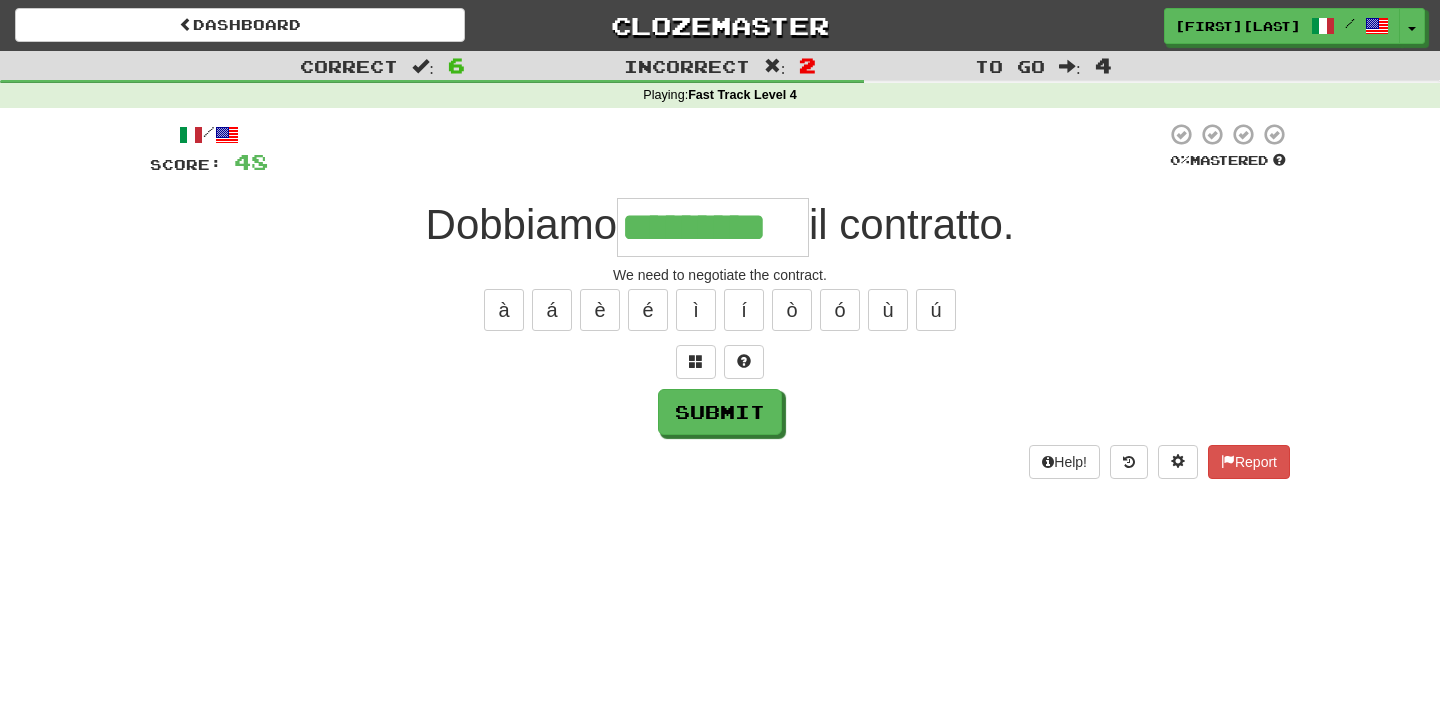 type on "*********" 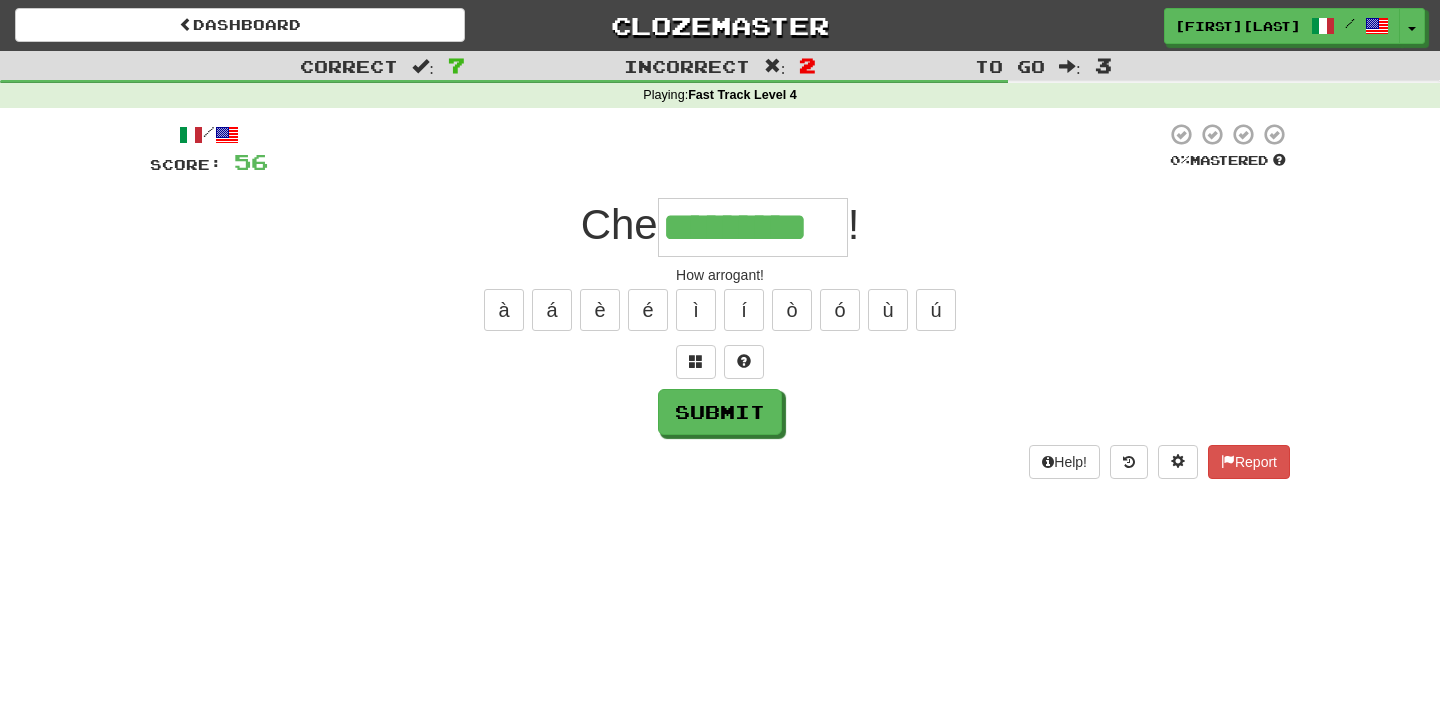 type on "*********" 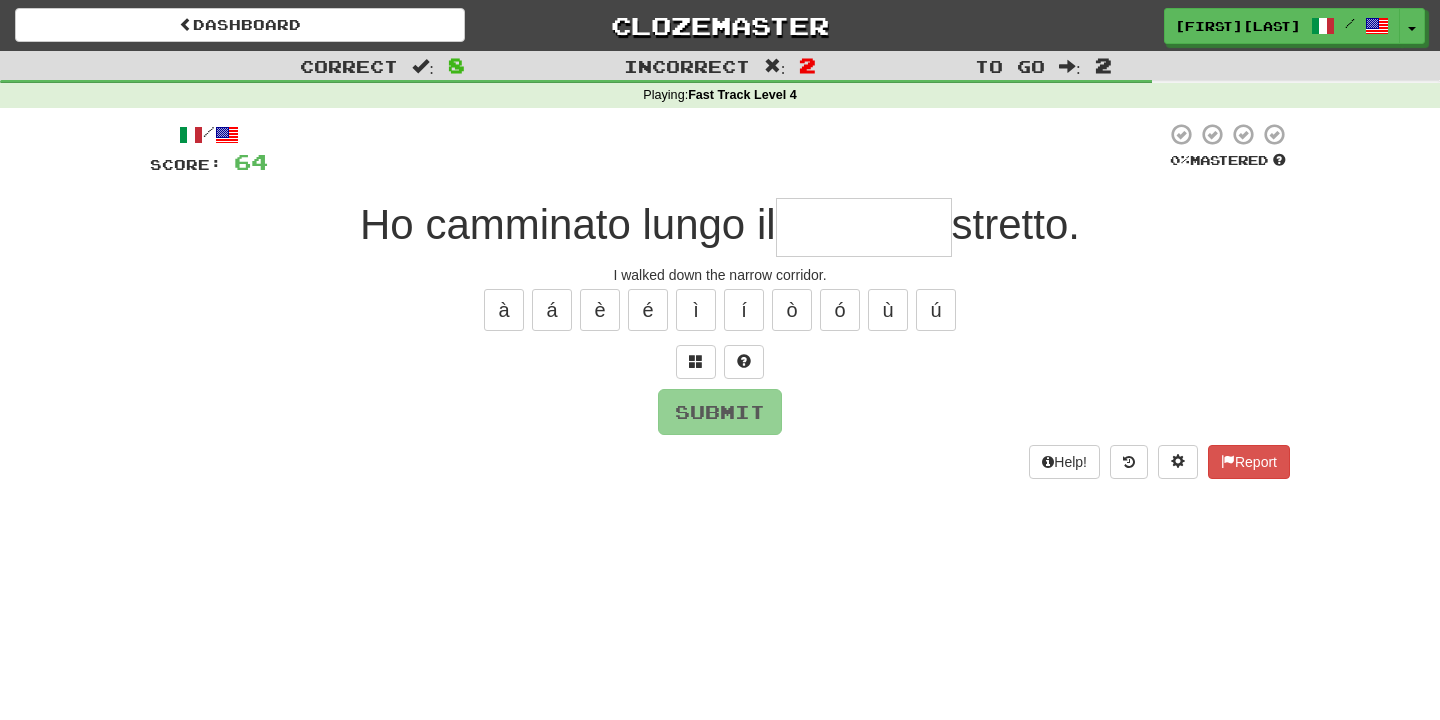 type on "*********" 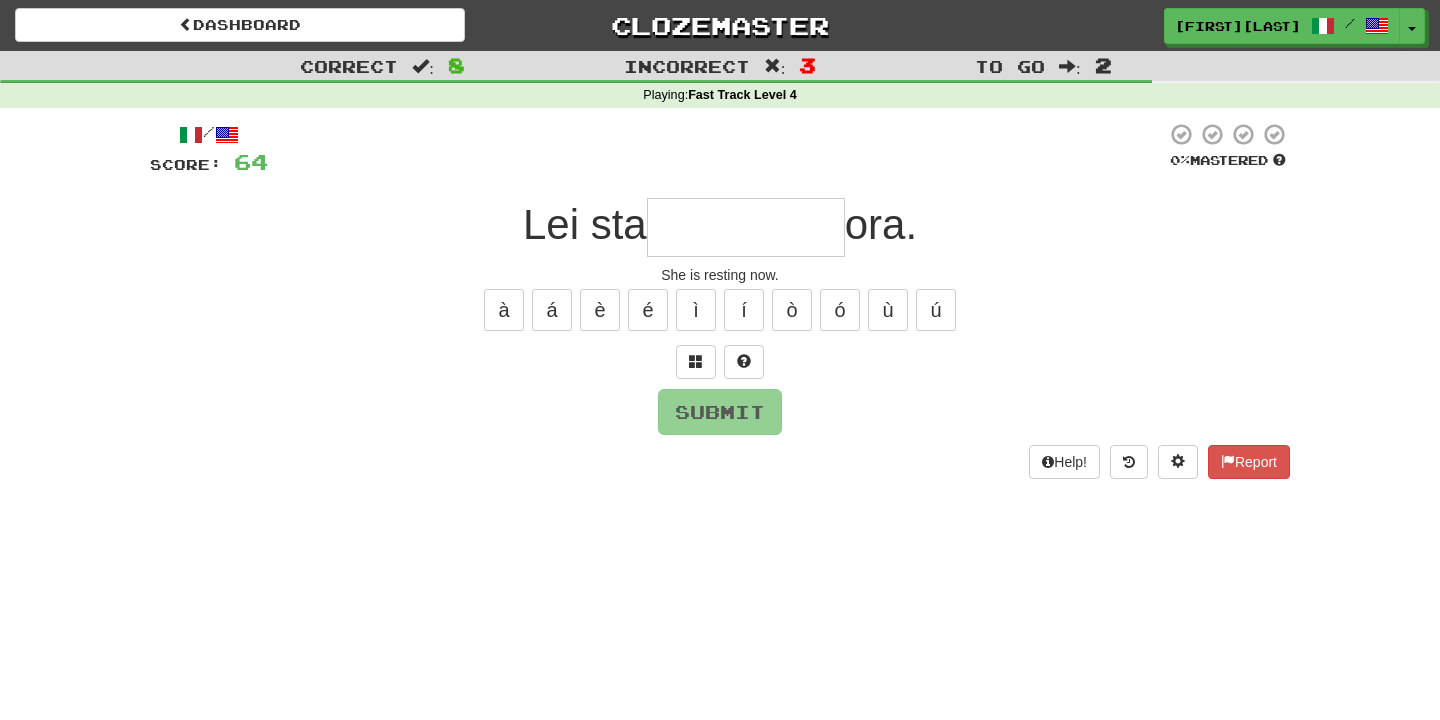 type on "*********" 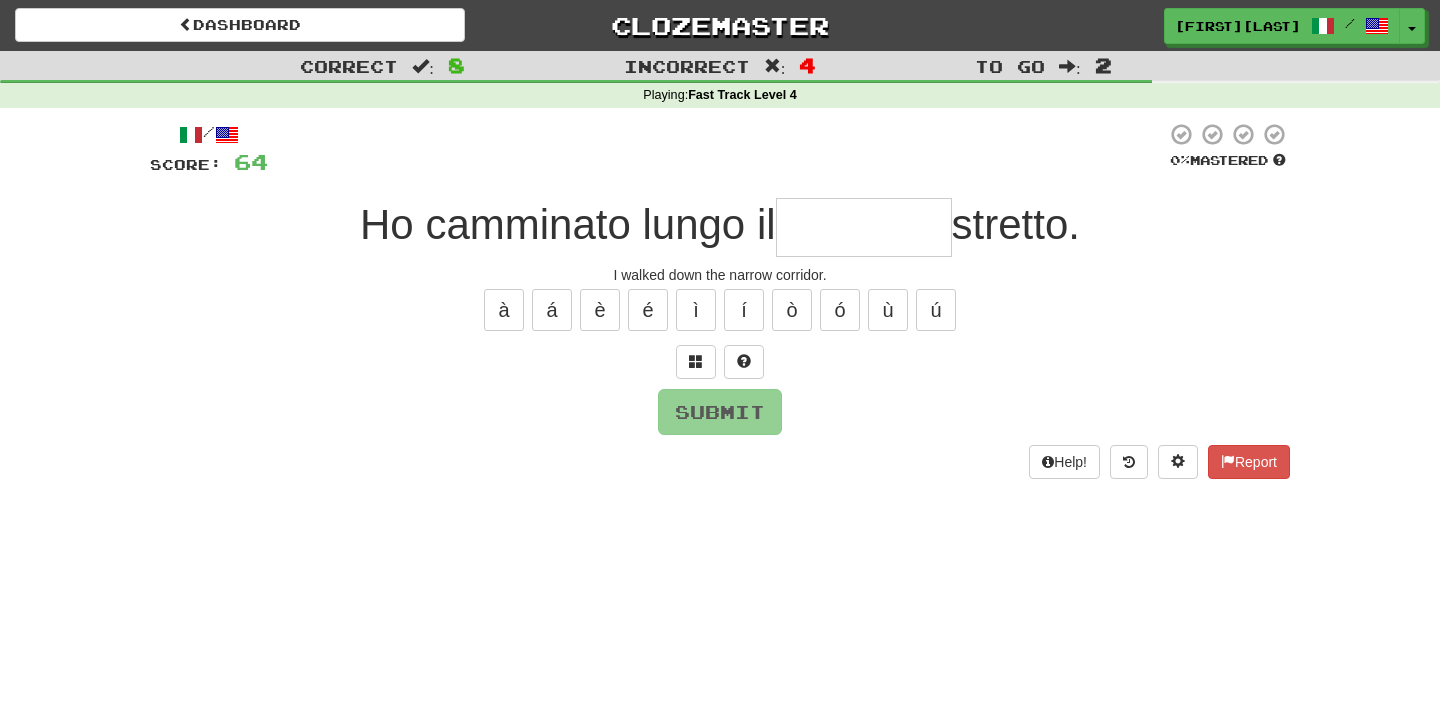 type on "*********" 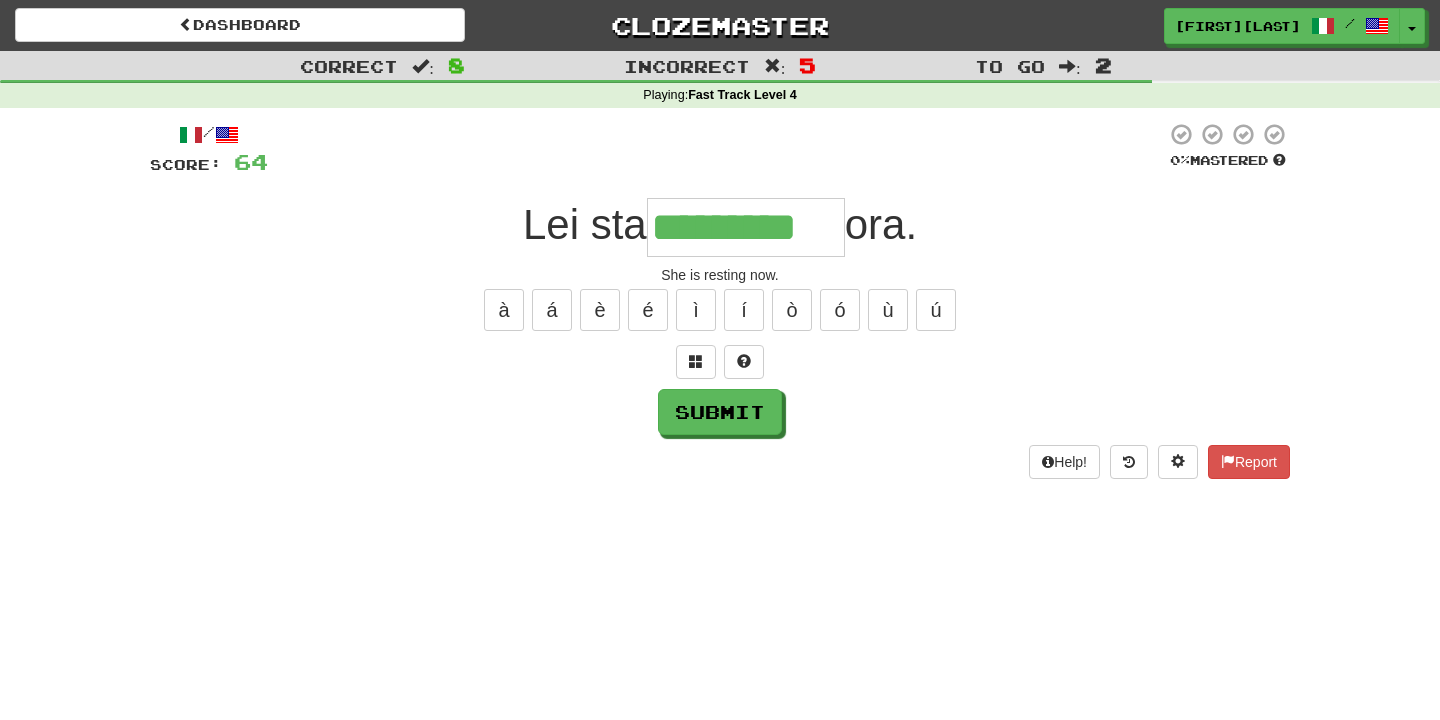 type on "*********" 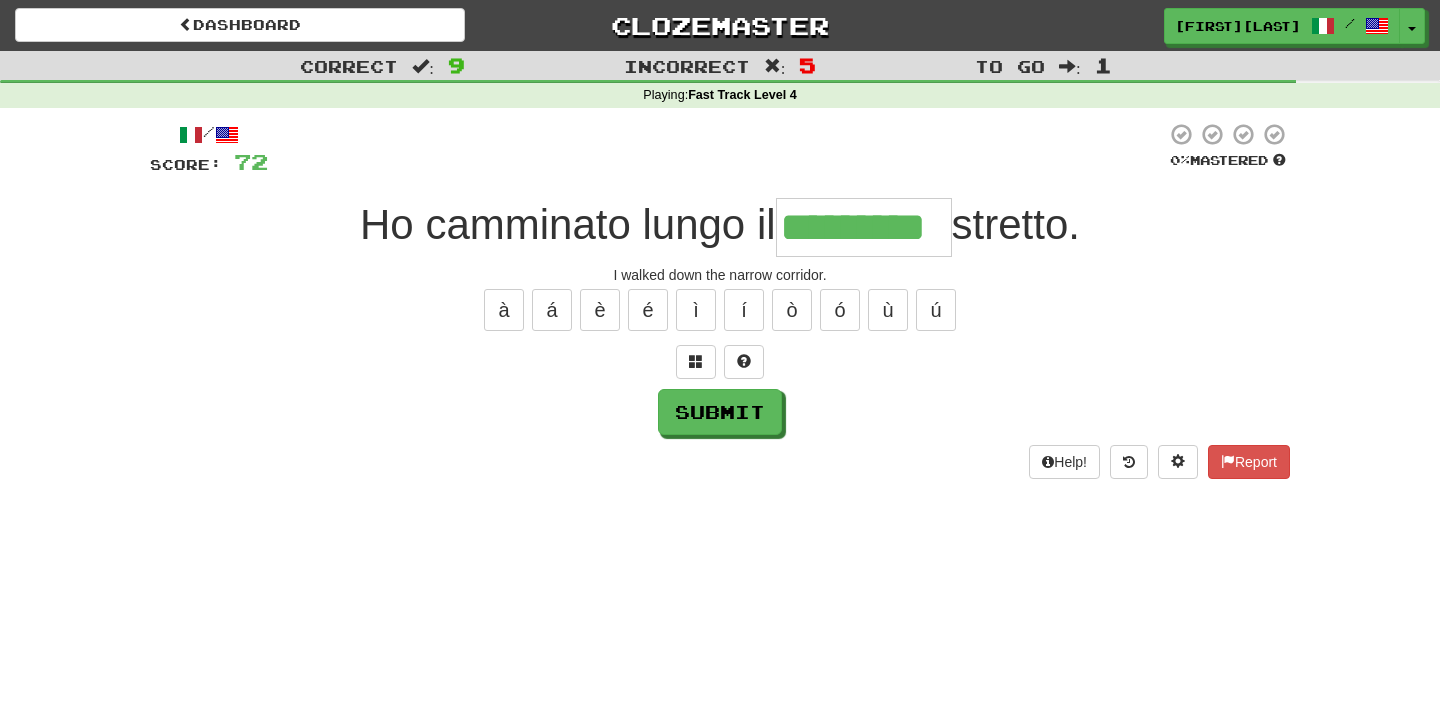 type on "*********" 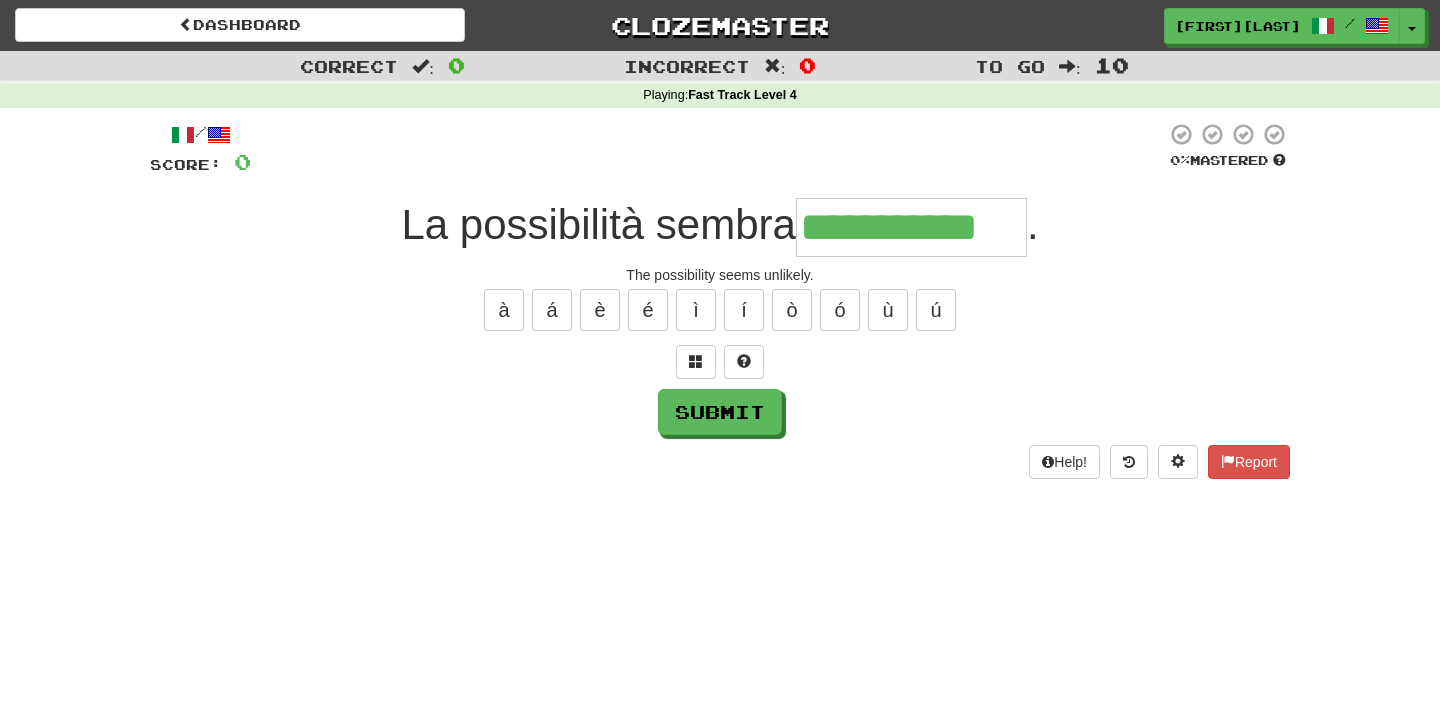 type on "**********" 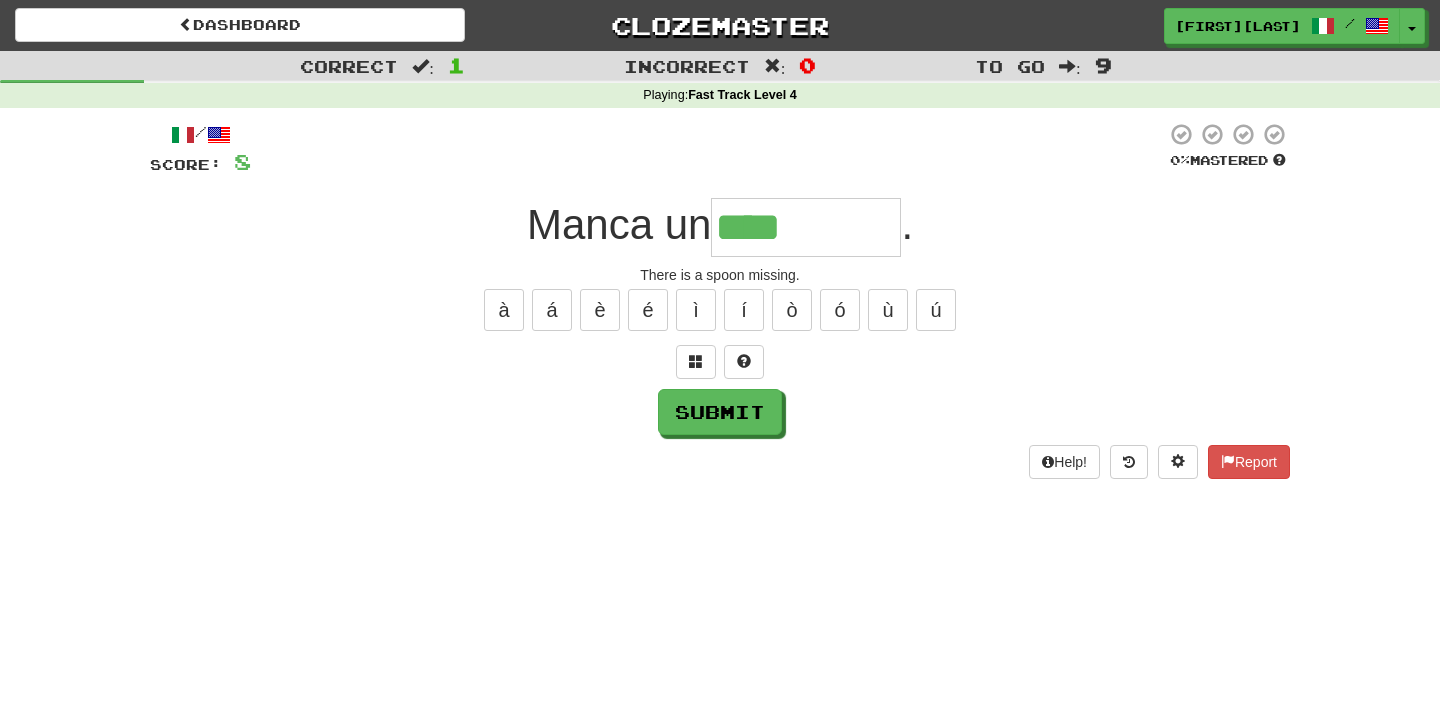 type on "*********" 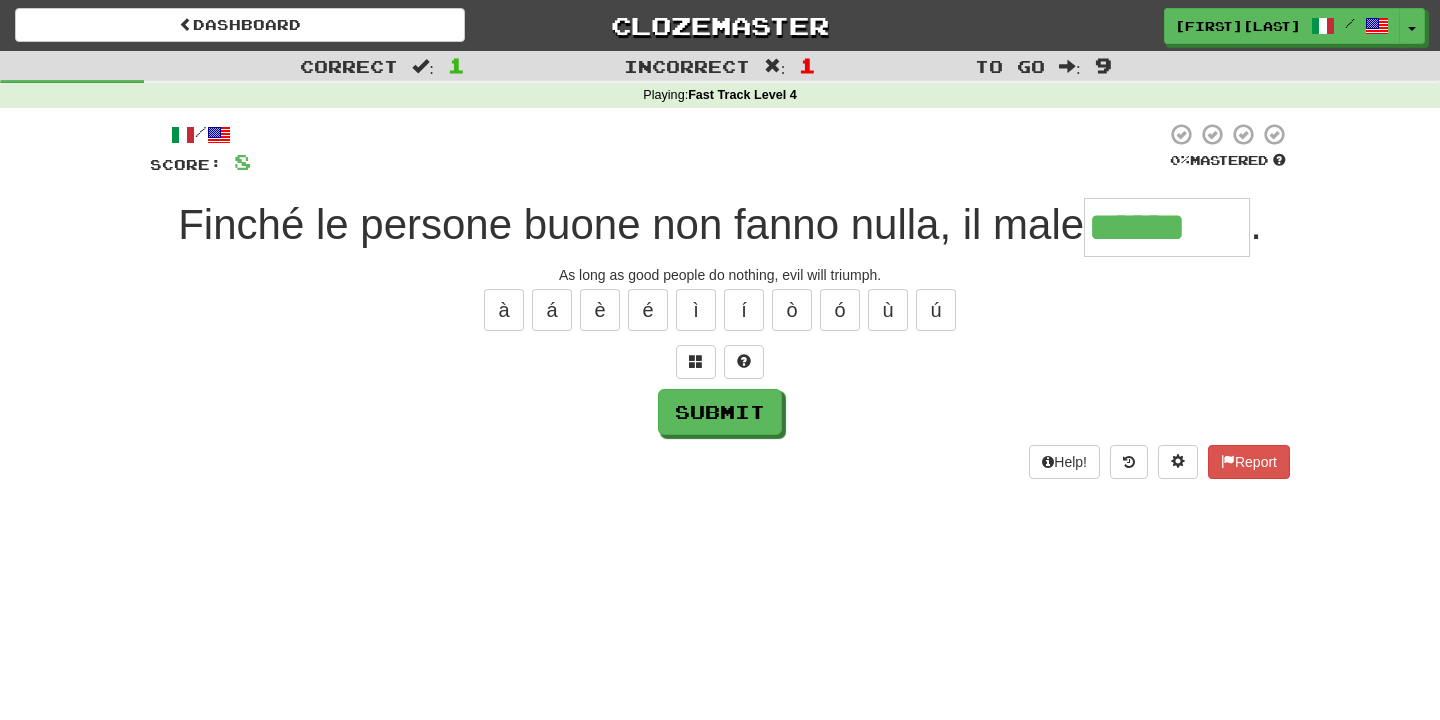 type on "*********" 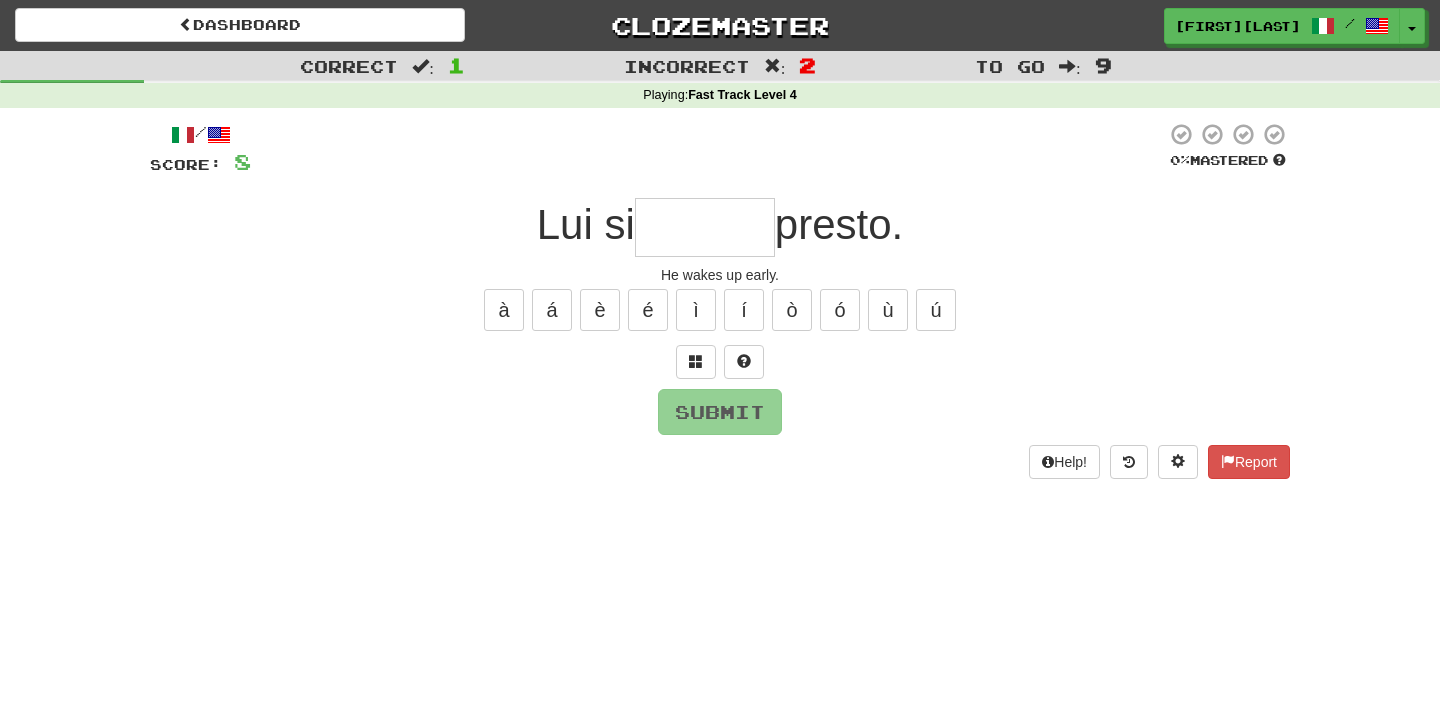 type on "*******" 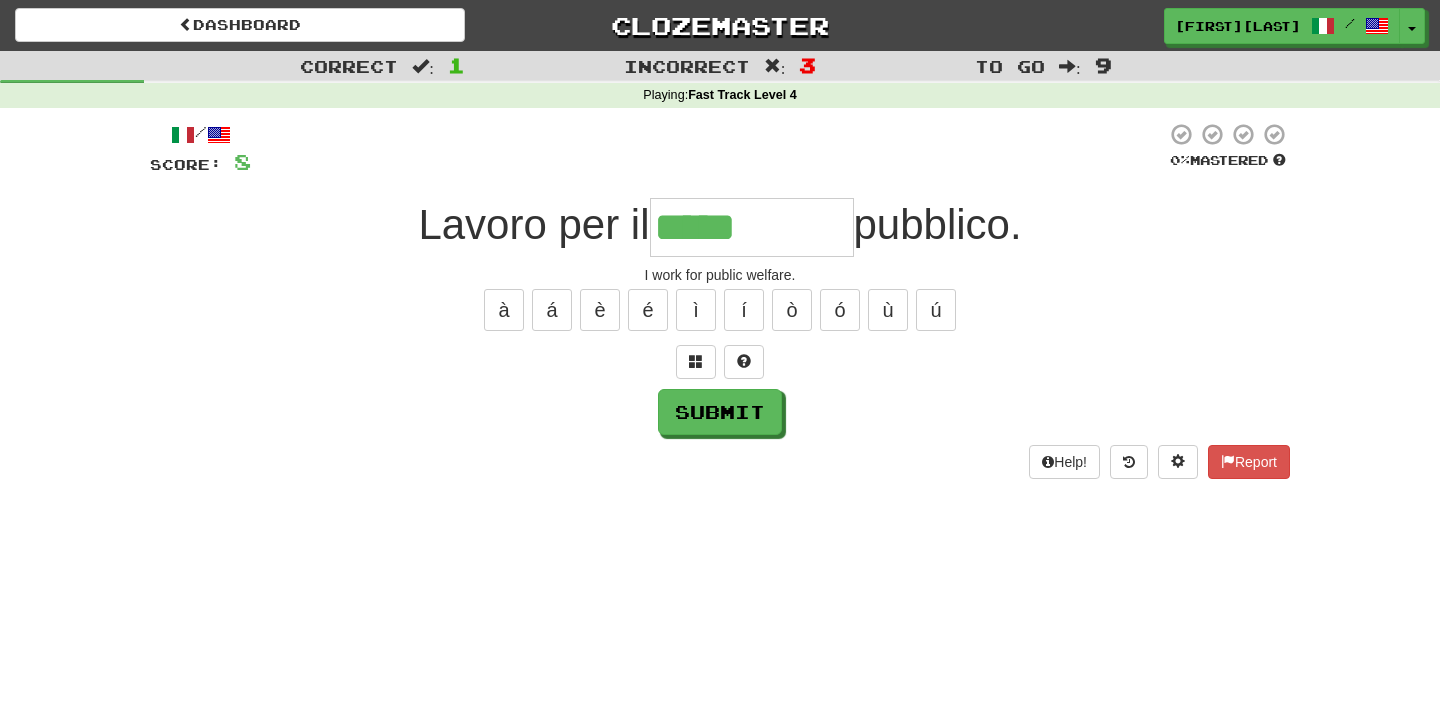 type on "*********" 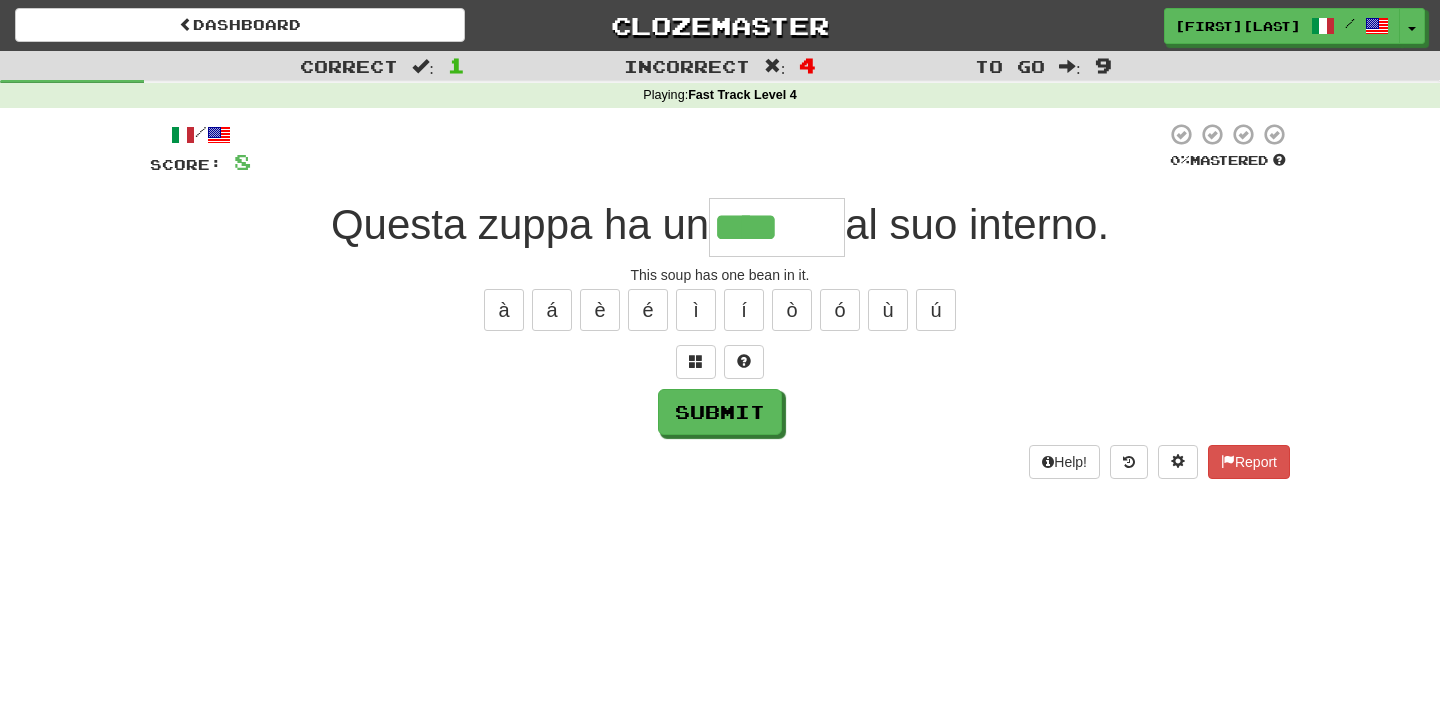 type on "*******" 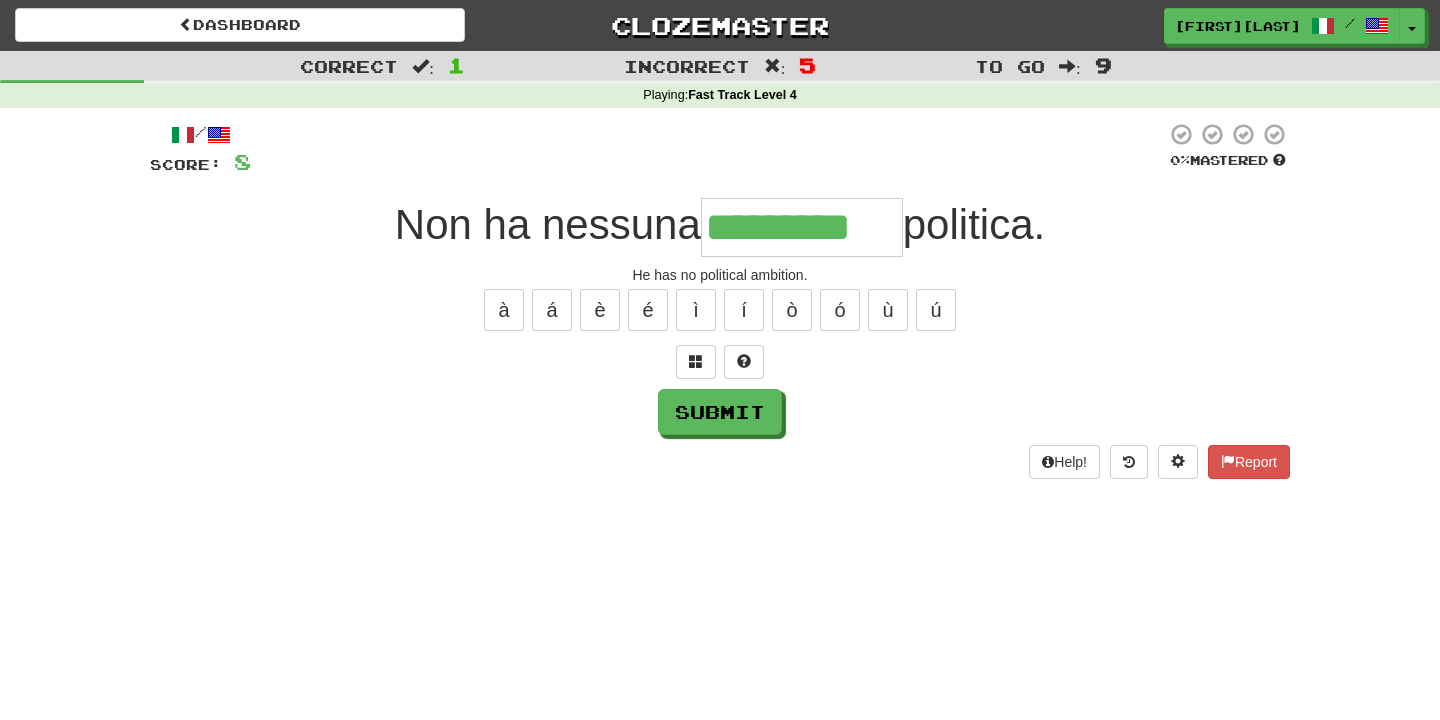 type on "*********" 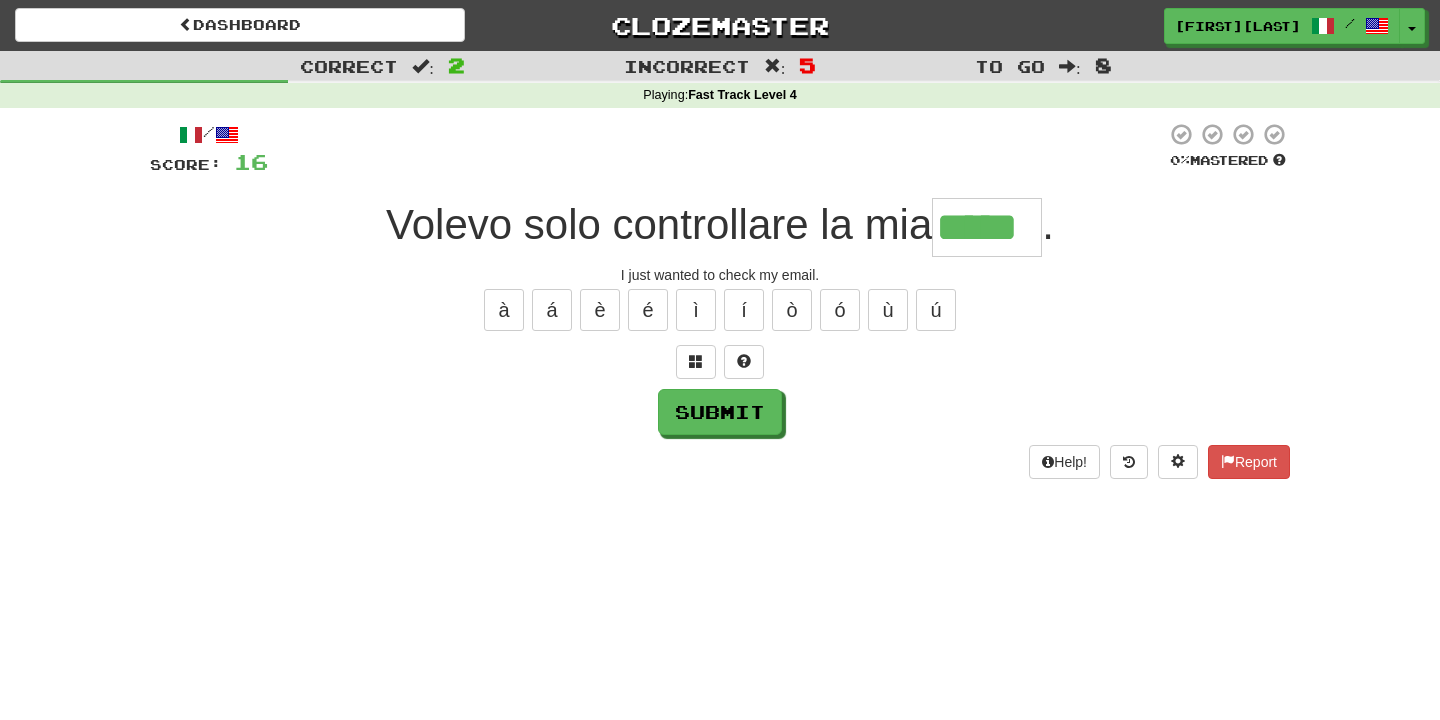 type on "*****" 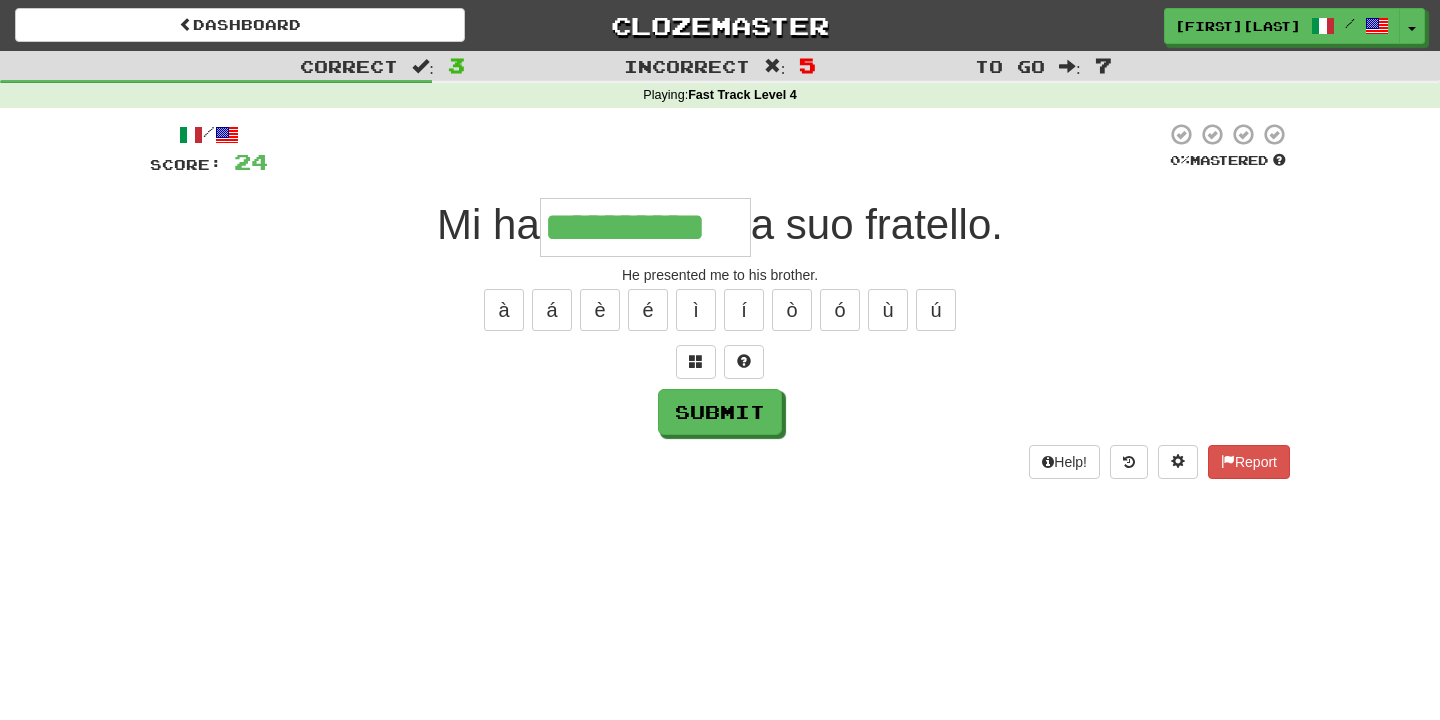 type on "**********" 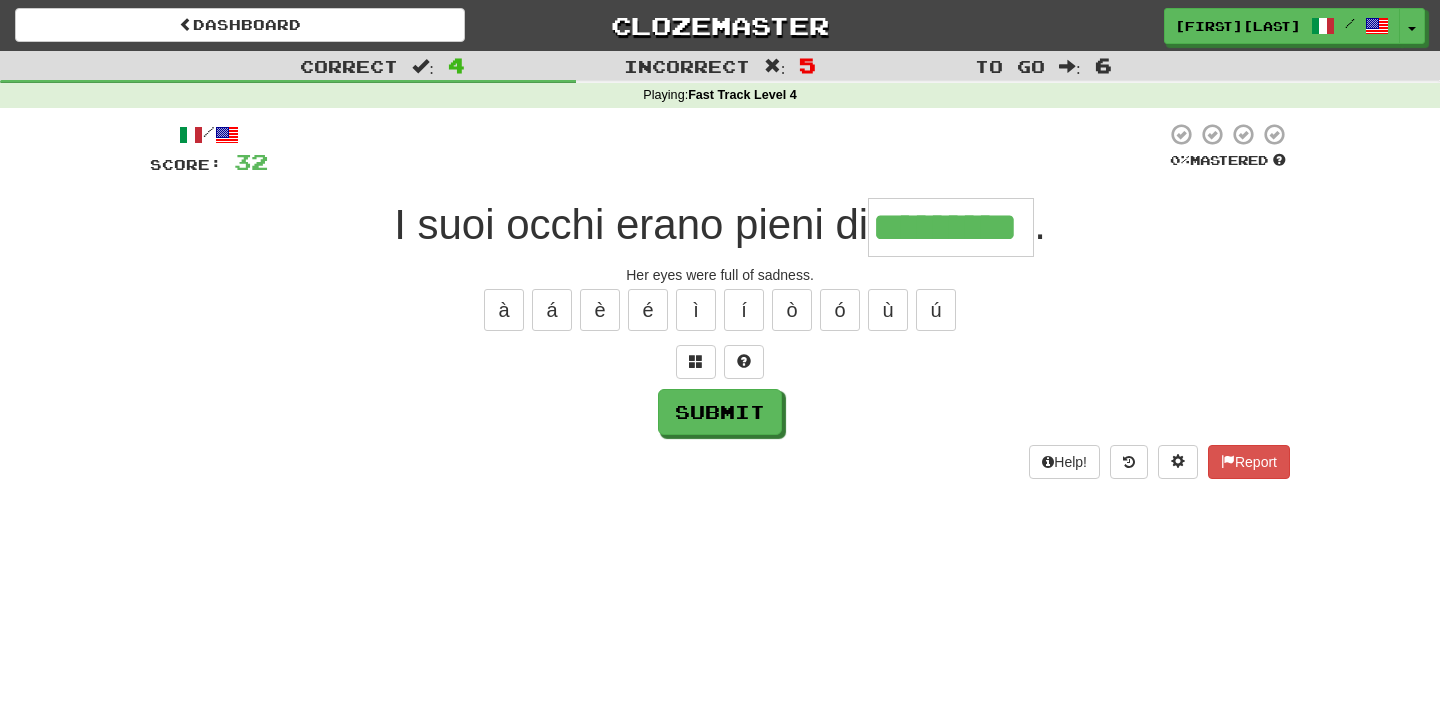 type on "*********" 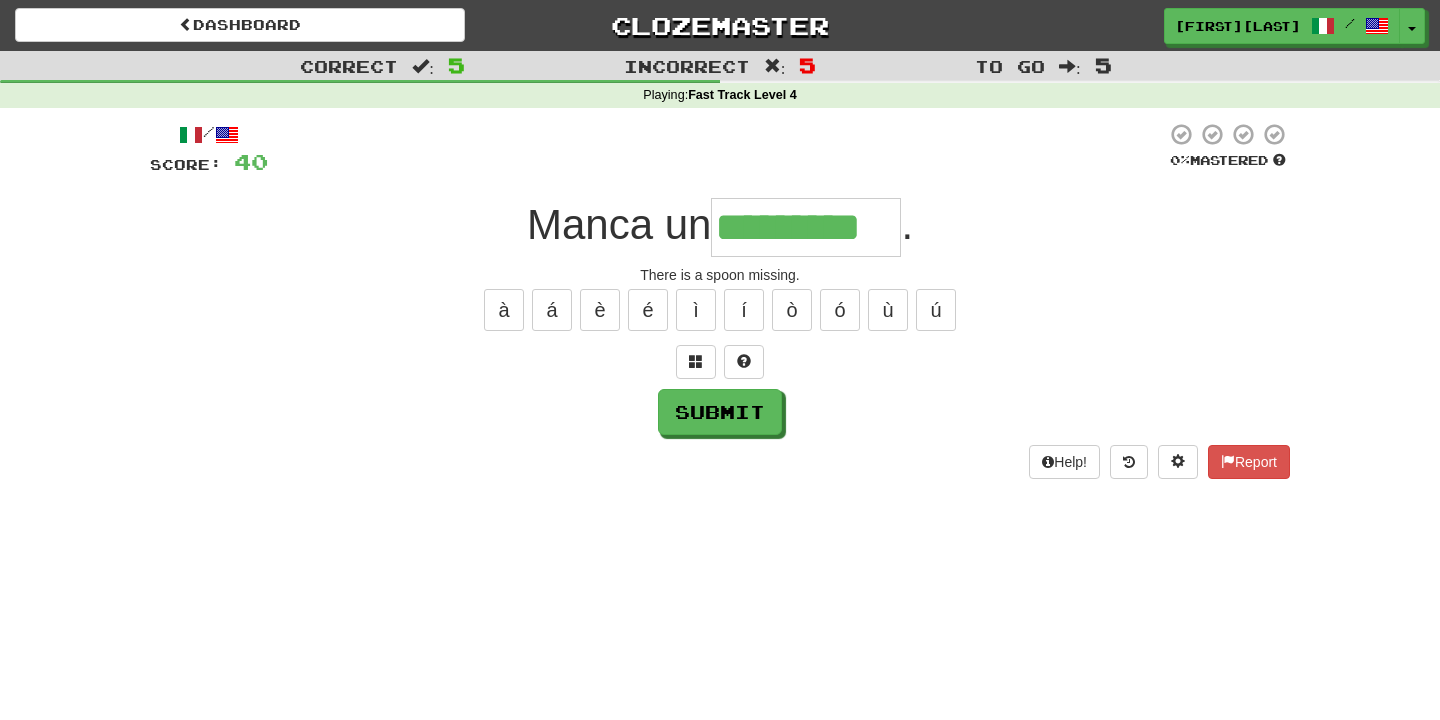 type on "*********" 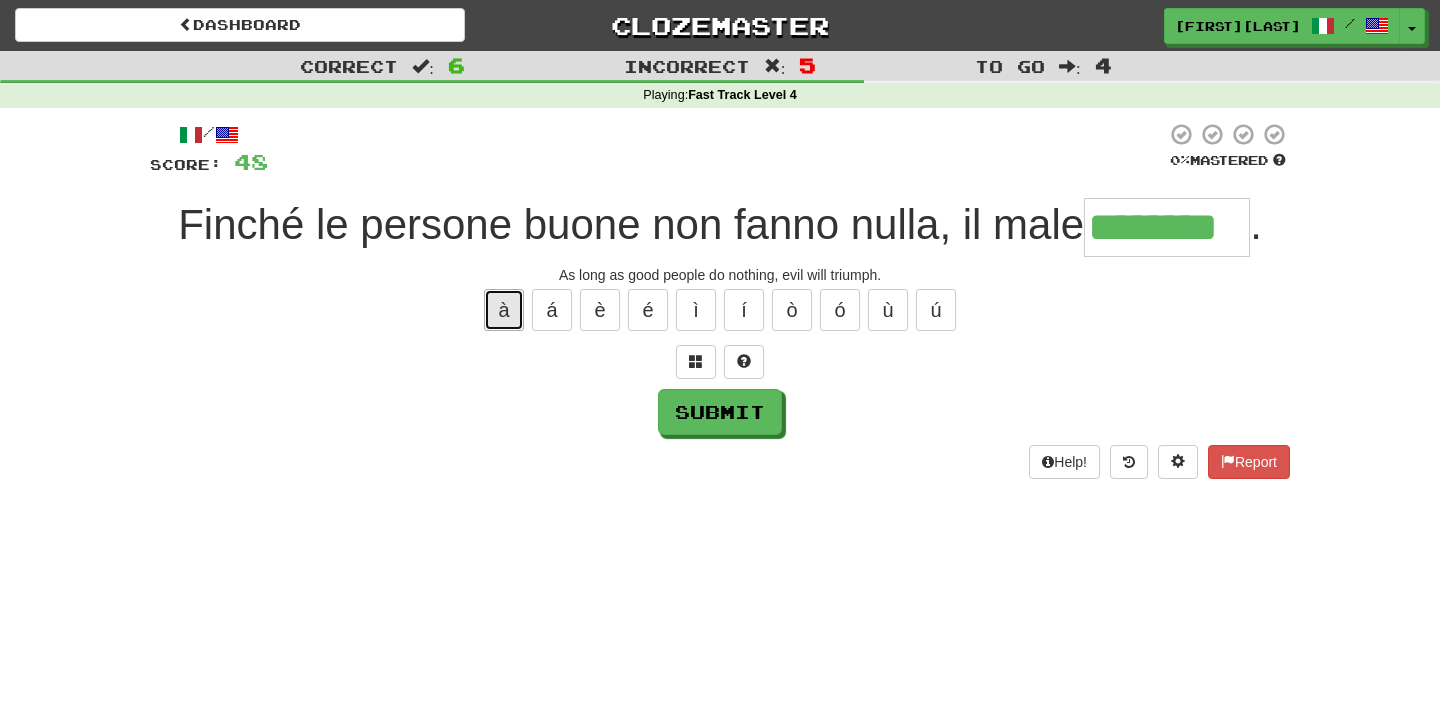 click on "à" at bounding box center [504, 310] 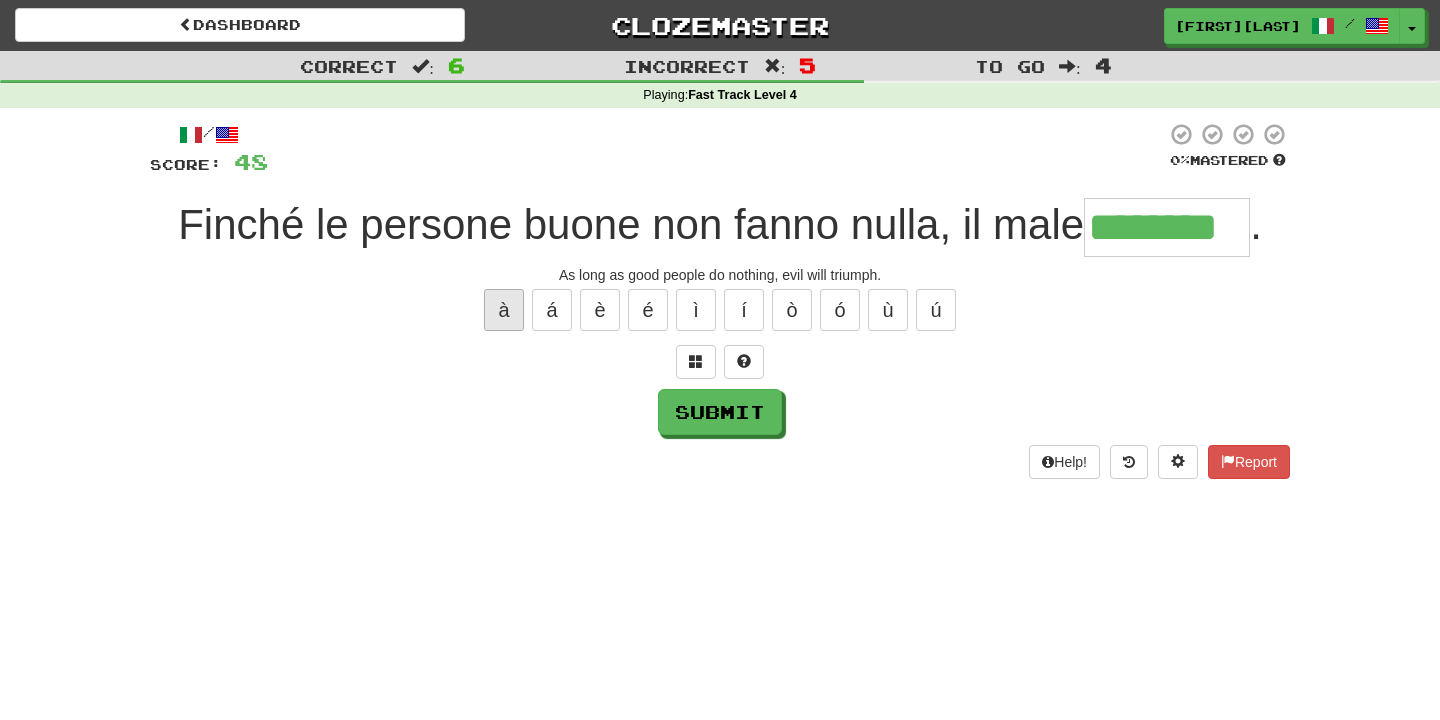 type on "*********" 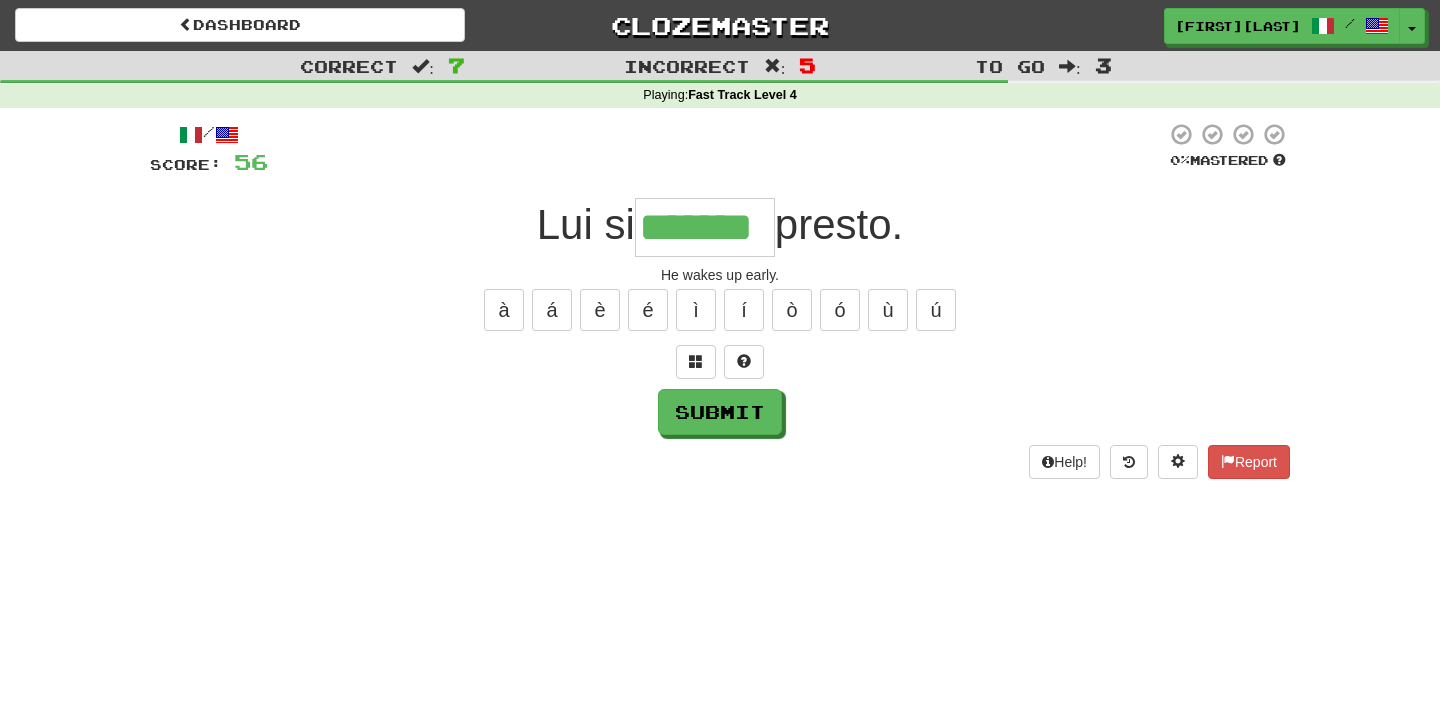 type on "*******" 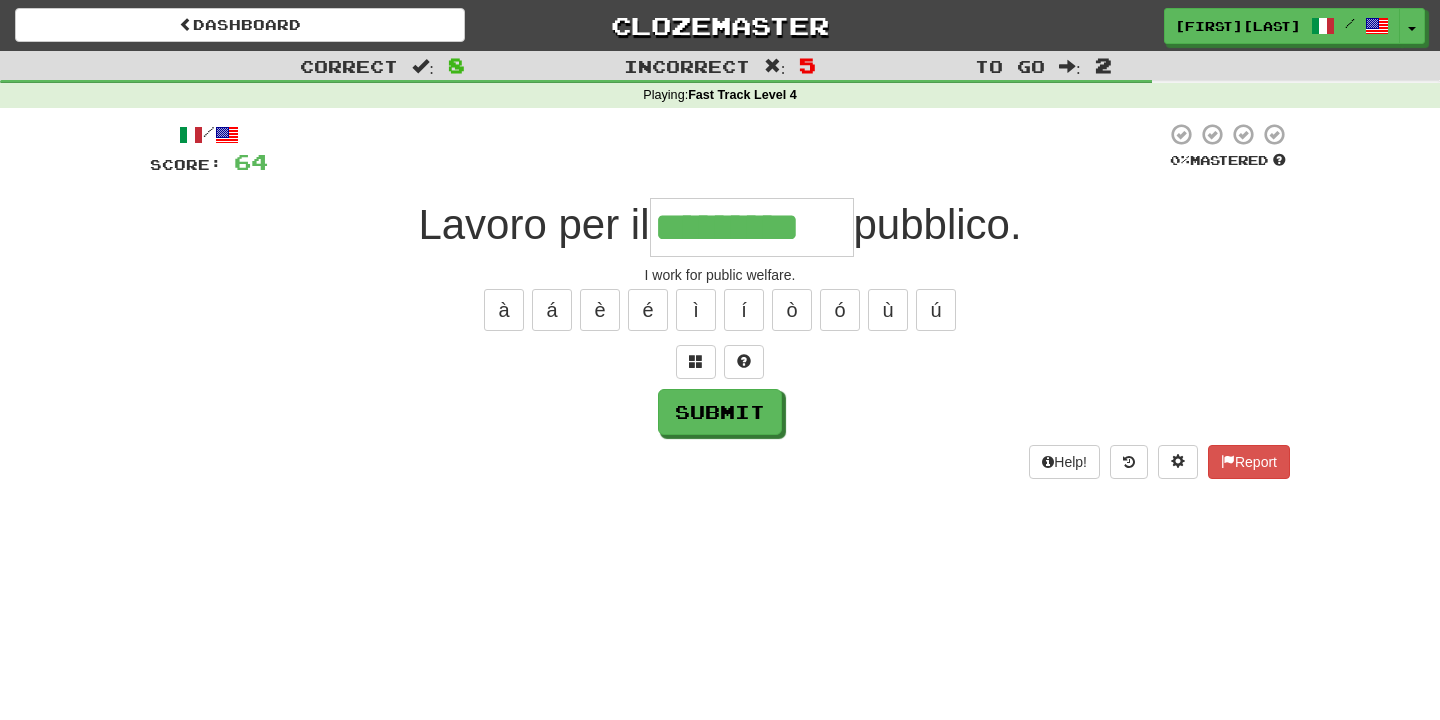 type on "*********" 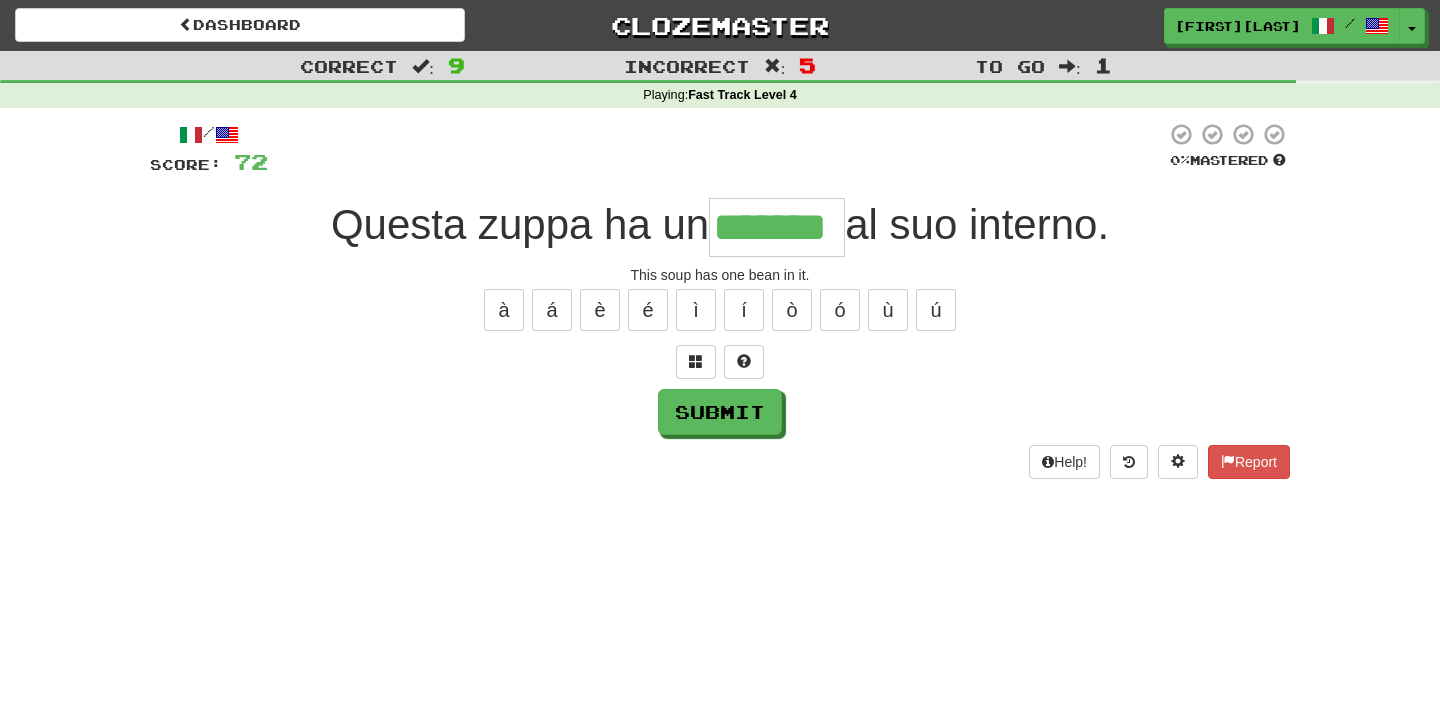 type on "*******" 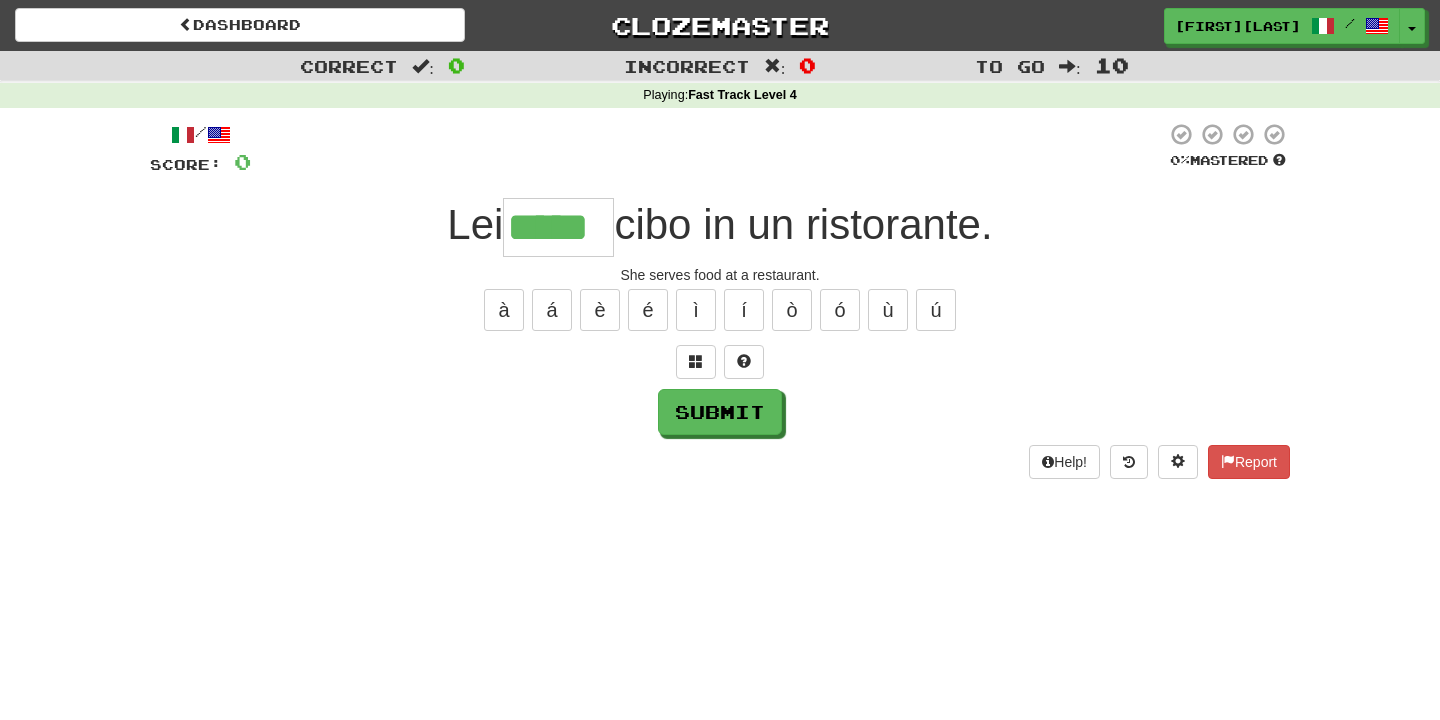 type on "*****" 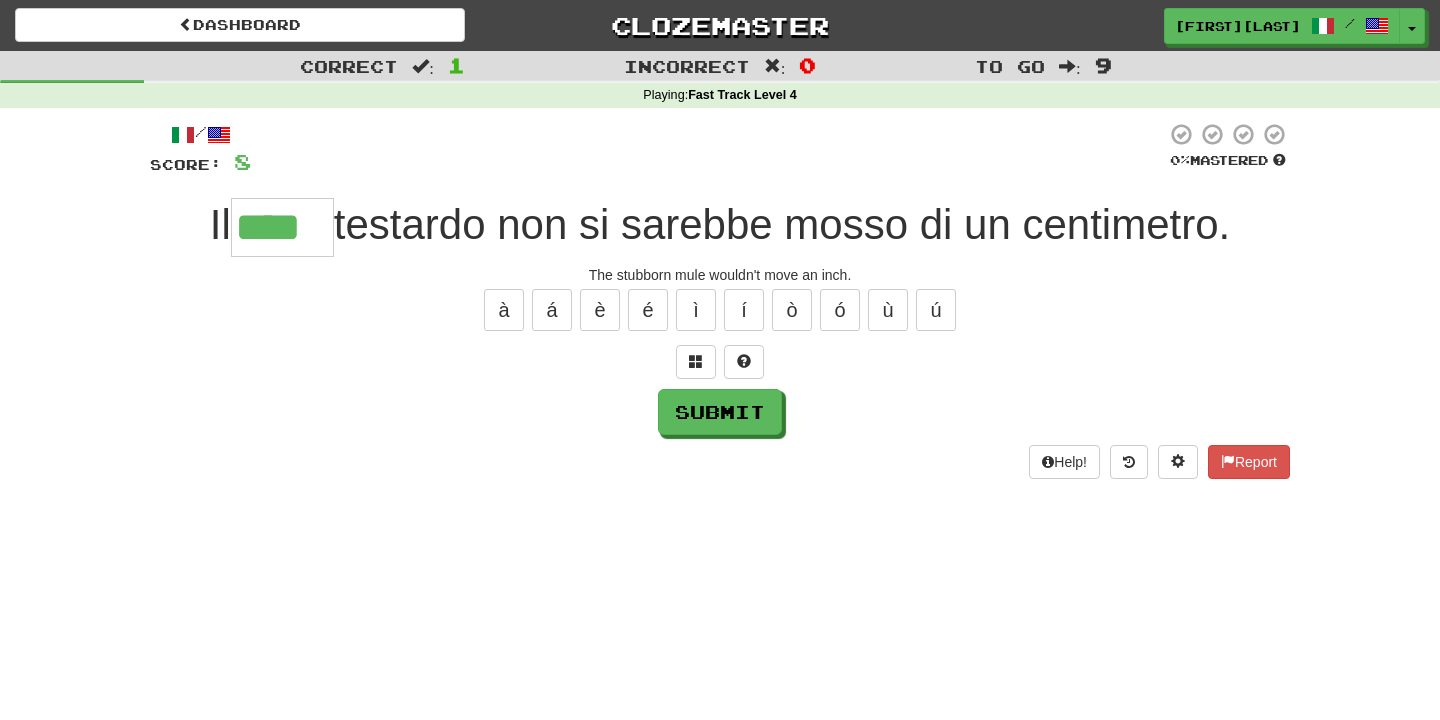 type on "****" 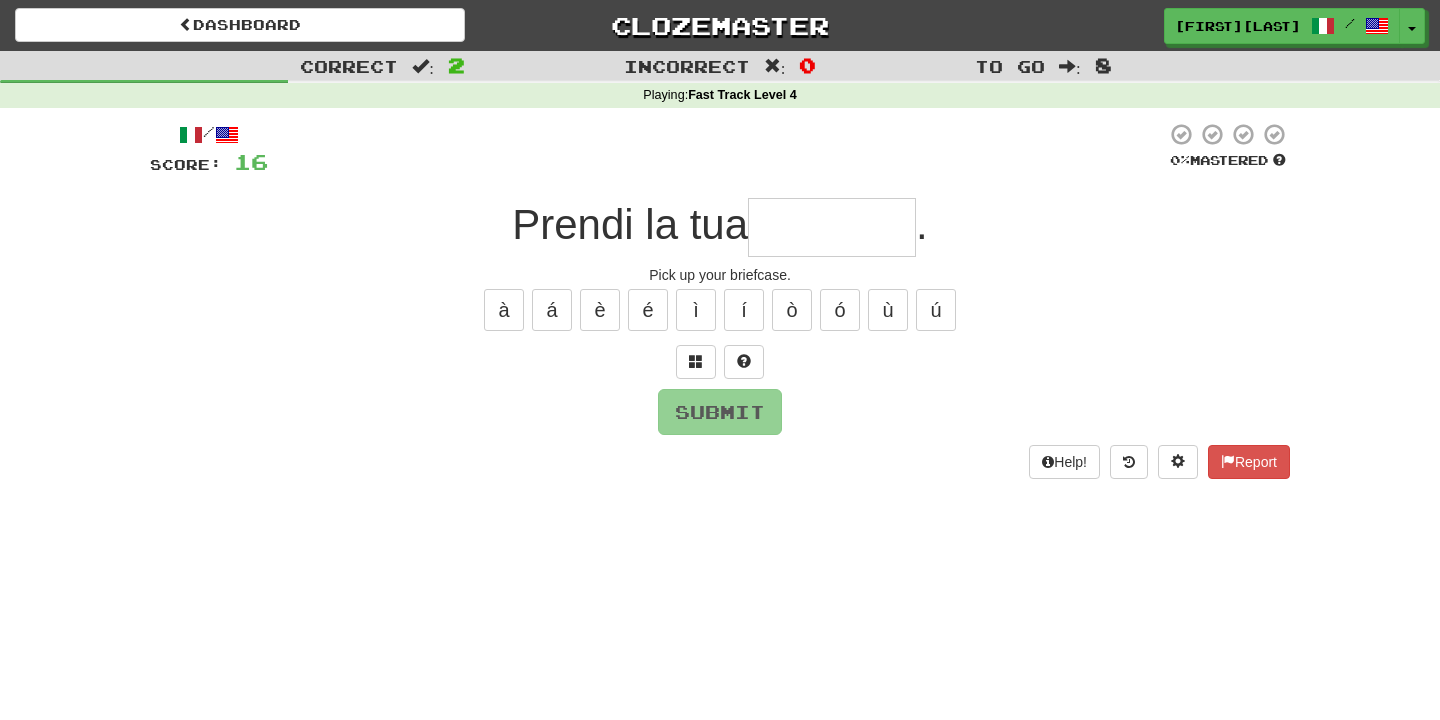 type on "*********" 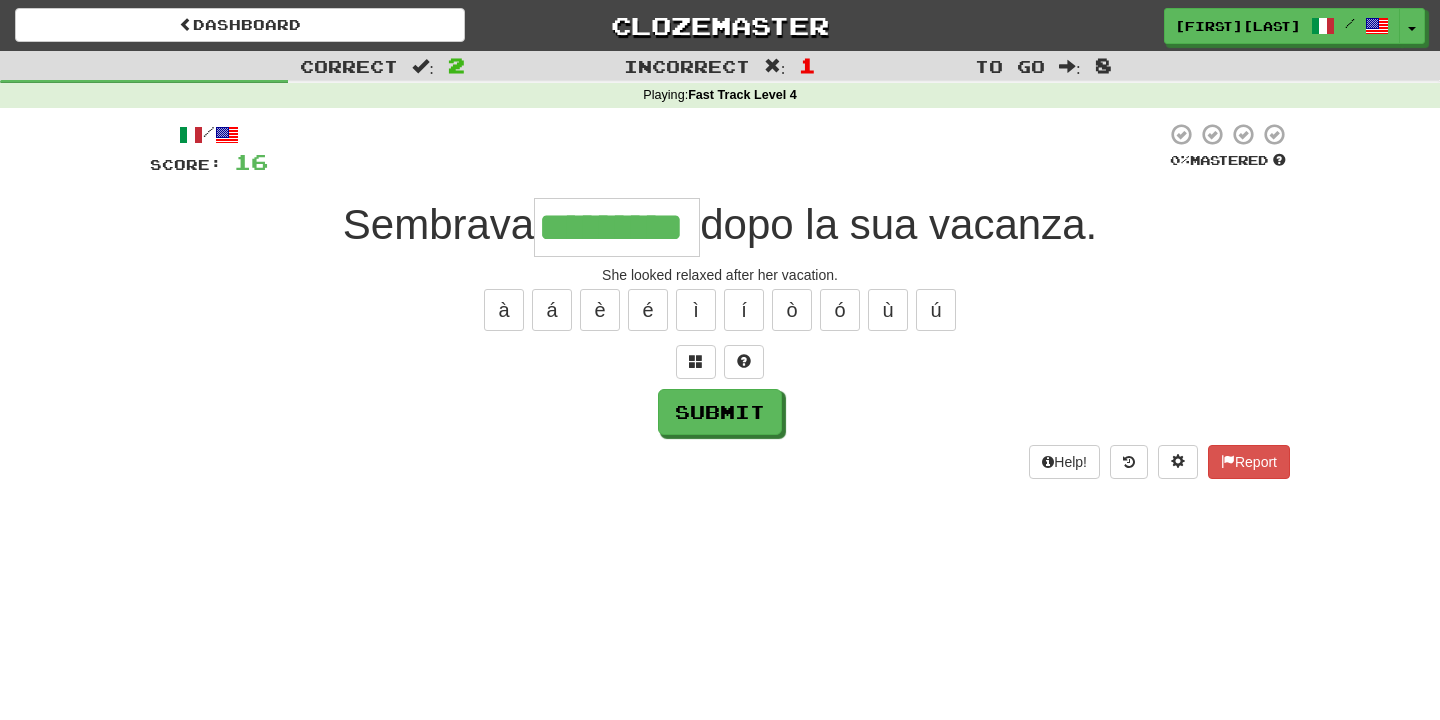 type on "*********" 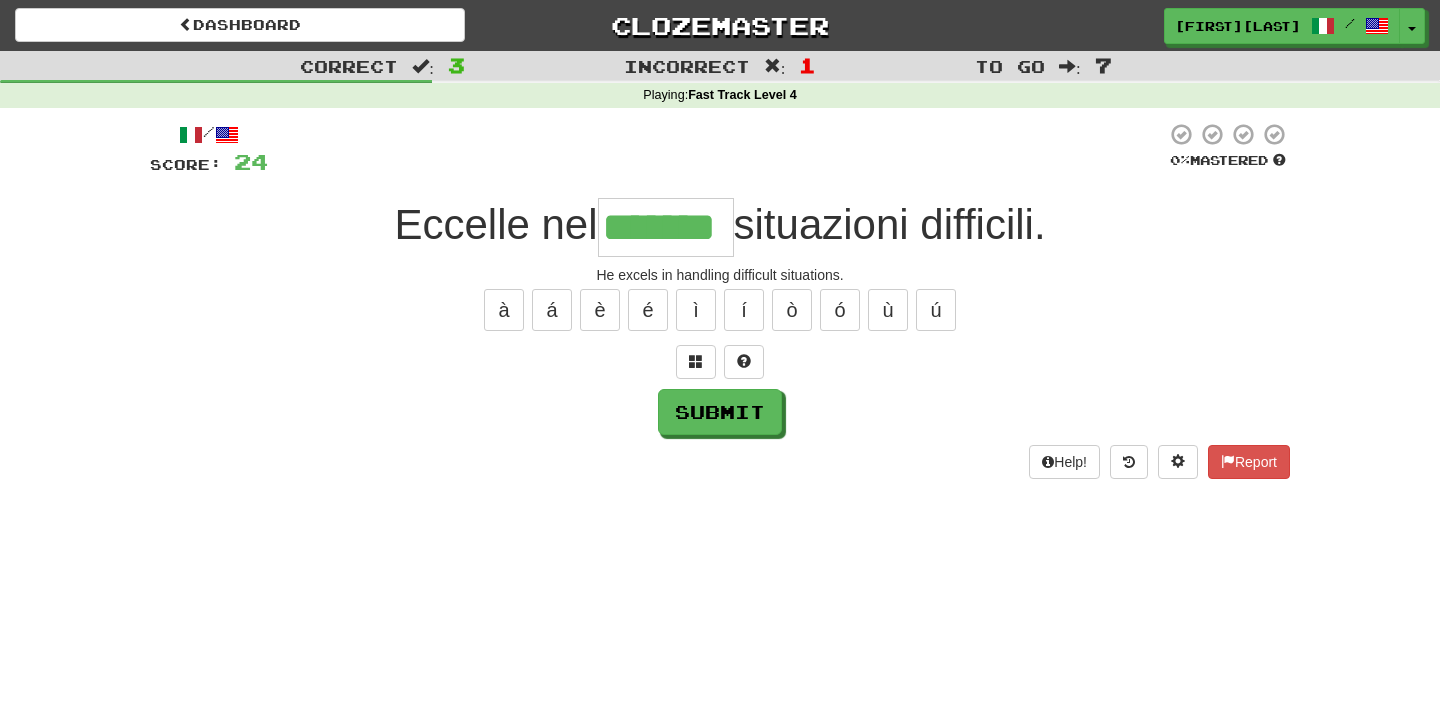 type on "*******" 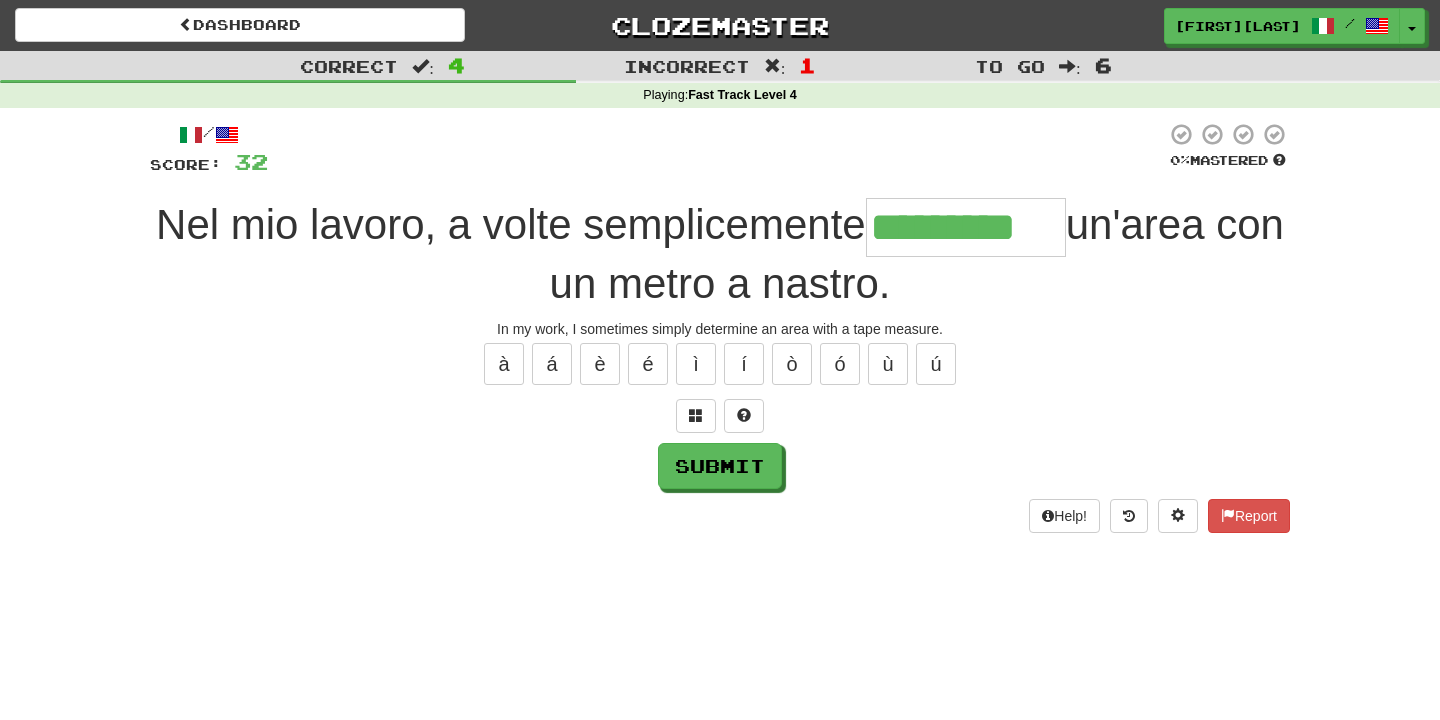 type on "*********" 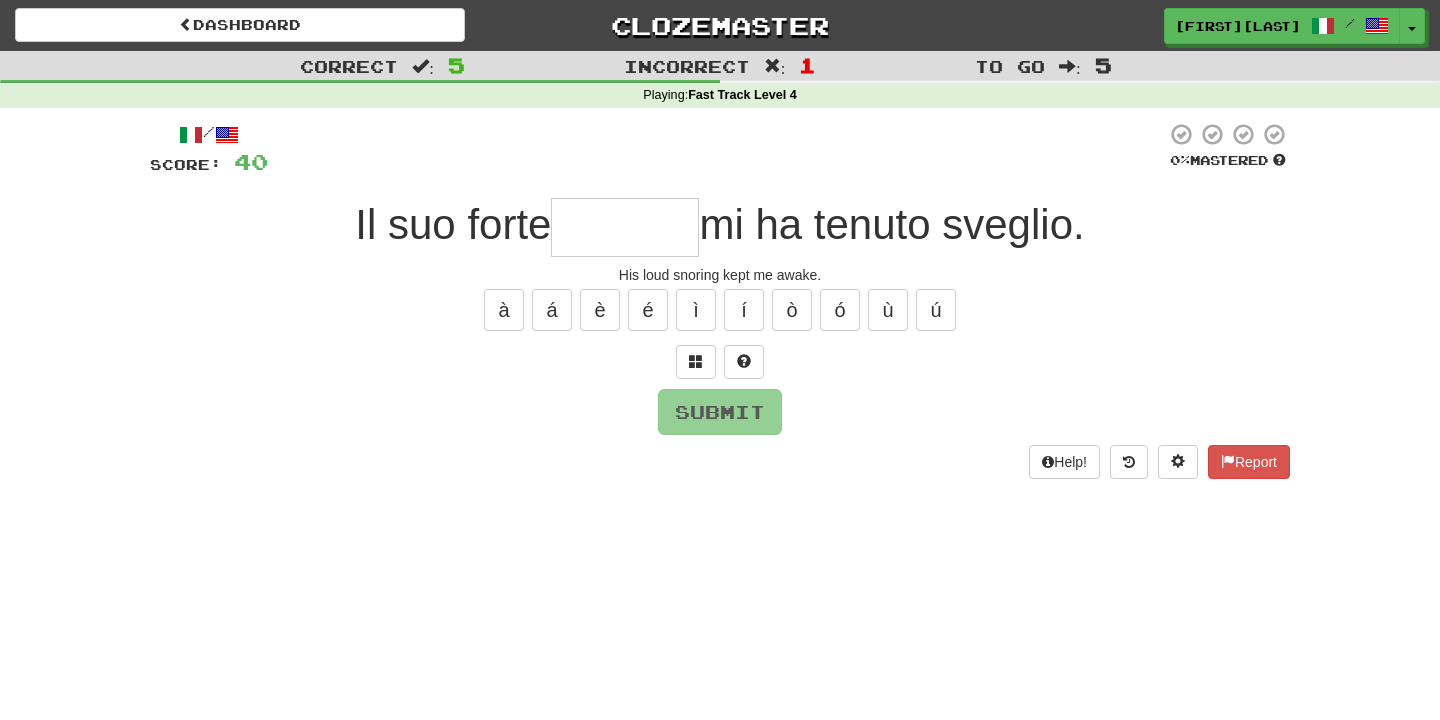 type on "*******" 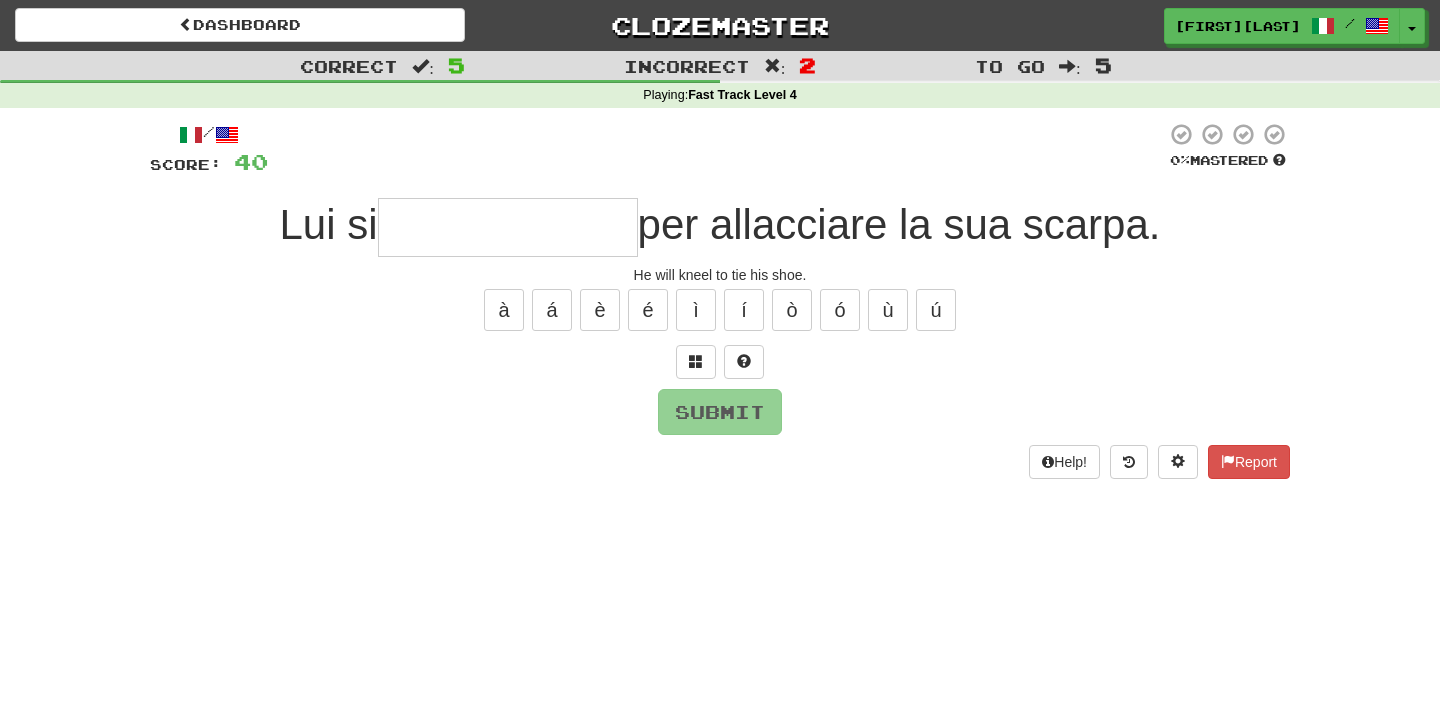 type on "**********" 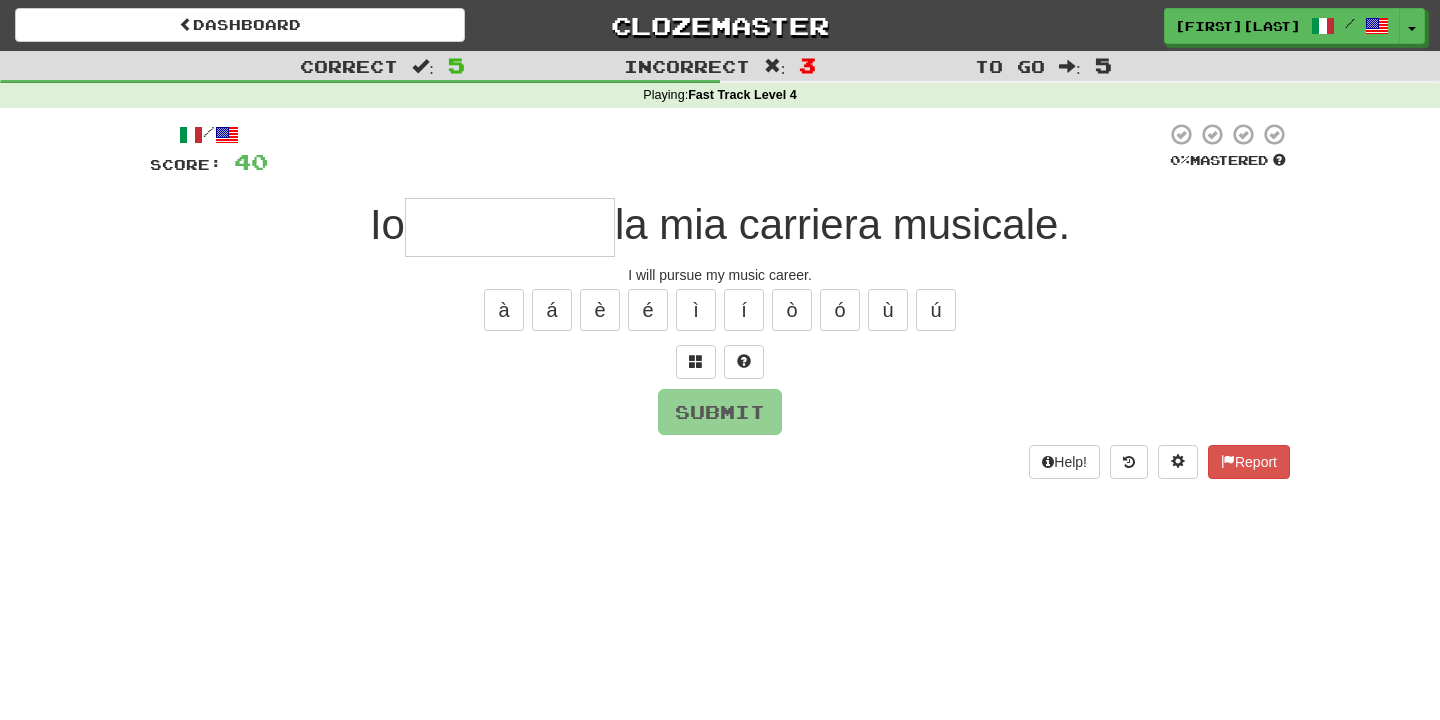 type on "**********" 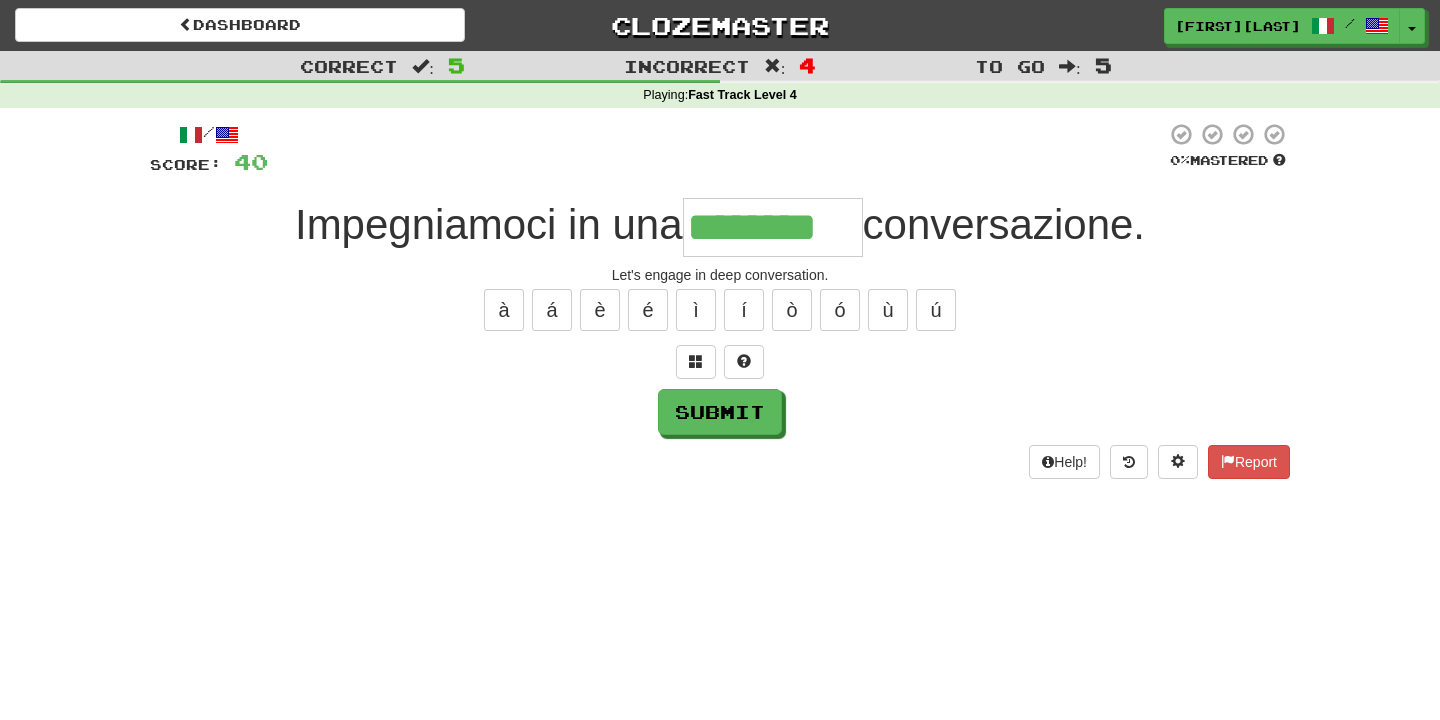type on "********" 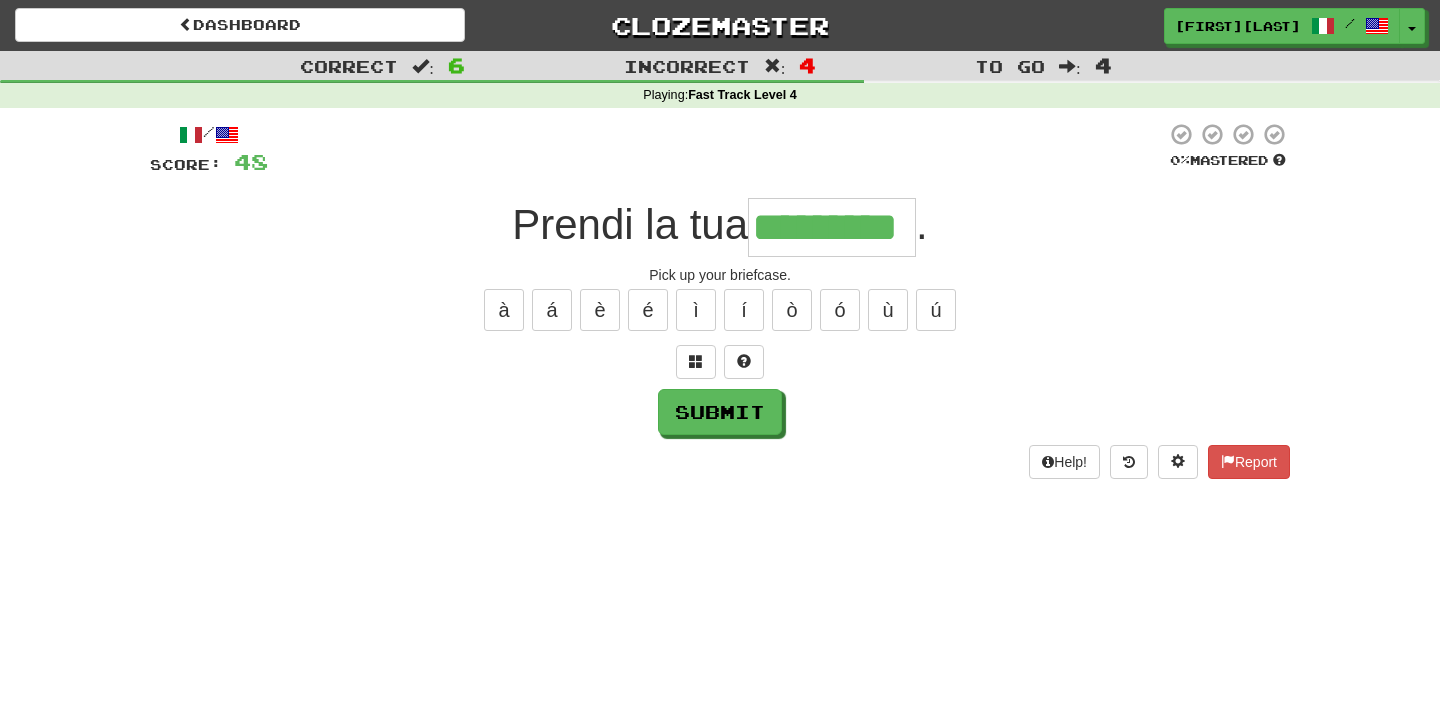 type on "*********" 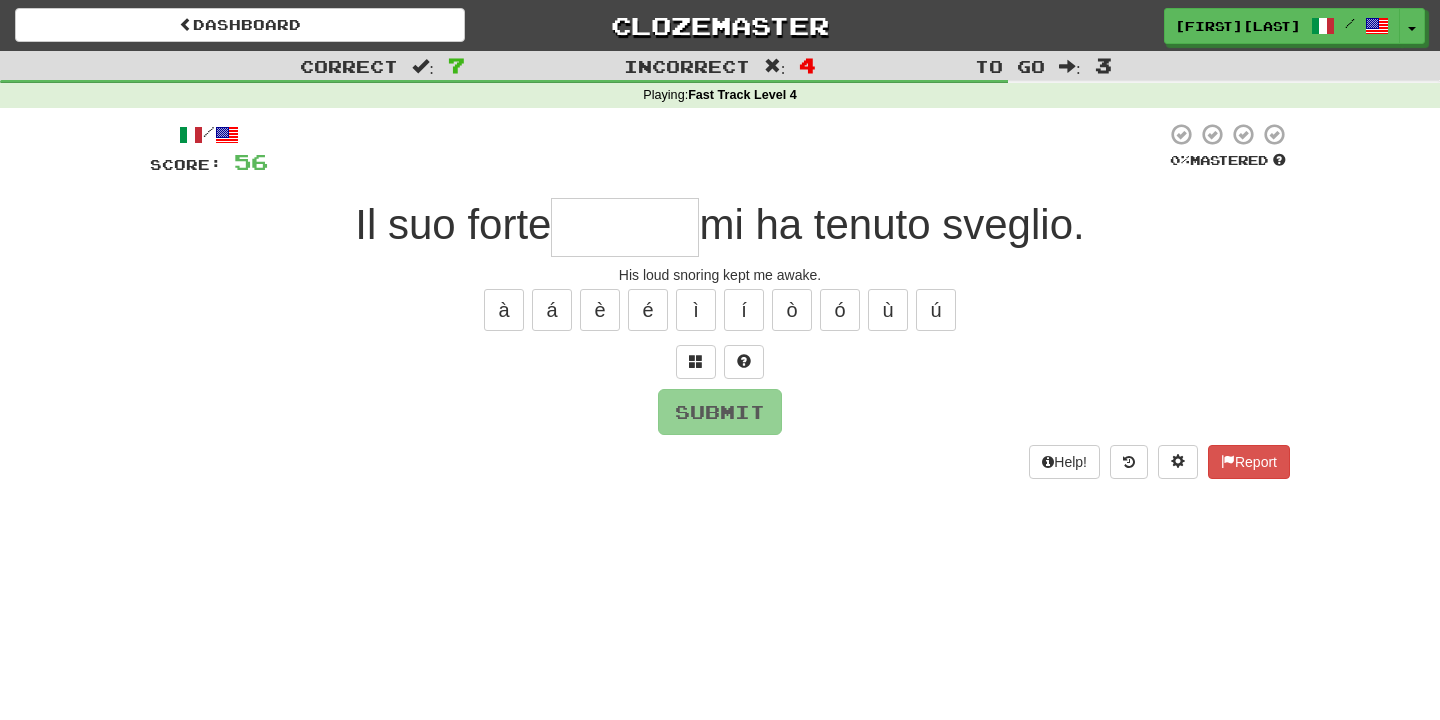type on "*******" 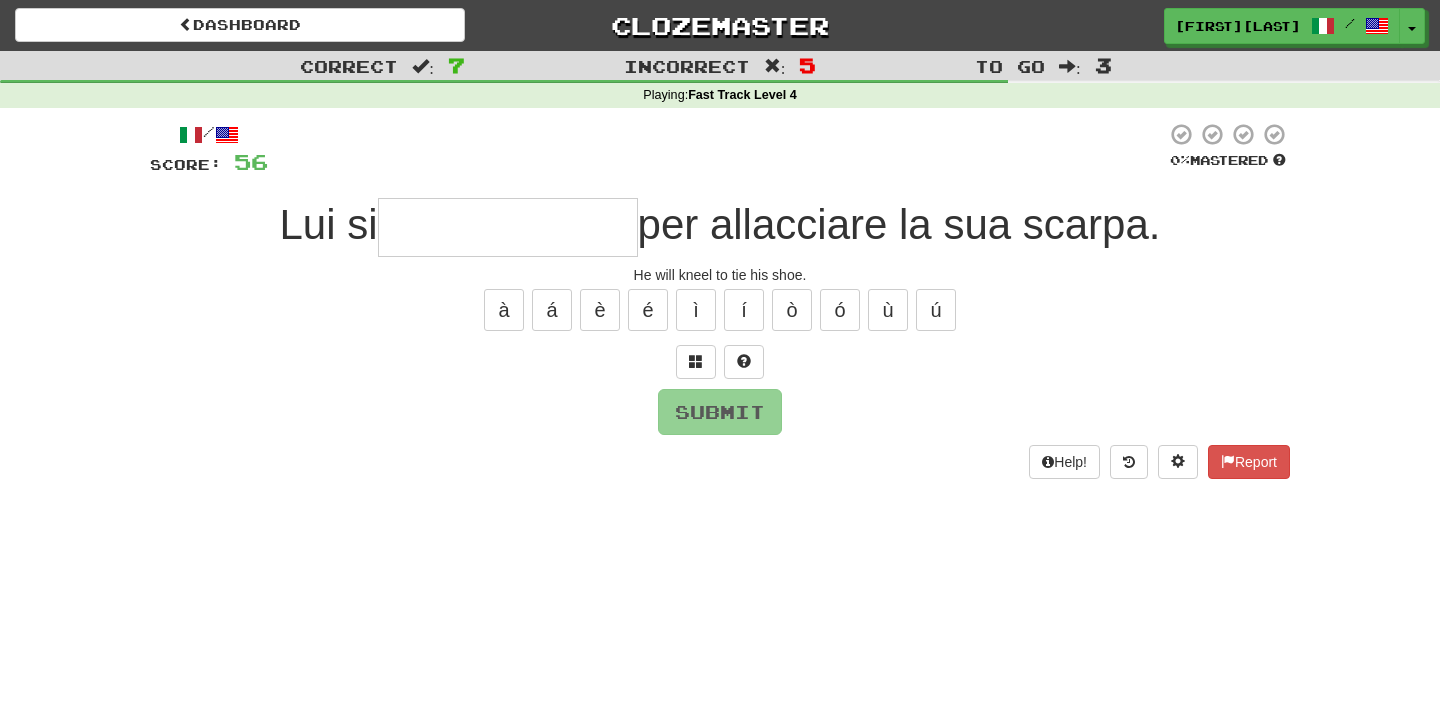 type on "**********" 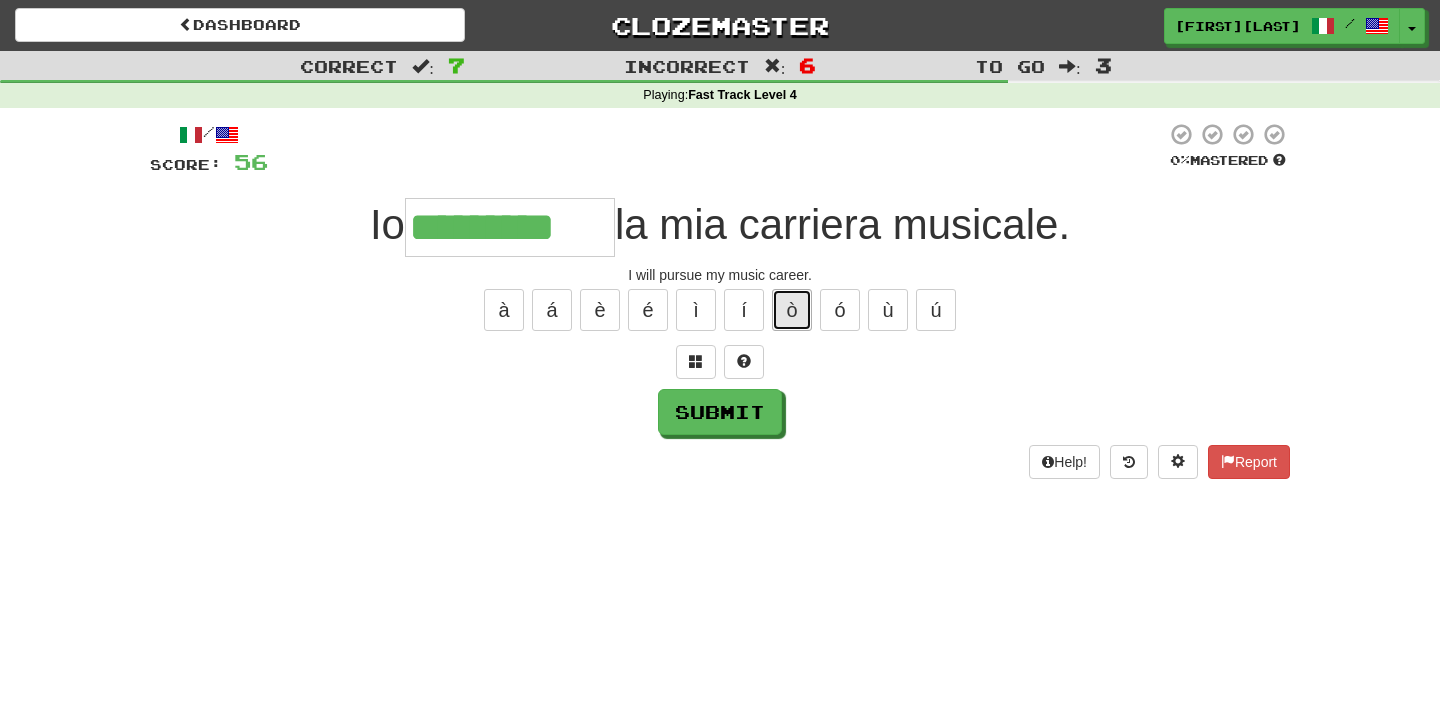click on "ò" at bounding box center [792, 310] 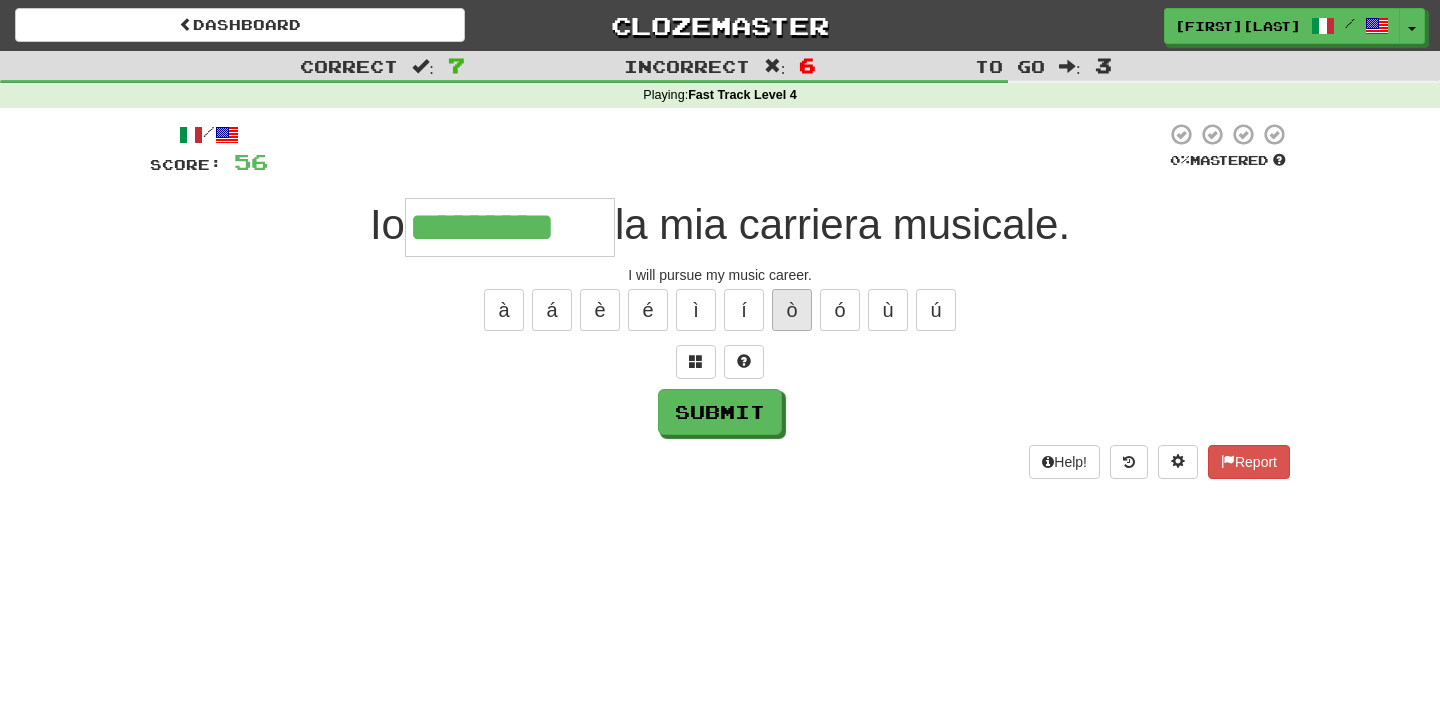 type on "**********" 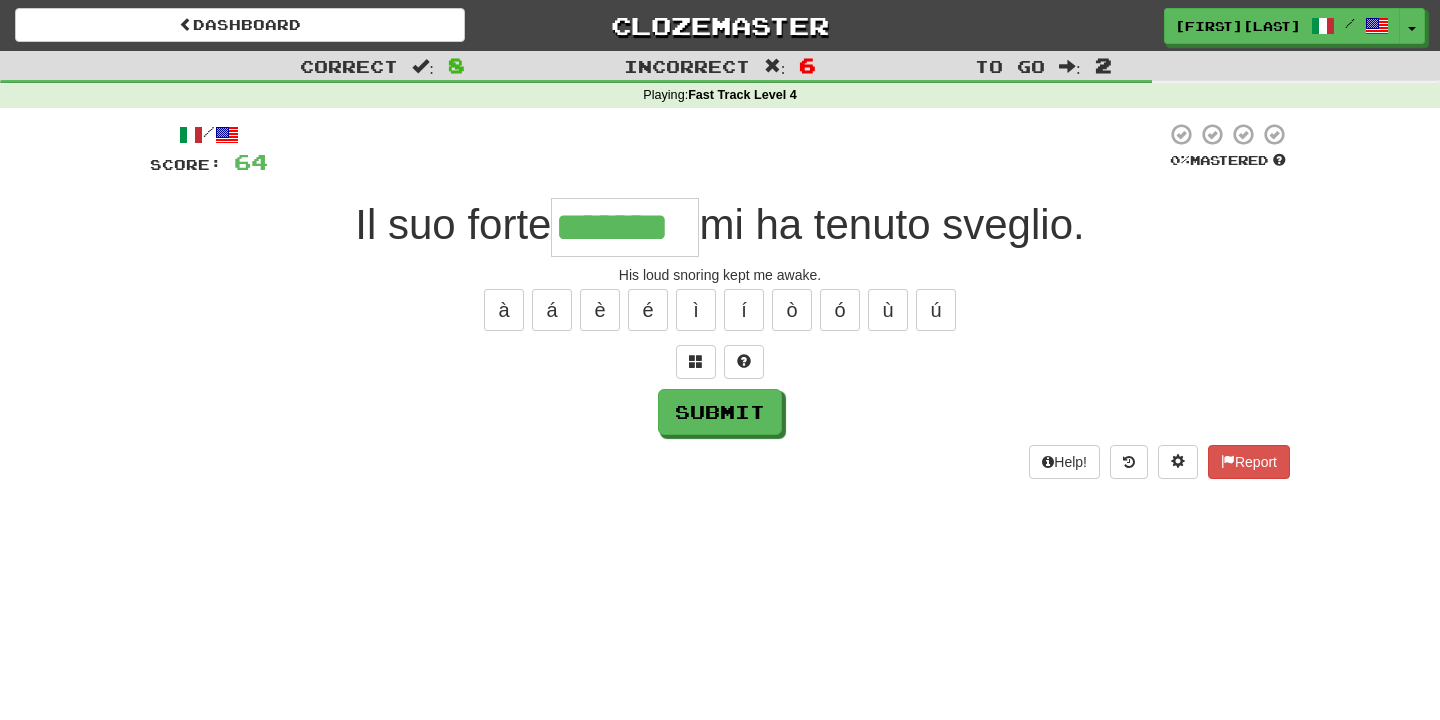 type on "*******" 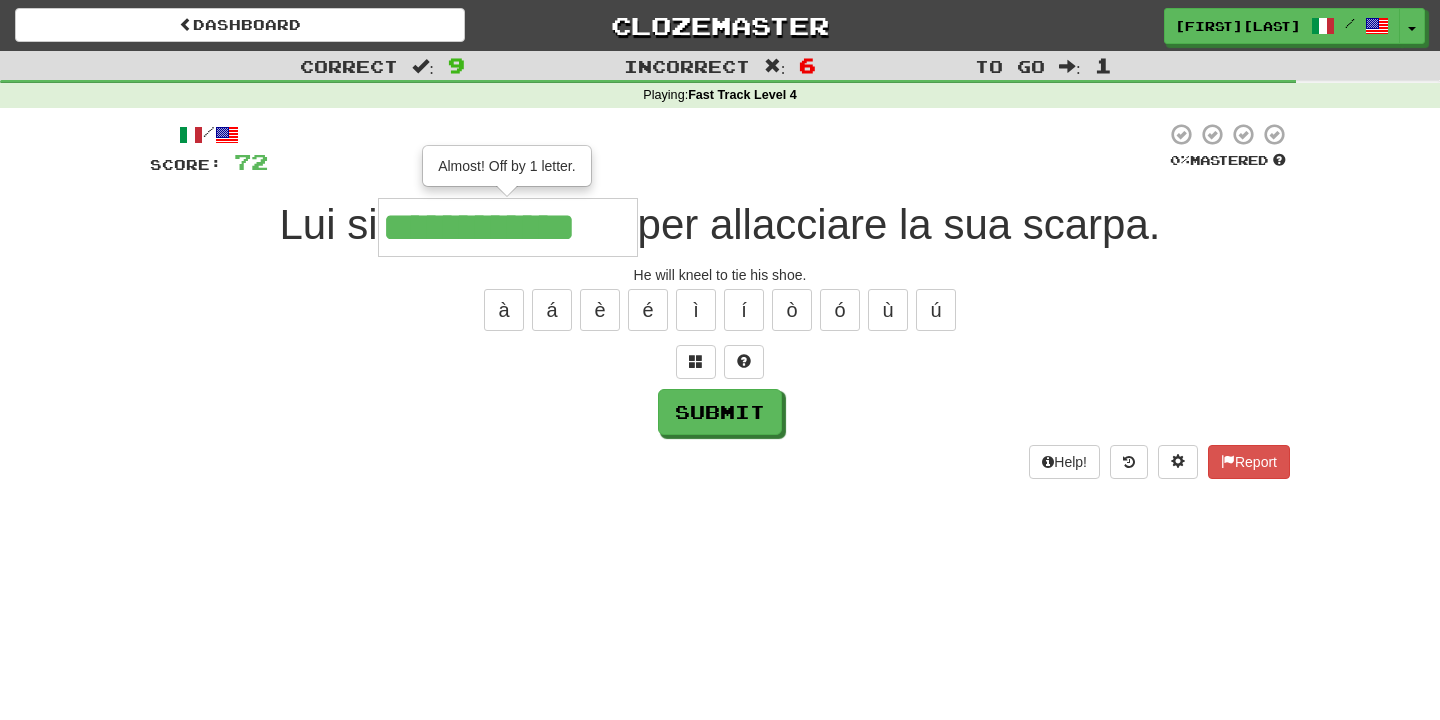 type on "**********" 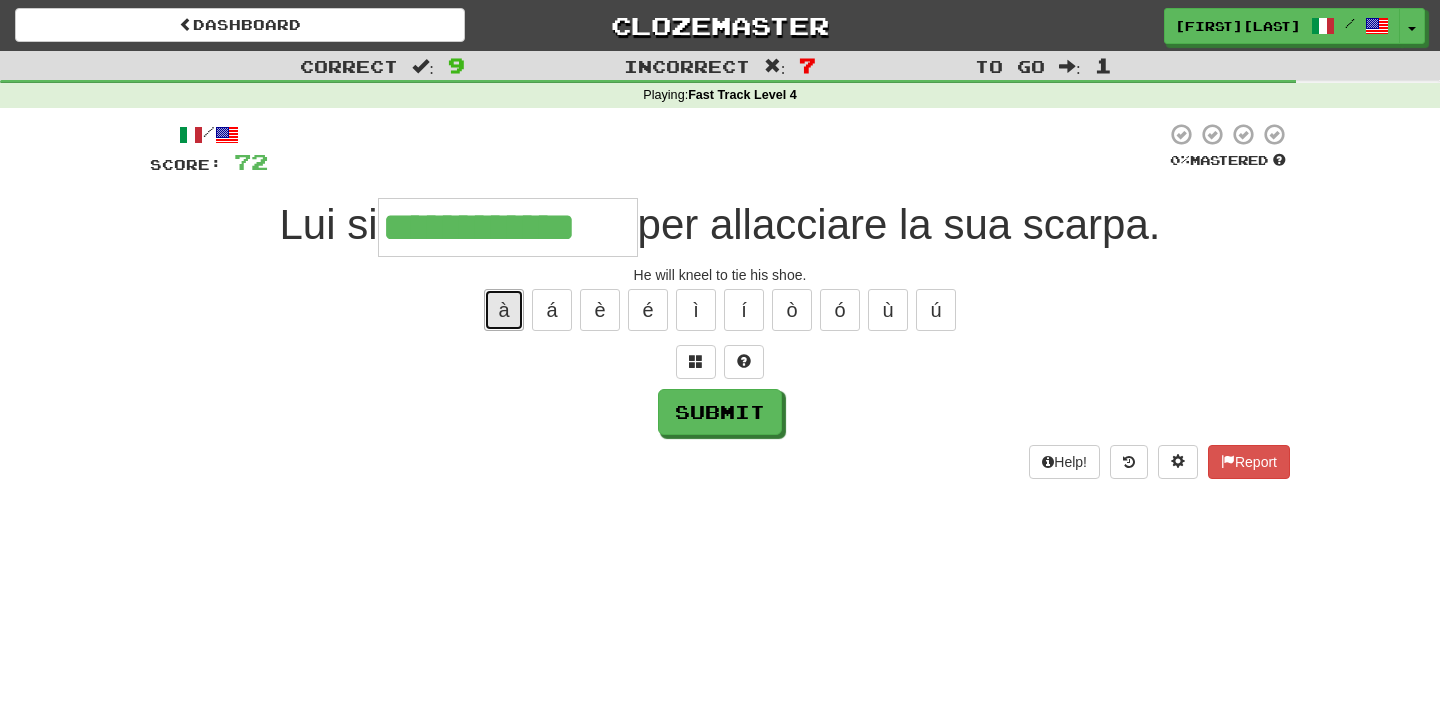 click on "à" at bounding box center (504, 310) 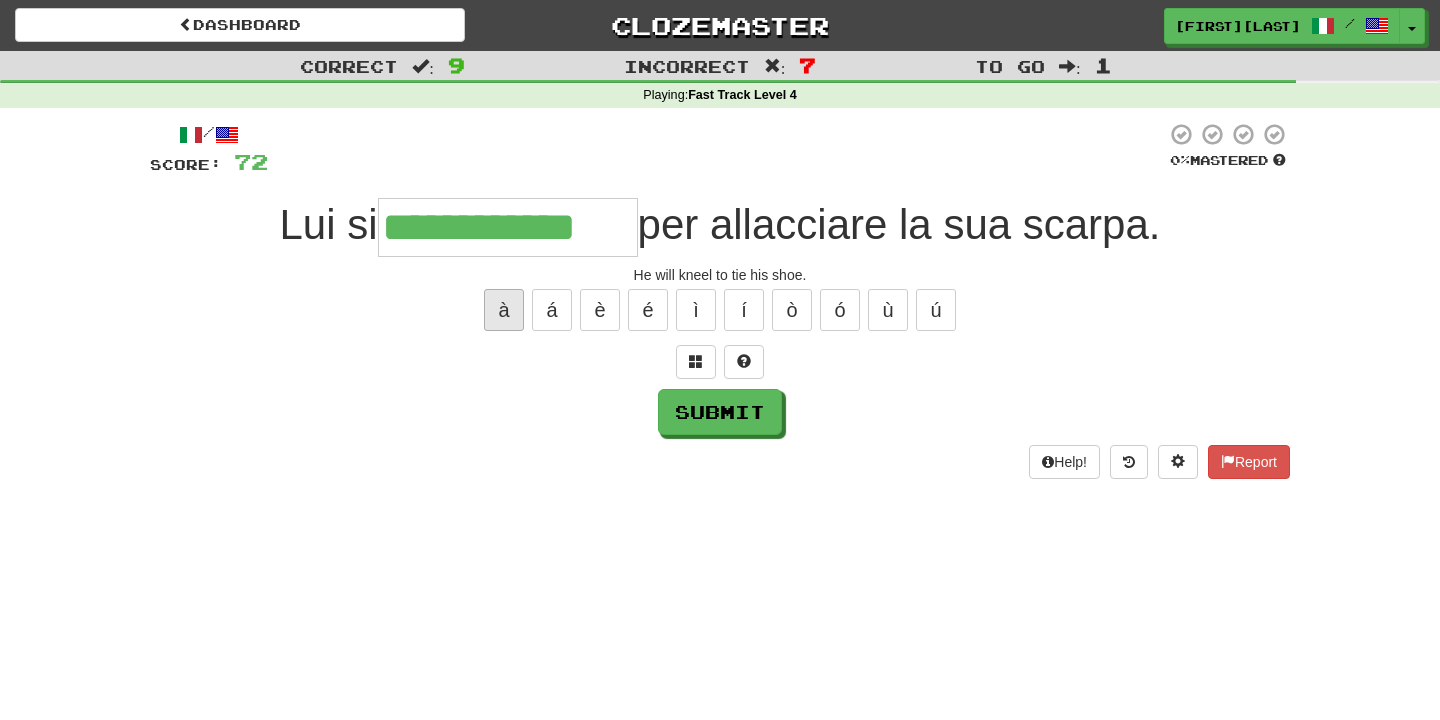 type on "**********" 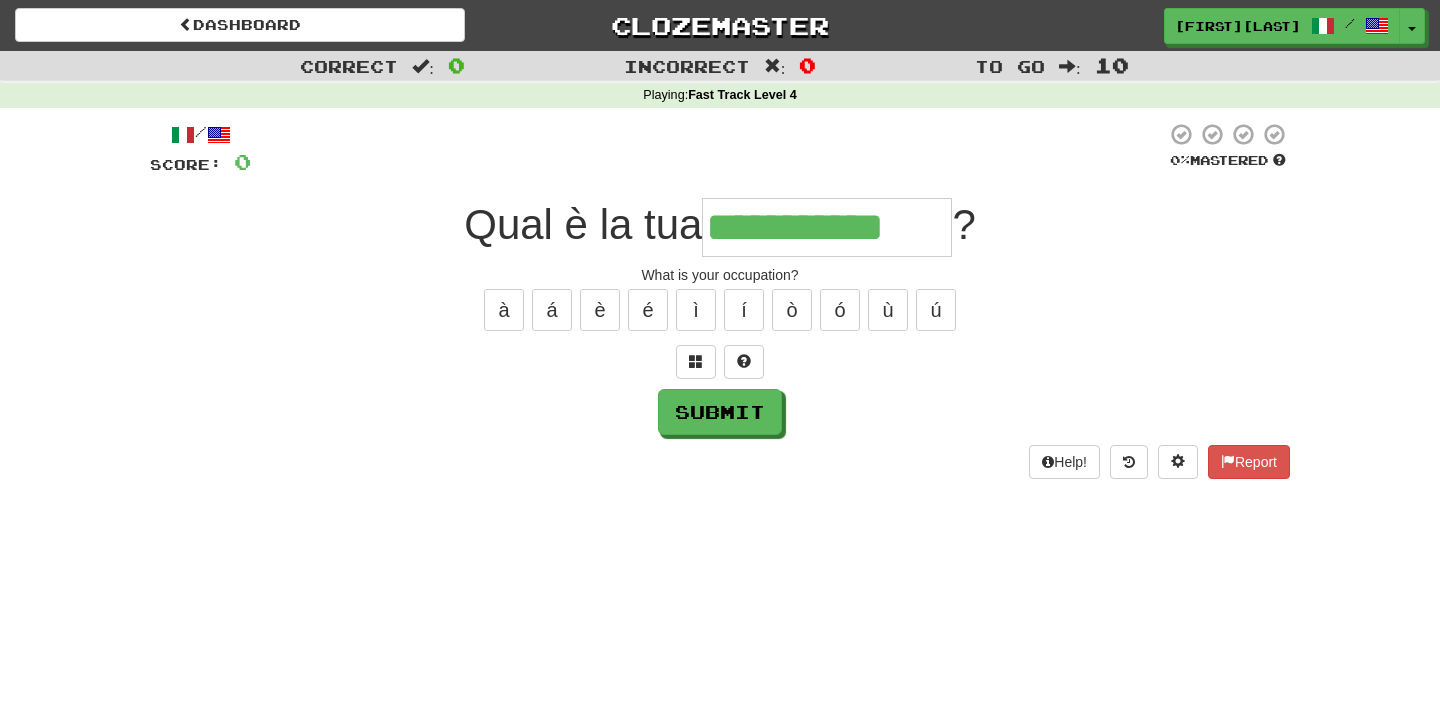 type on "**********" 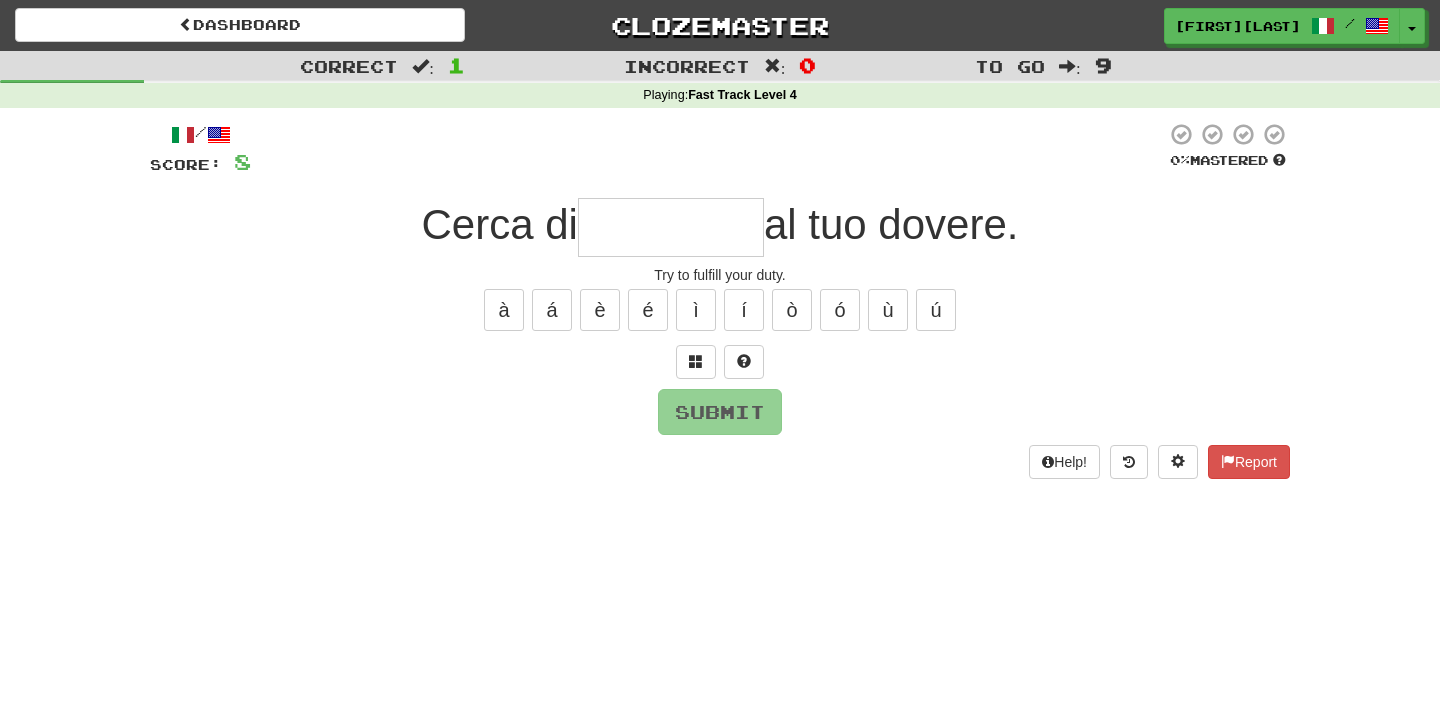 type on "*" 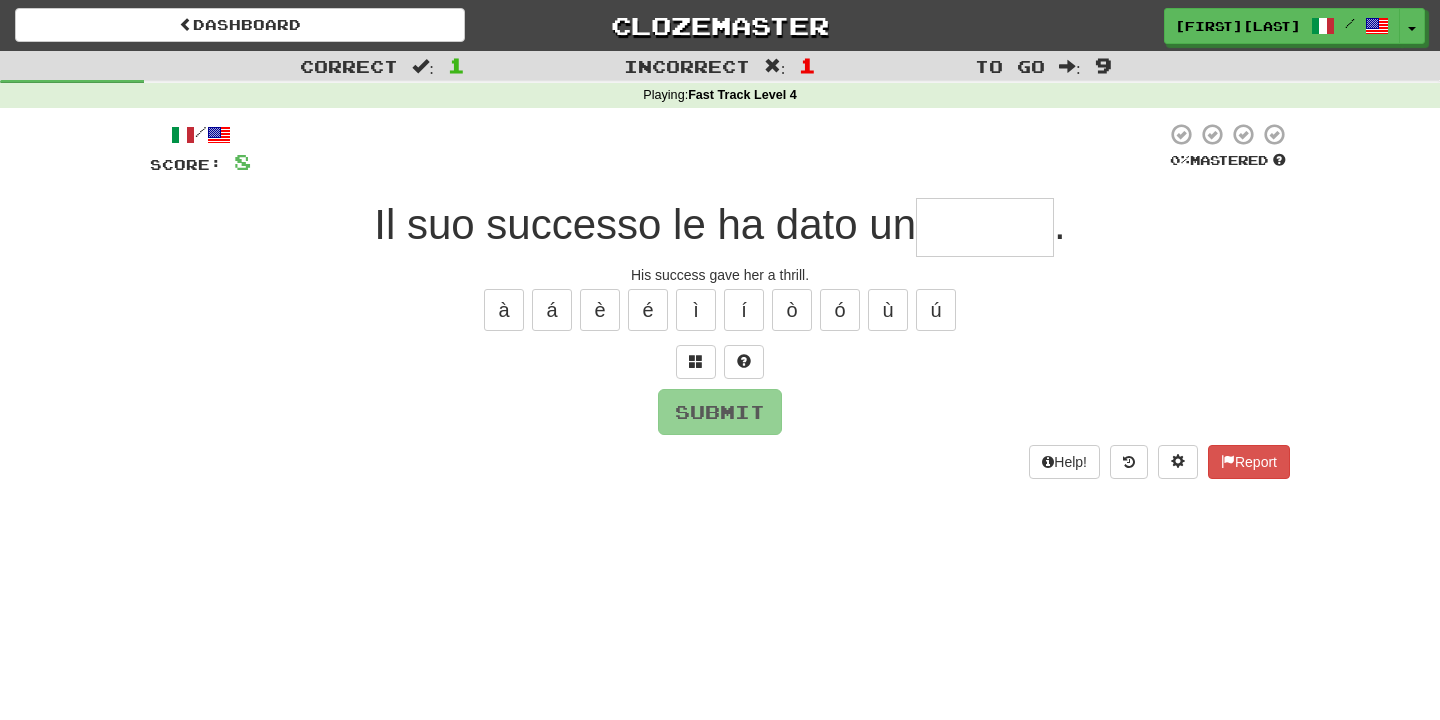 type on "*******" 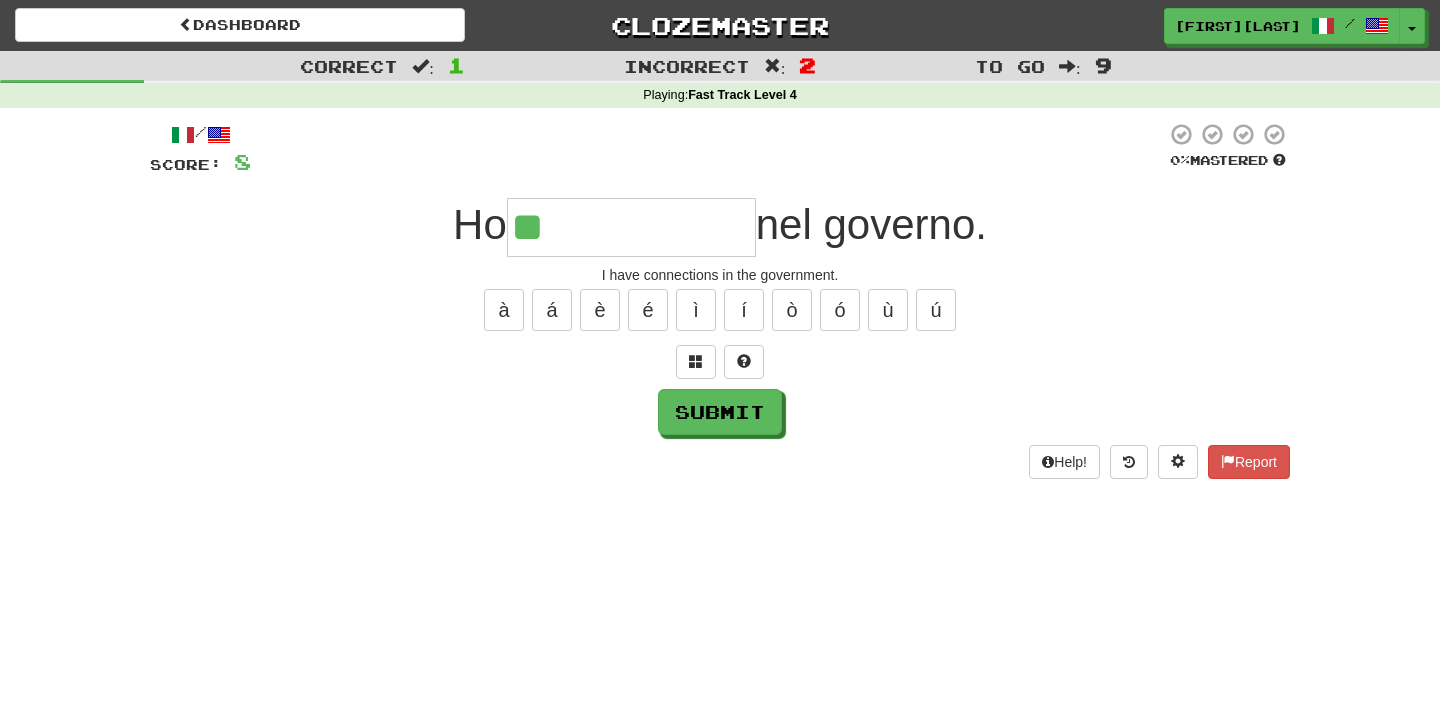 type on "**********" 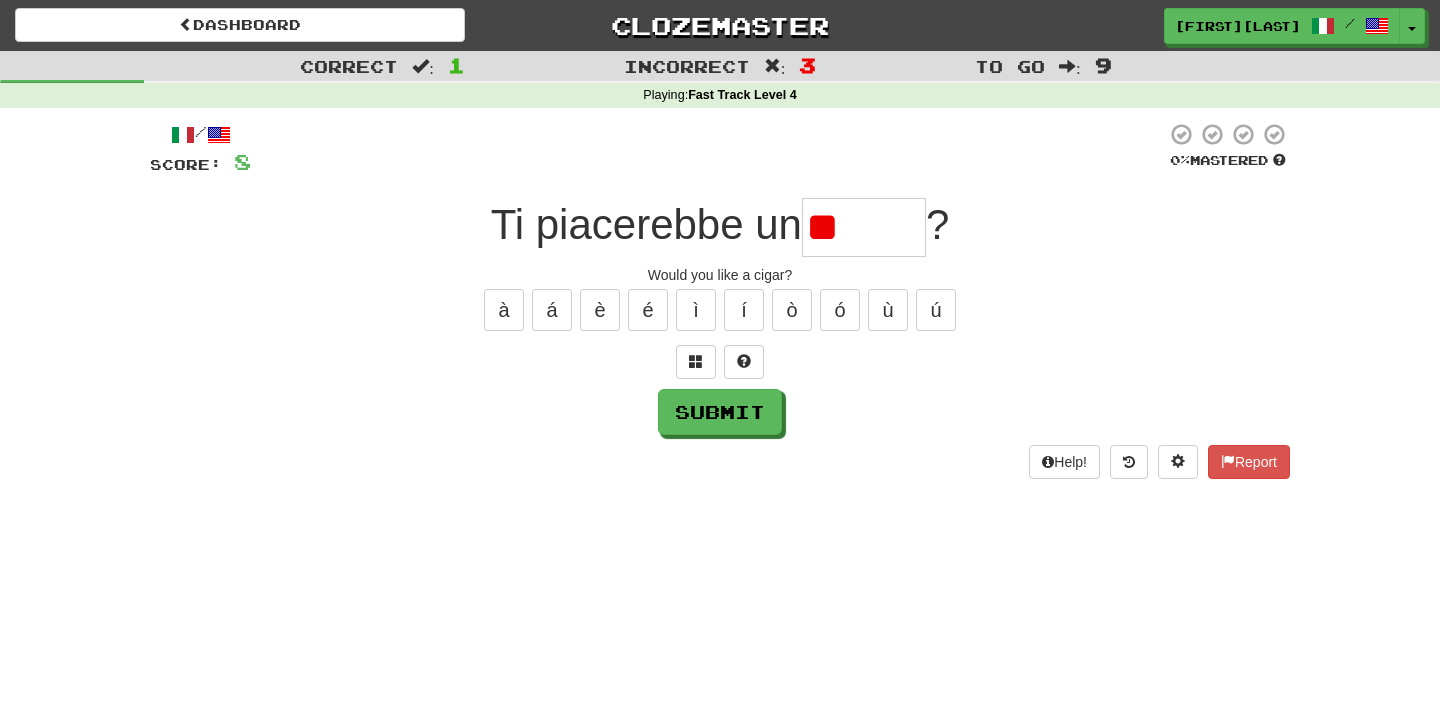 type on "*" 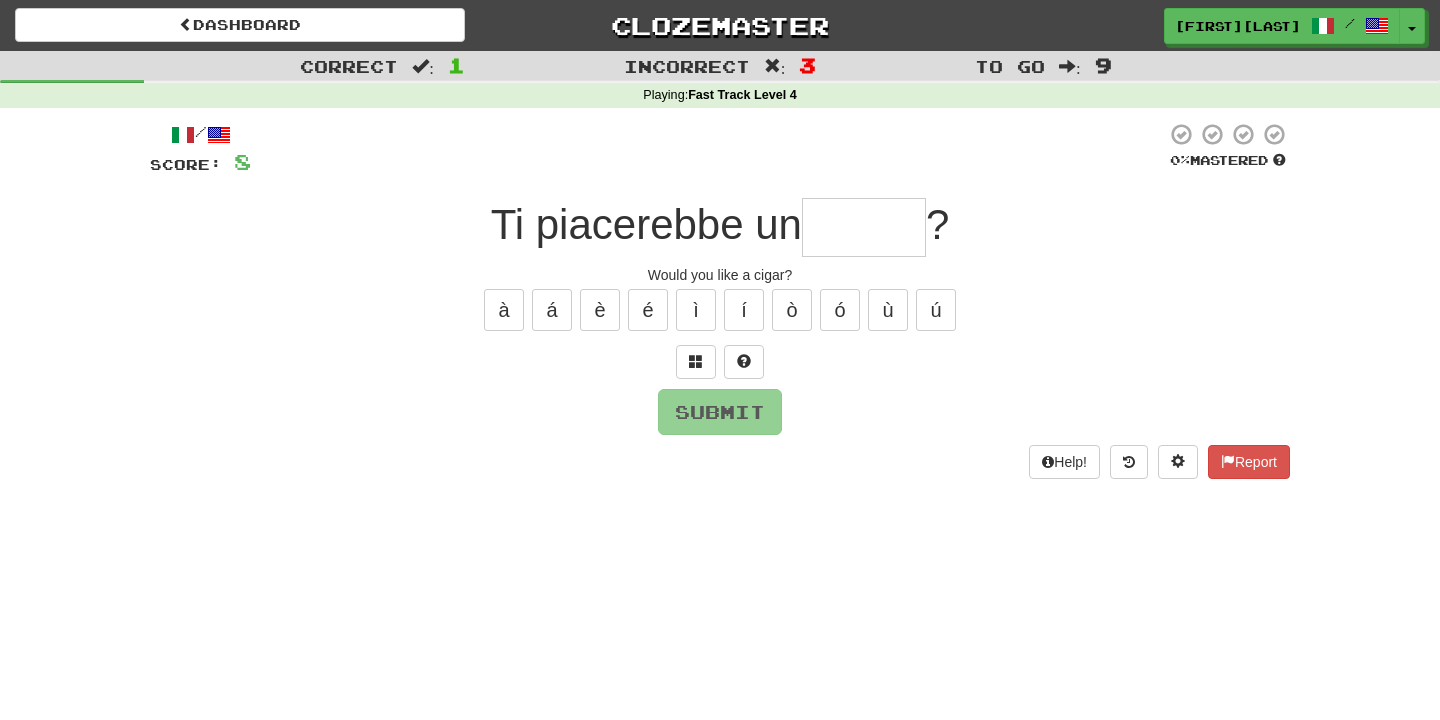 type on "******" 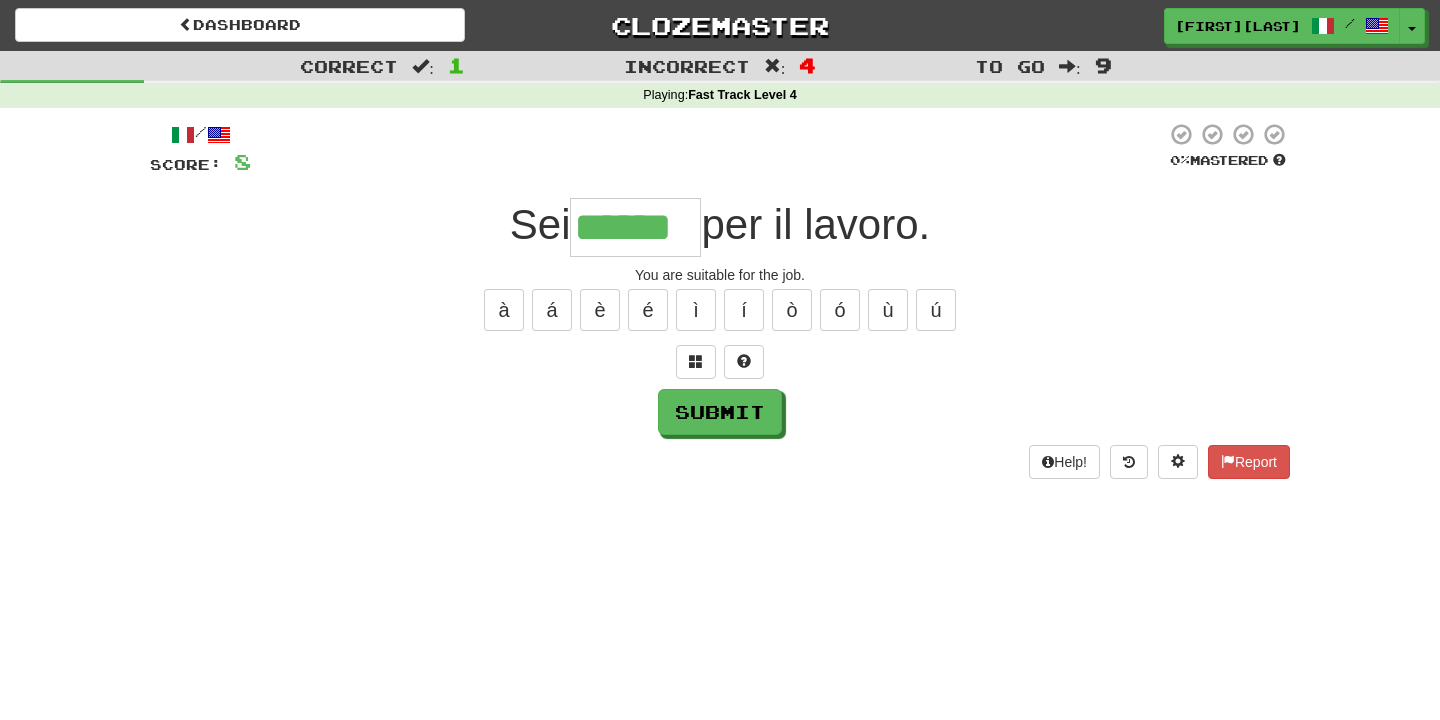 type on "******" 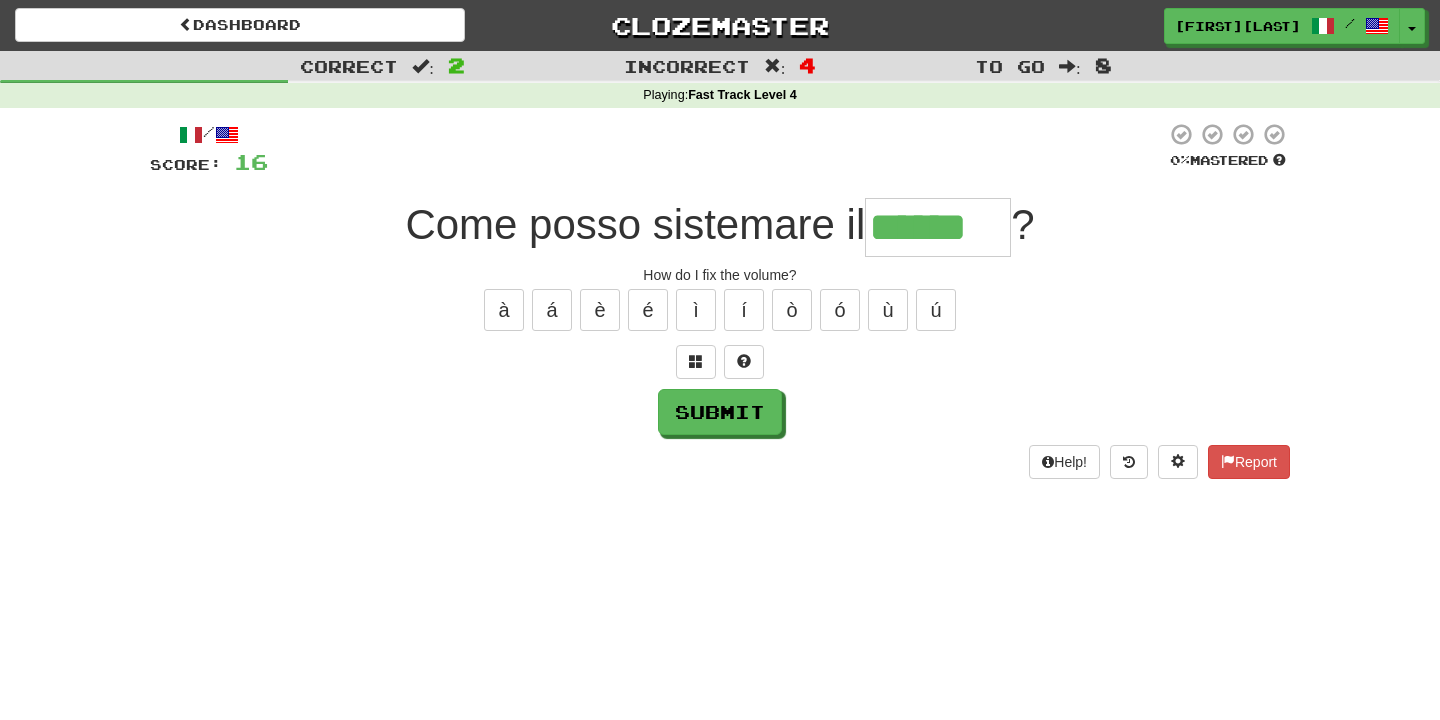 type on "******" 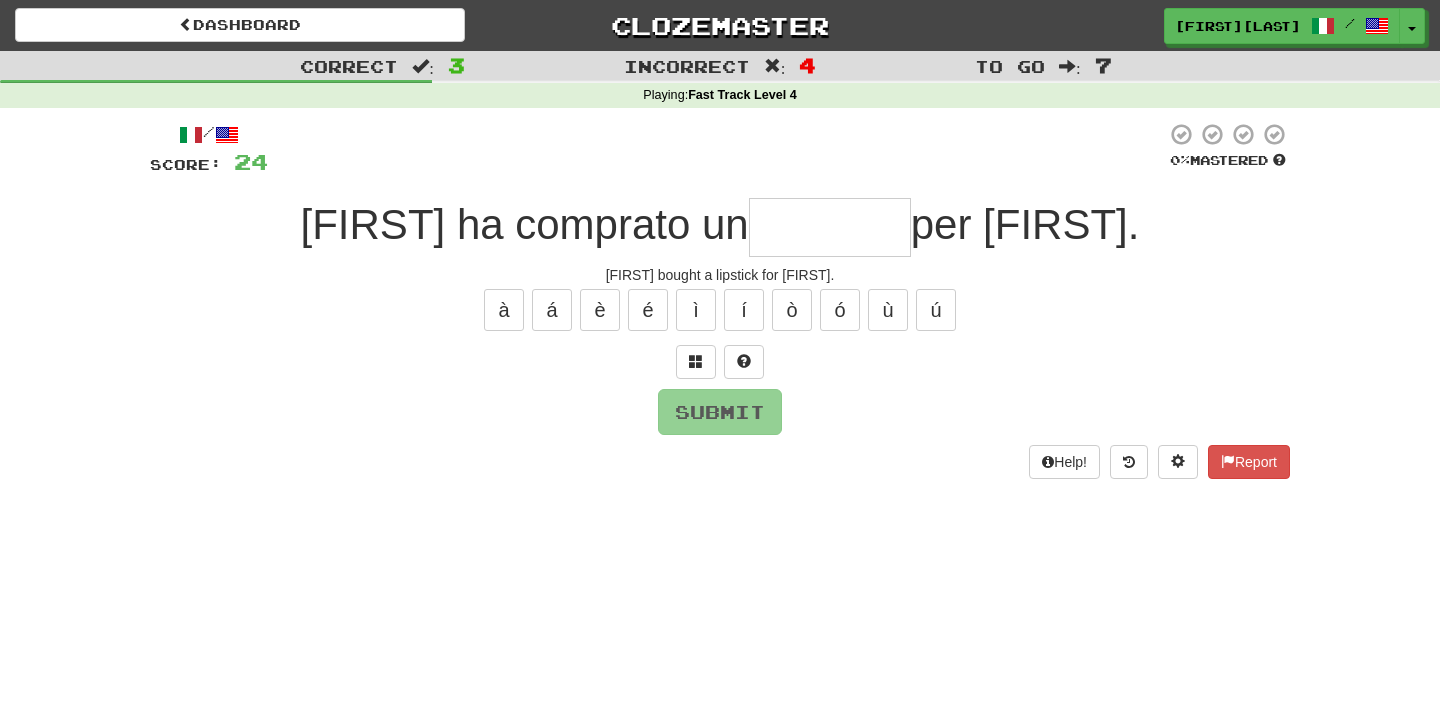 type on "********" 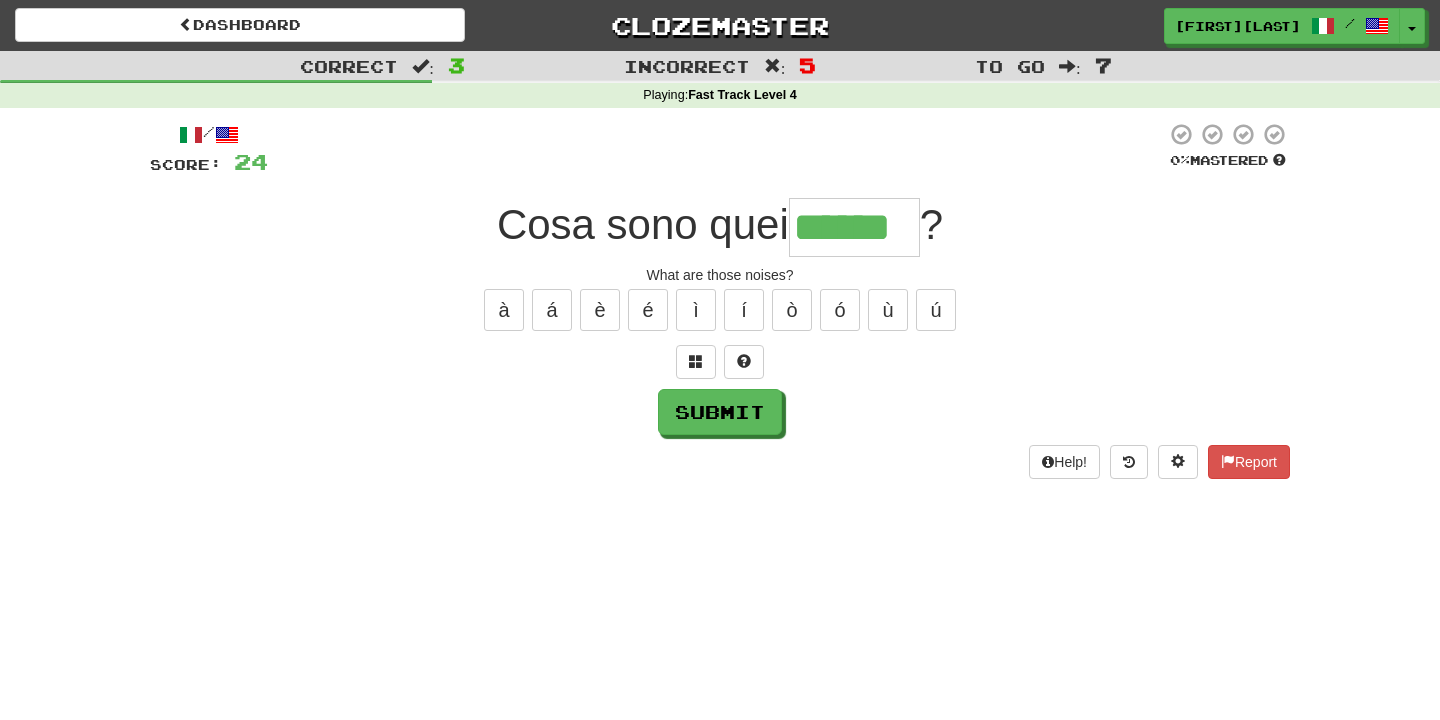 type on "******" 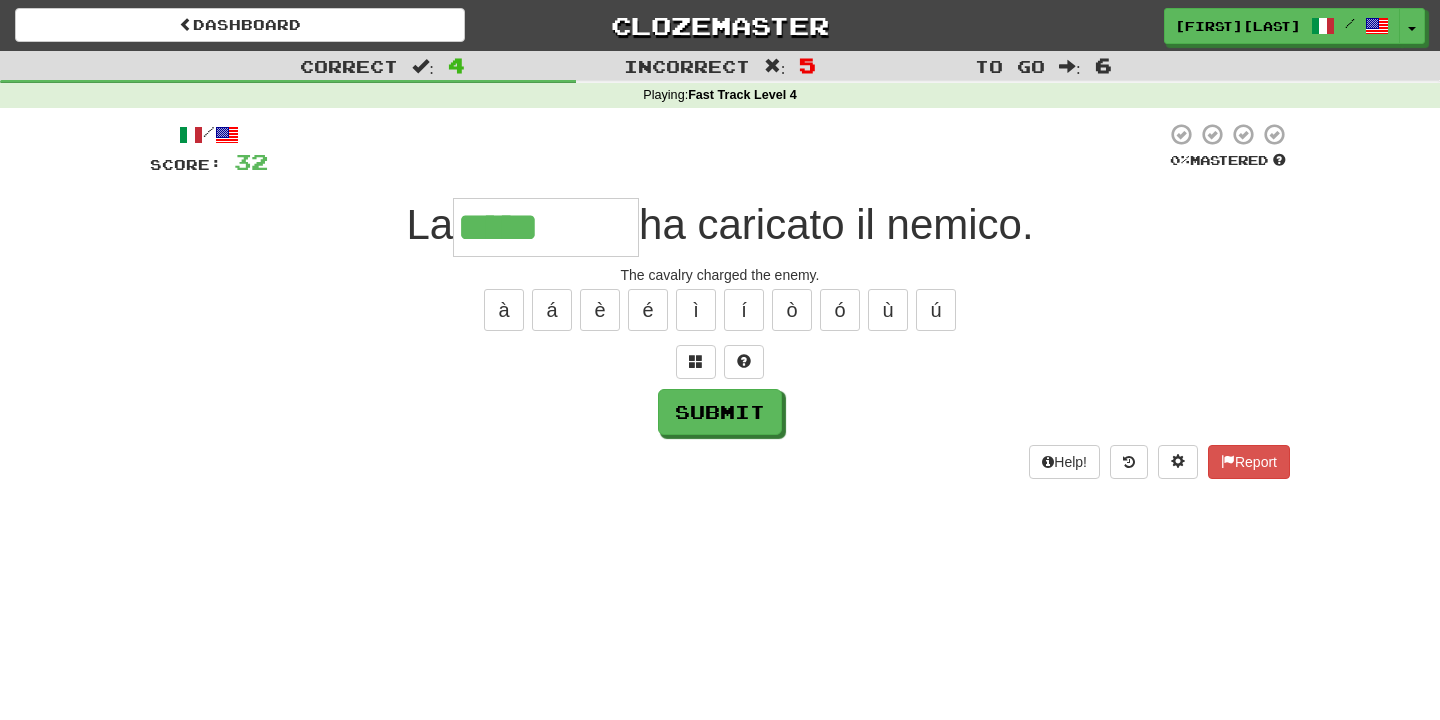 type on "**********" 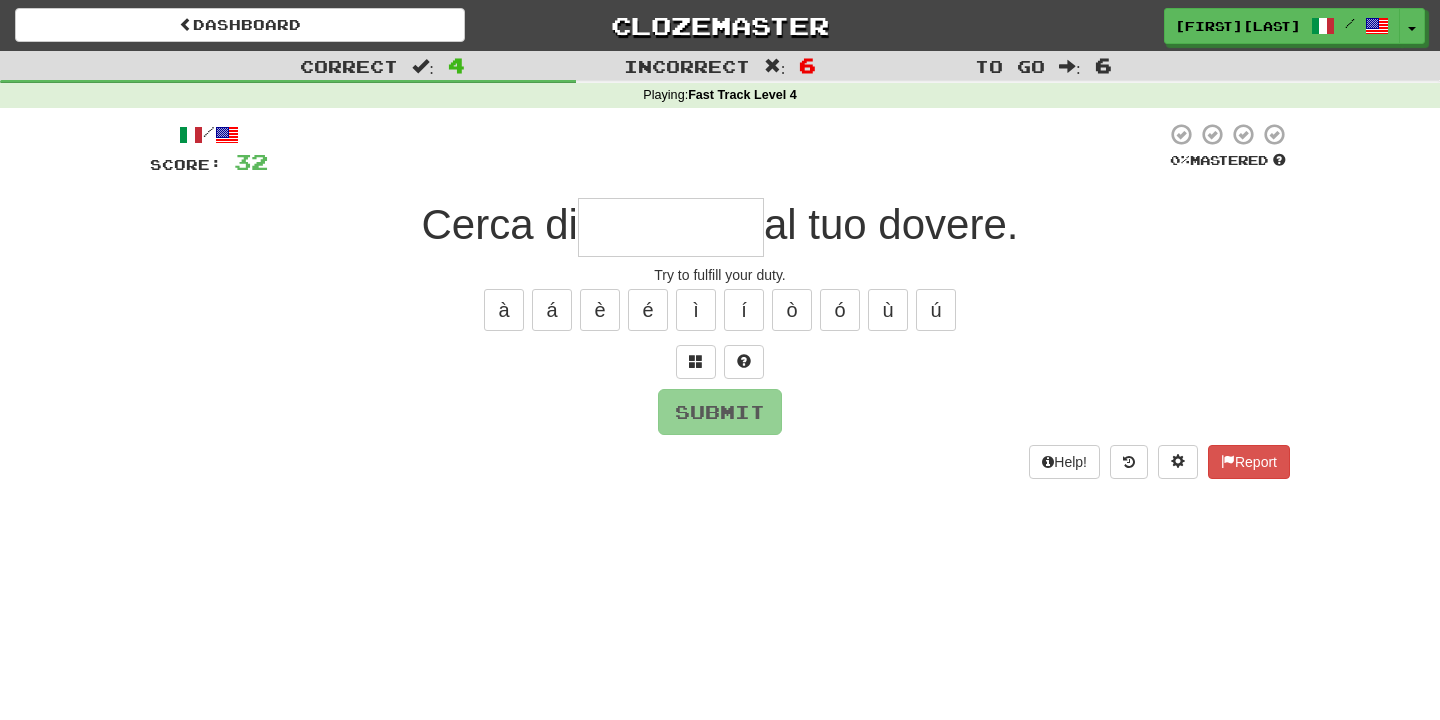 type on "********" 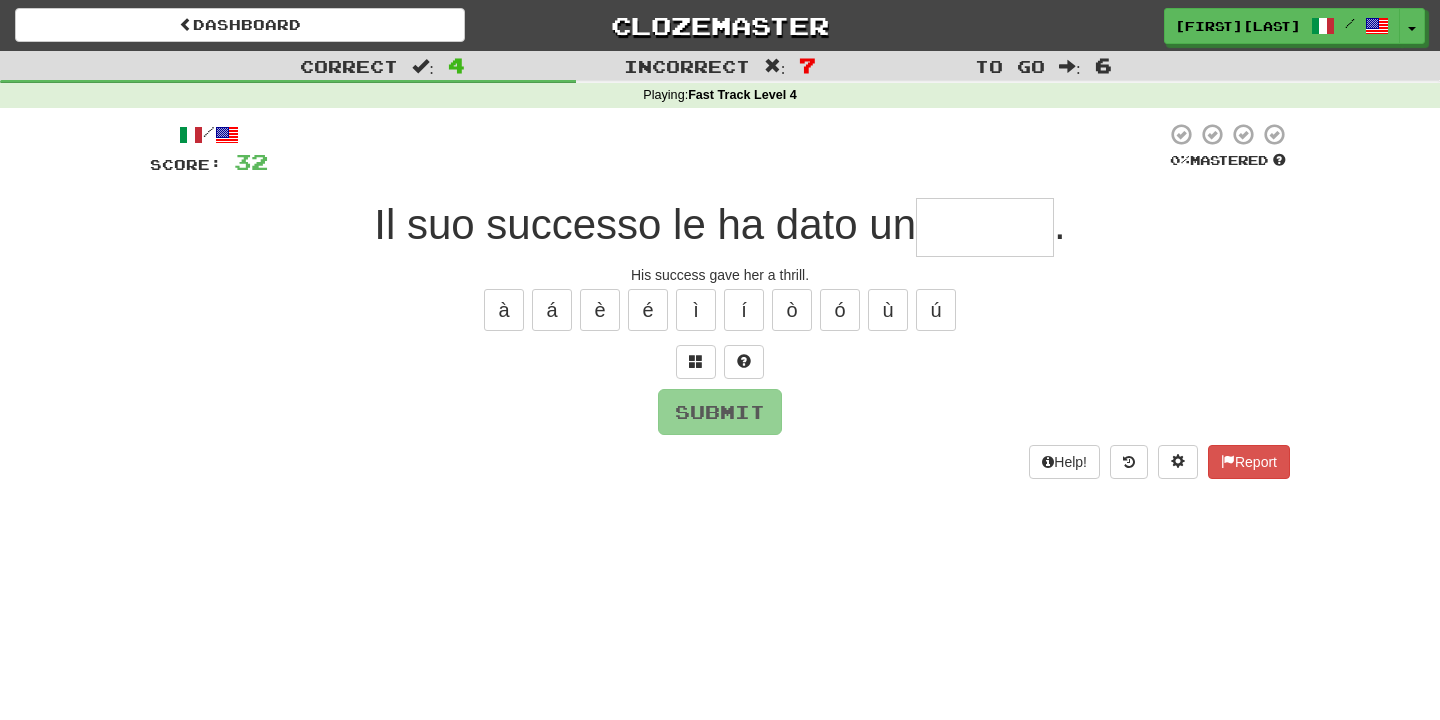 type on "*******" 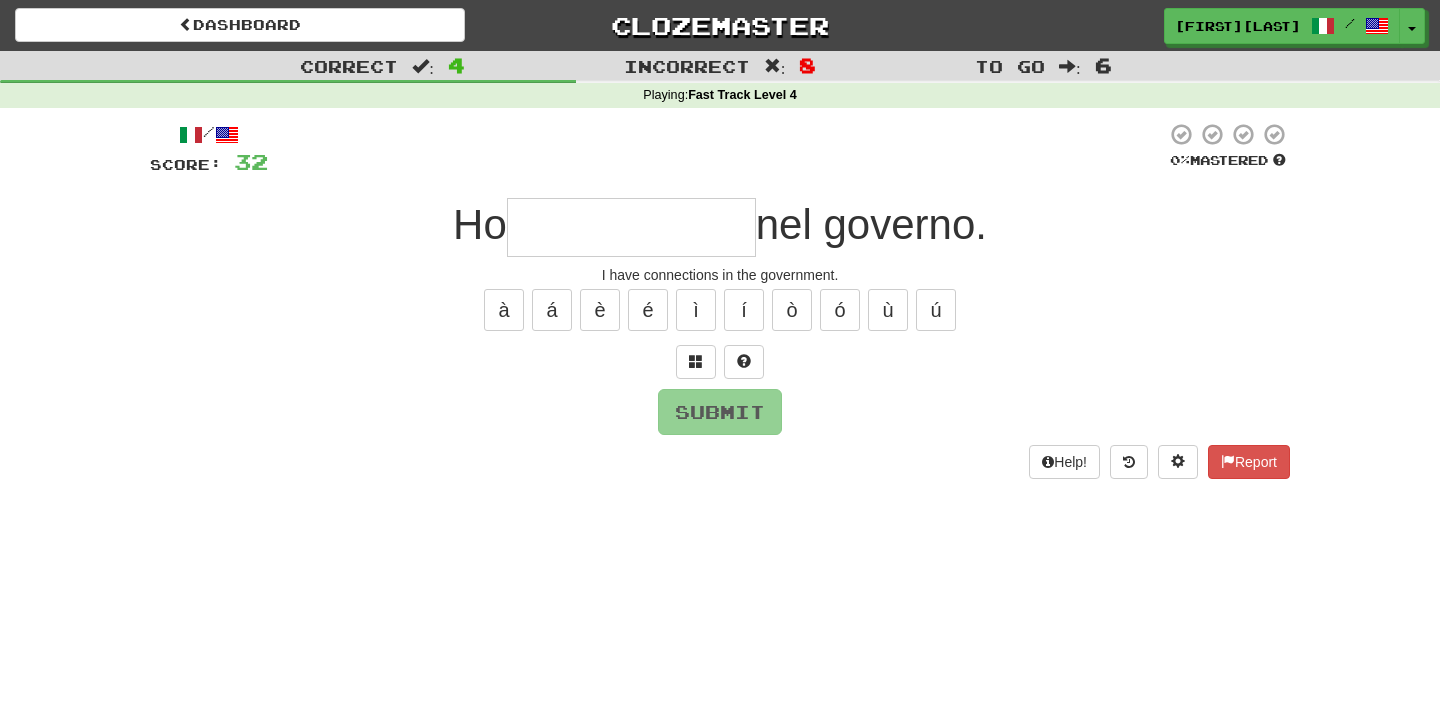 type on "**********" 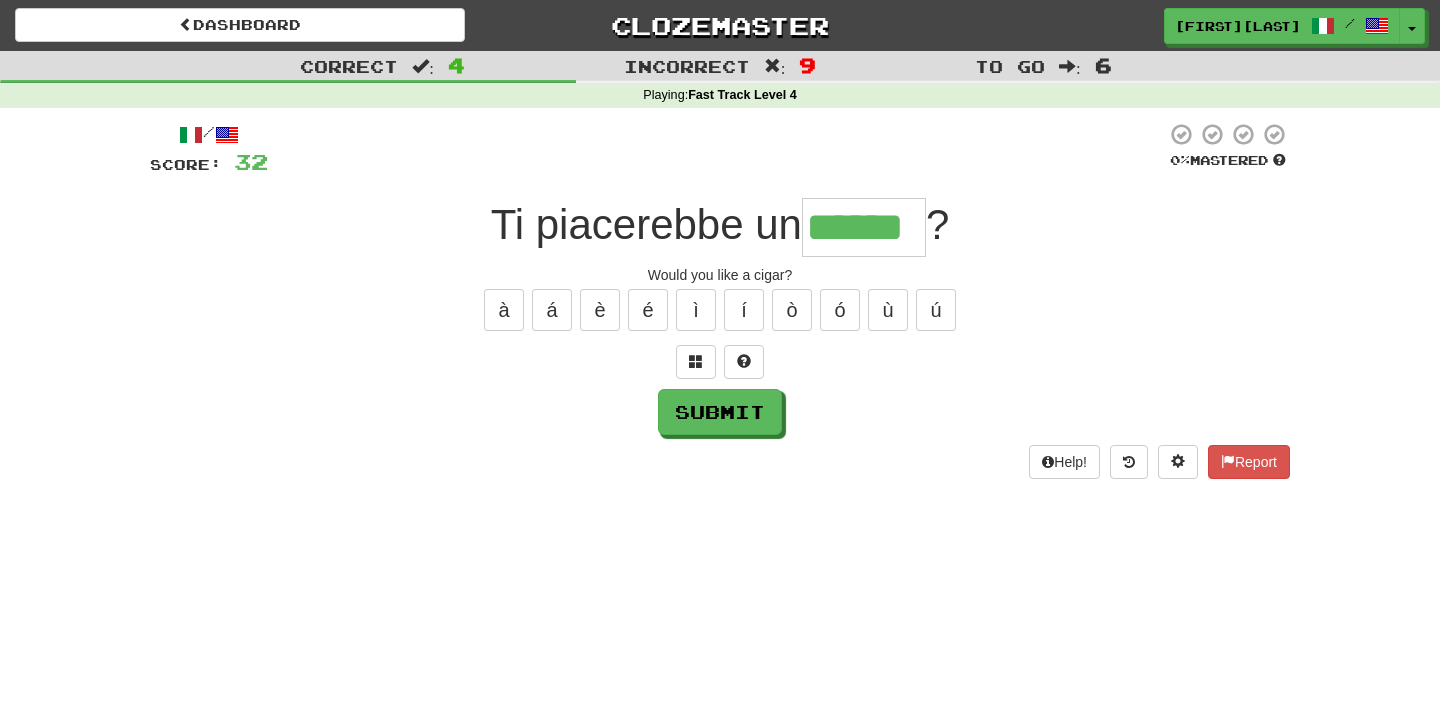 type on "******" 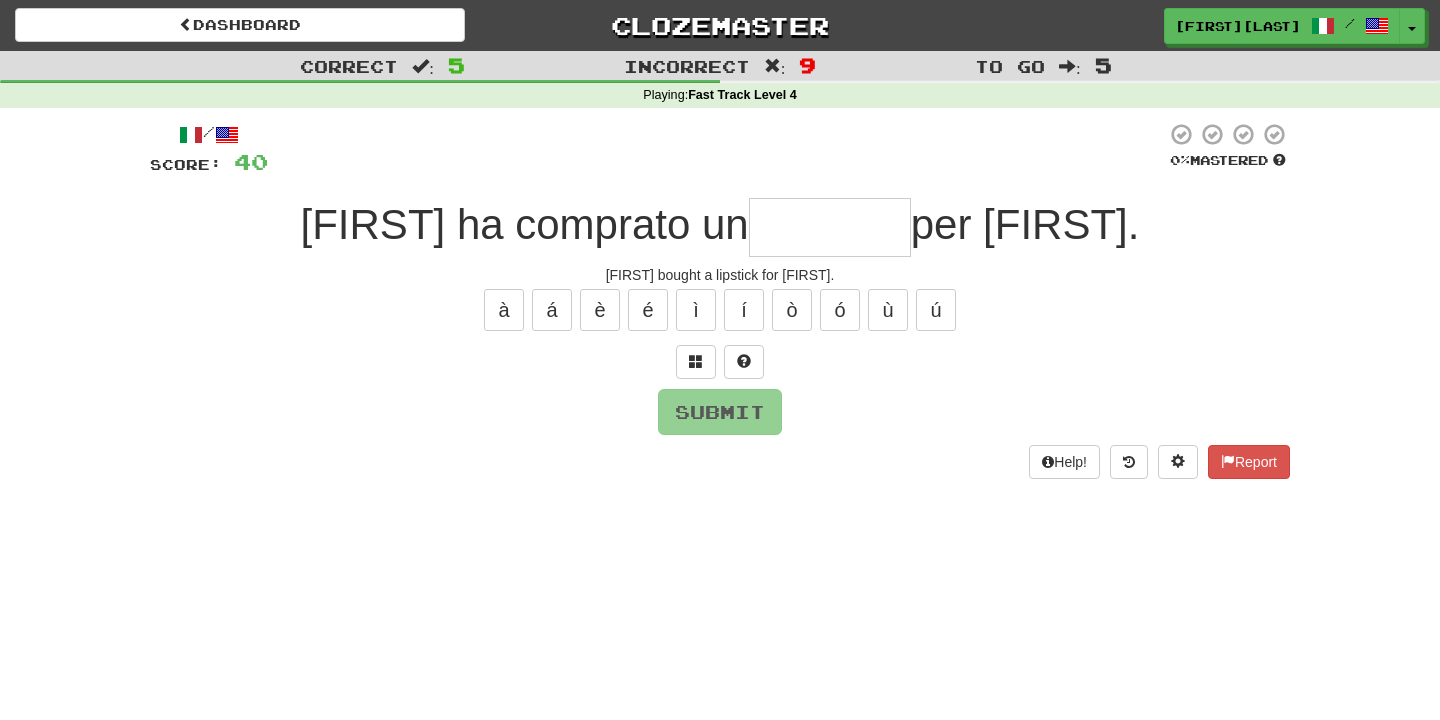 type on "********" 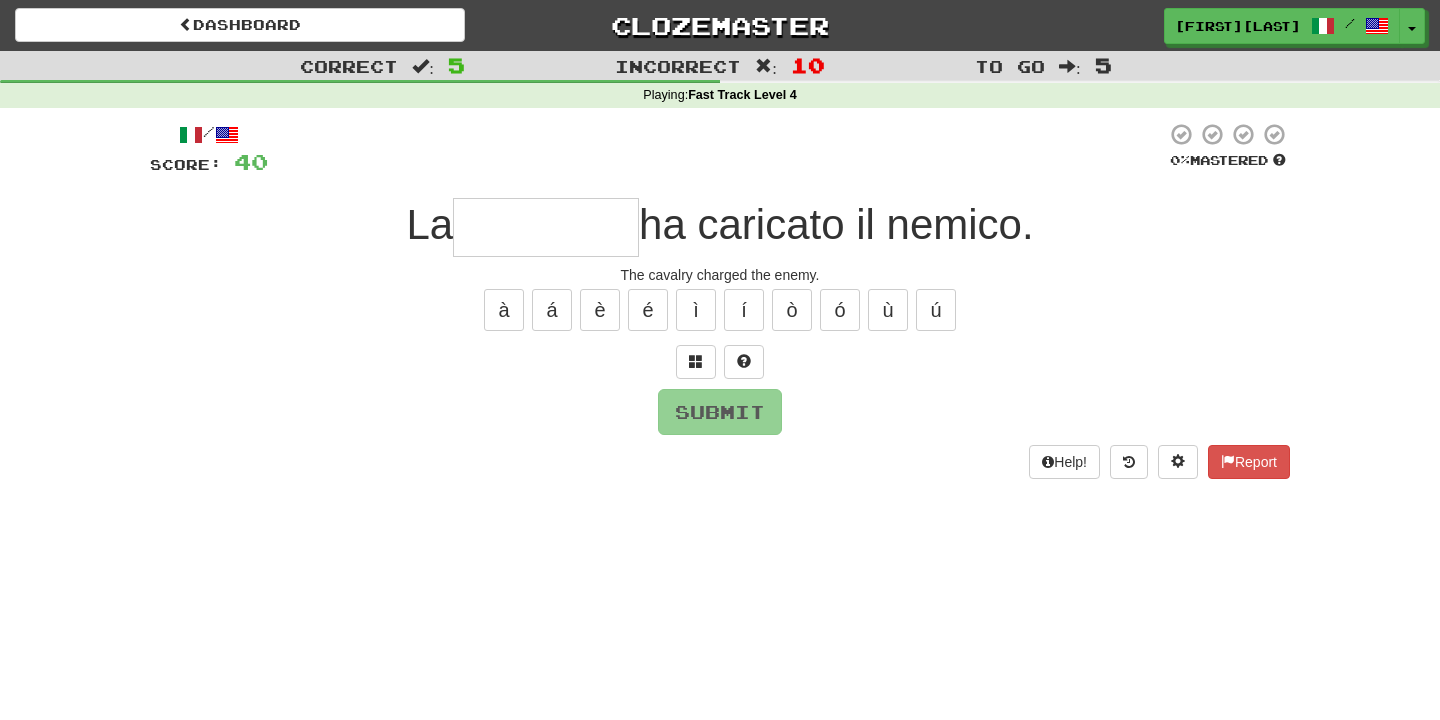 type on "**********" 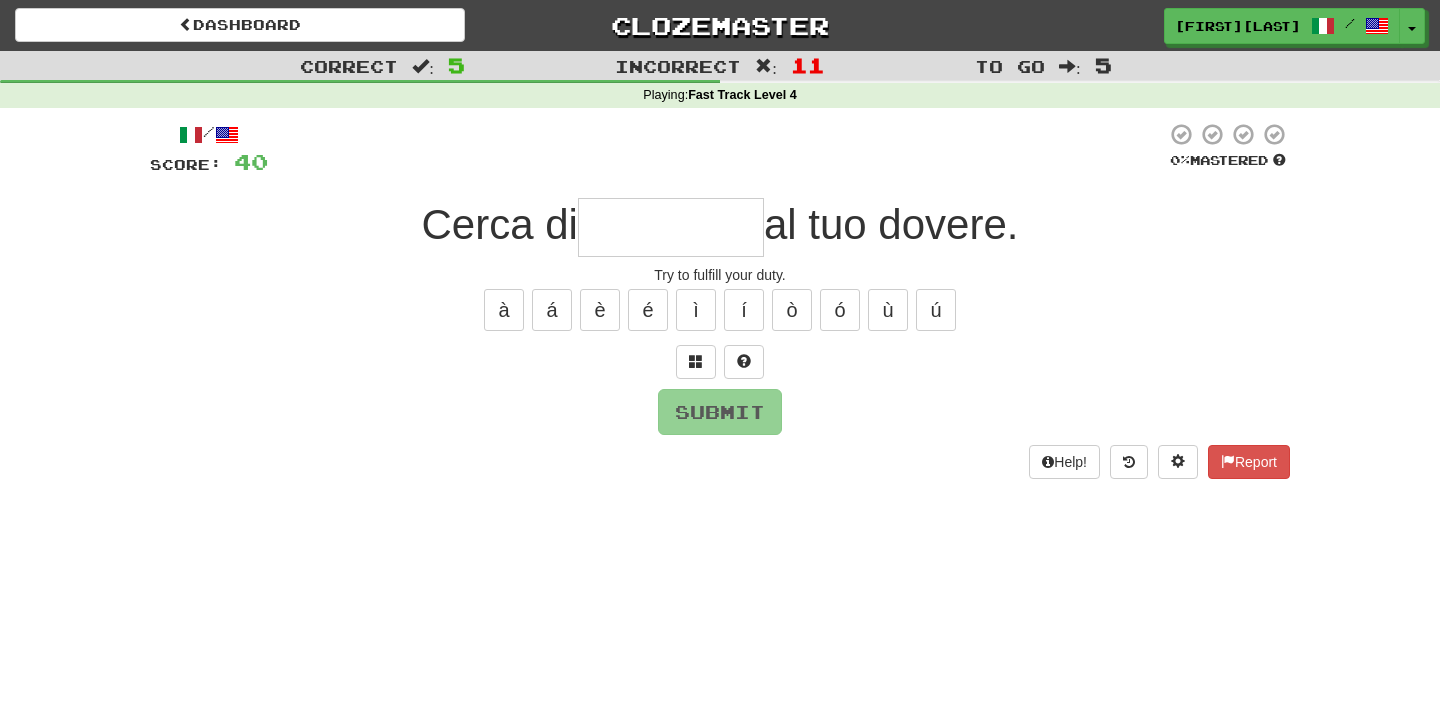 type on "********" 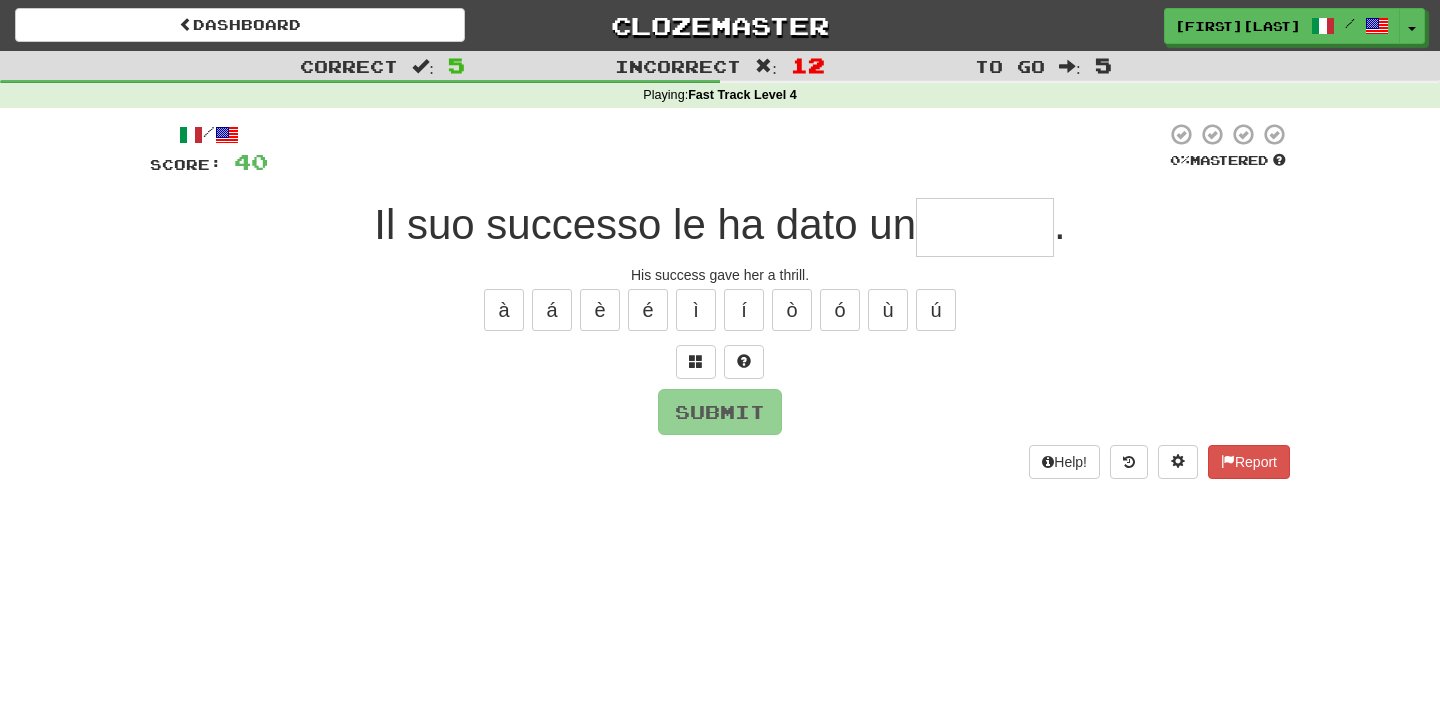 type on "*******" 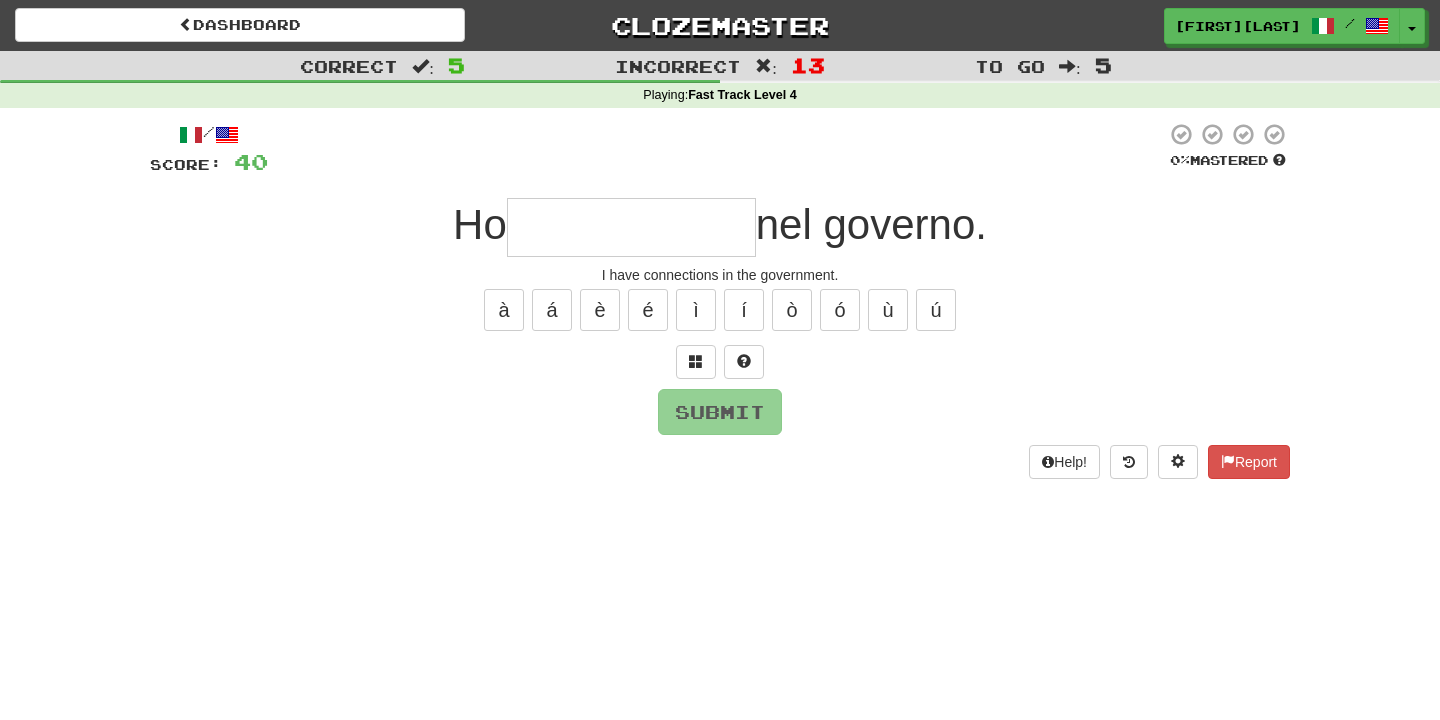type on "**********" 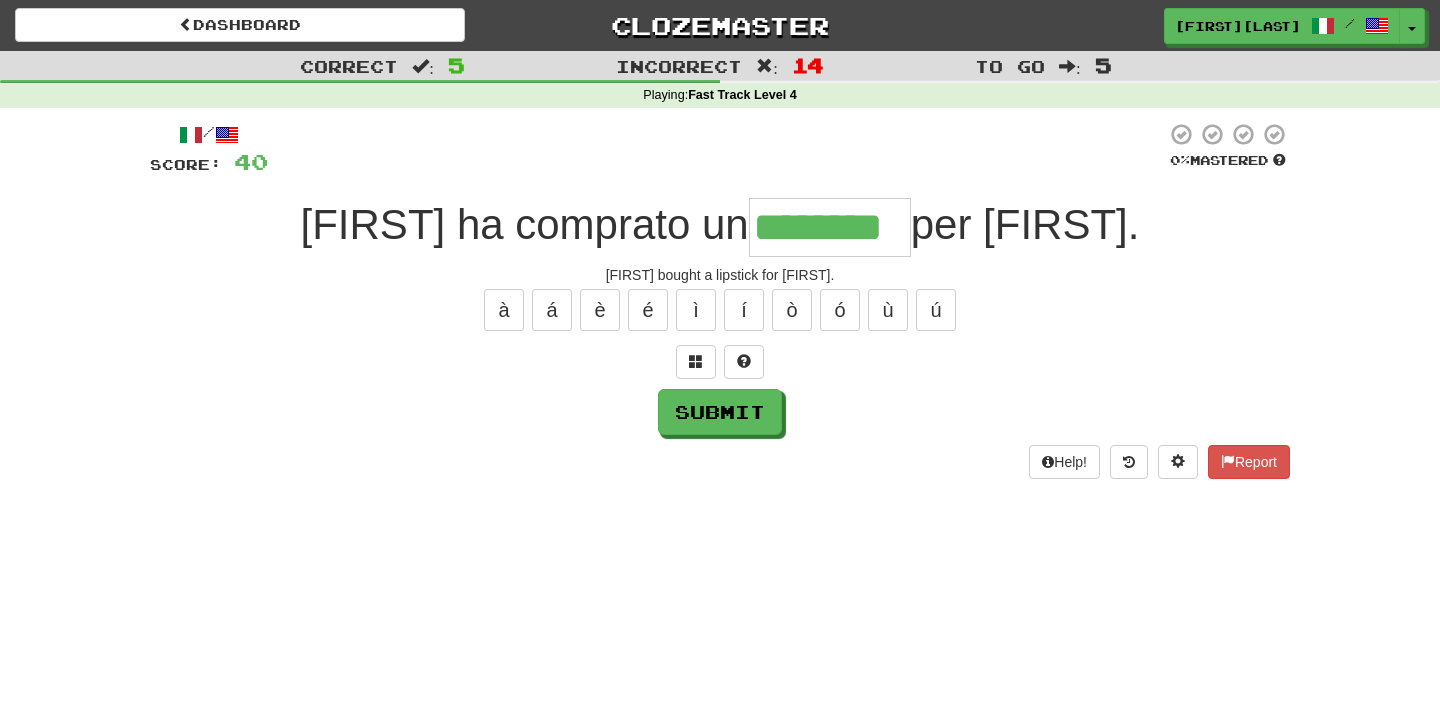 type on "********" 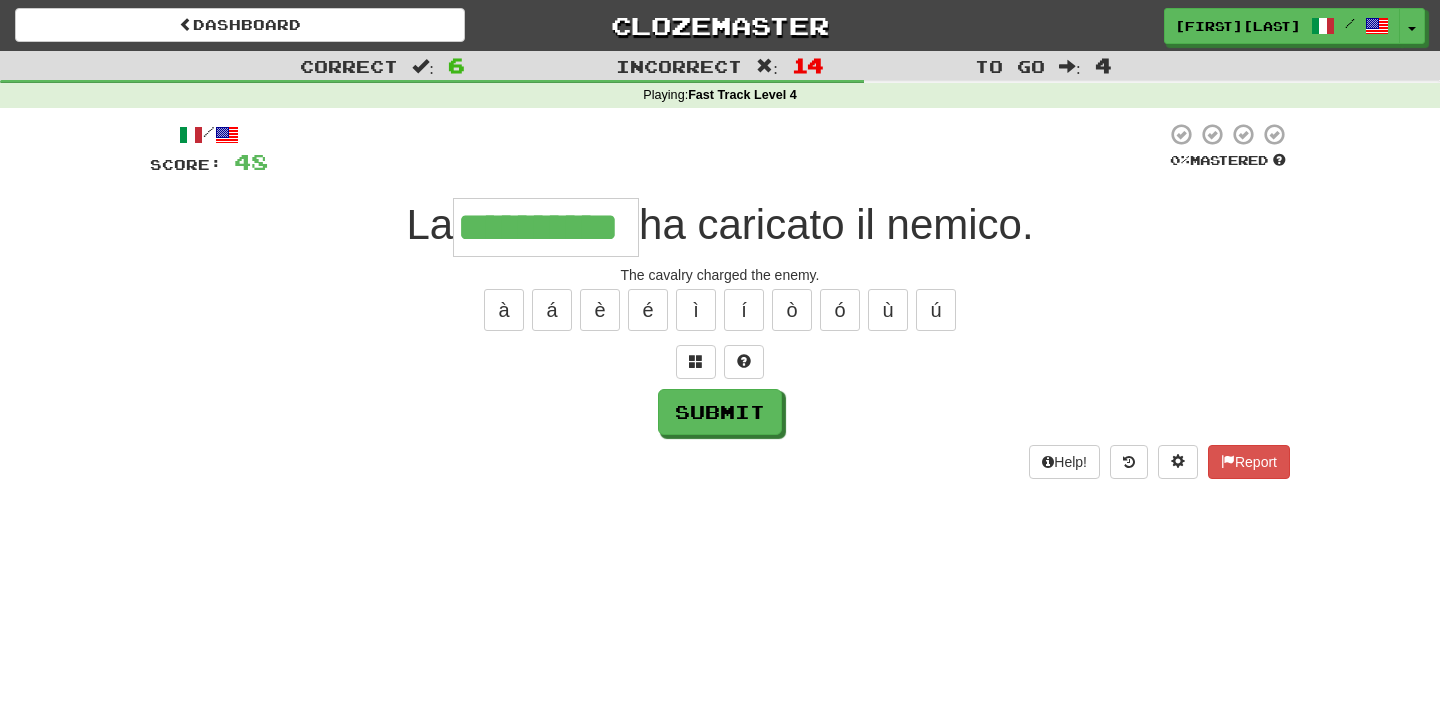 type on "**********" 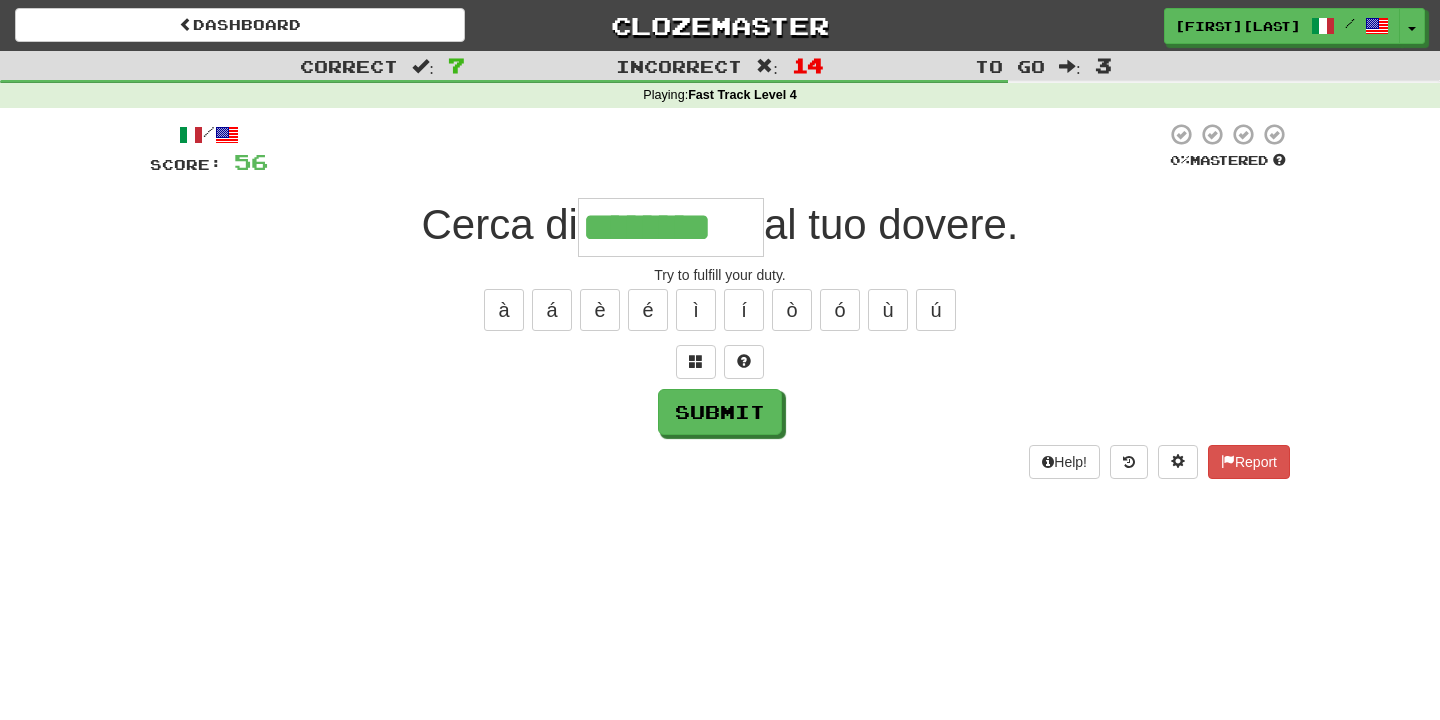 type on "********" 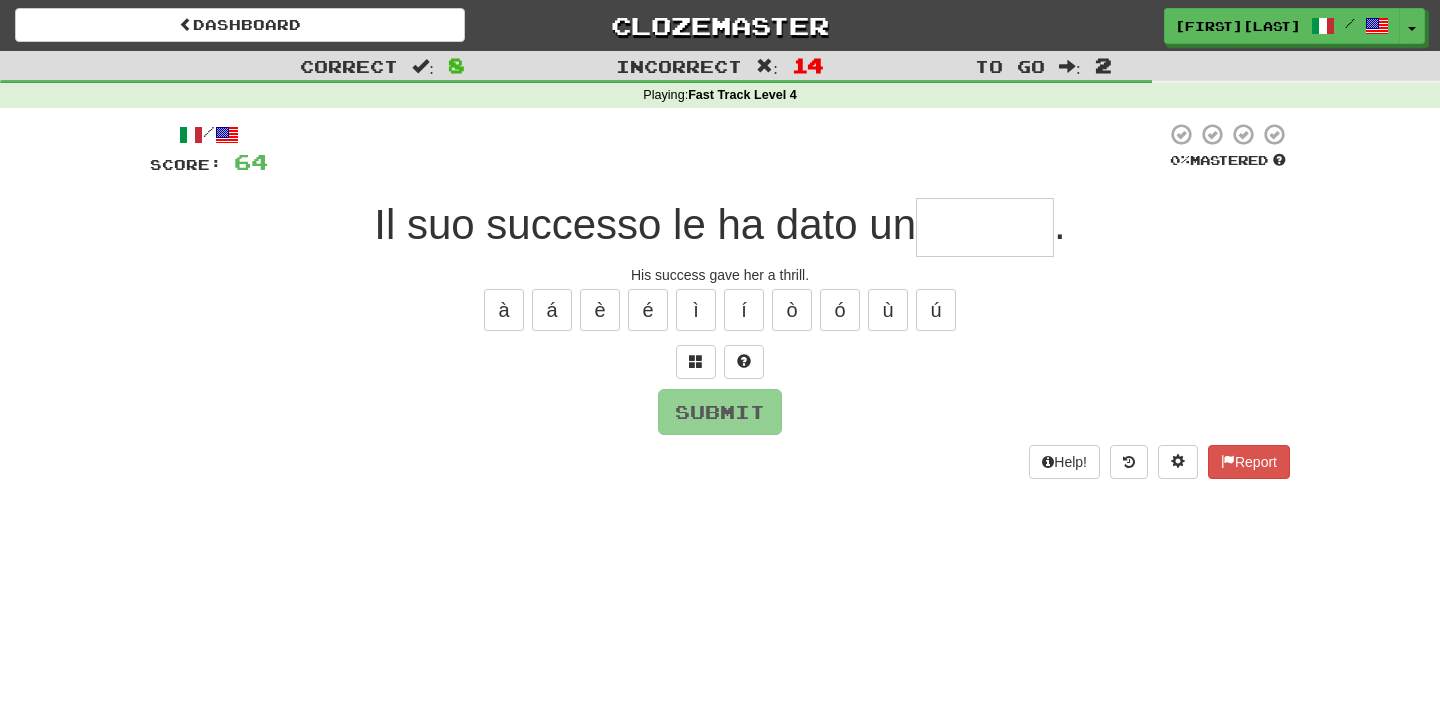 type on "*" 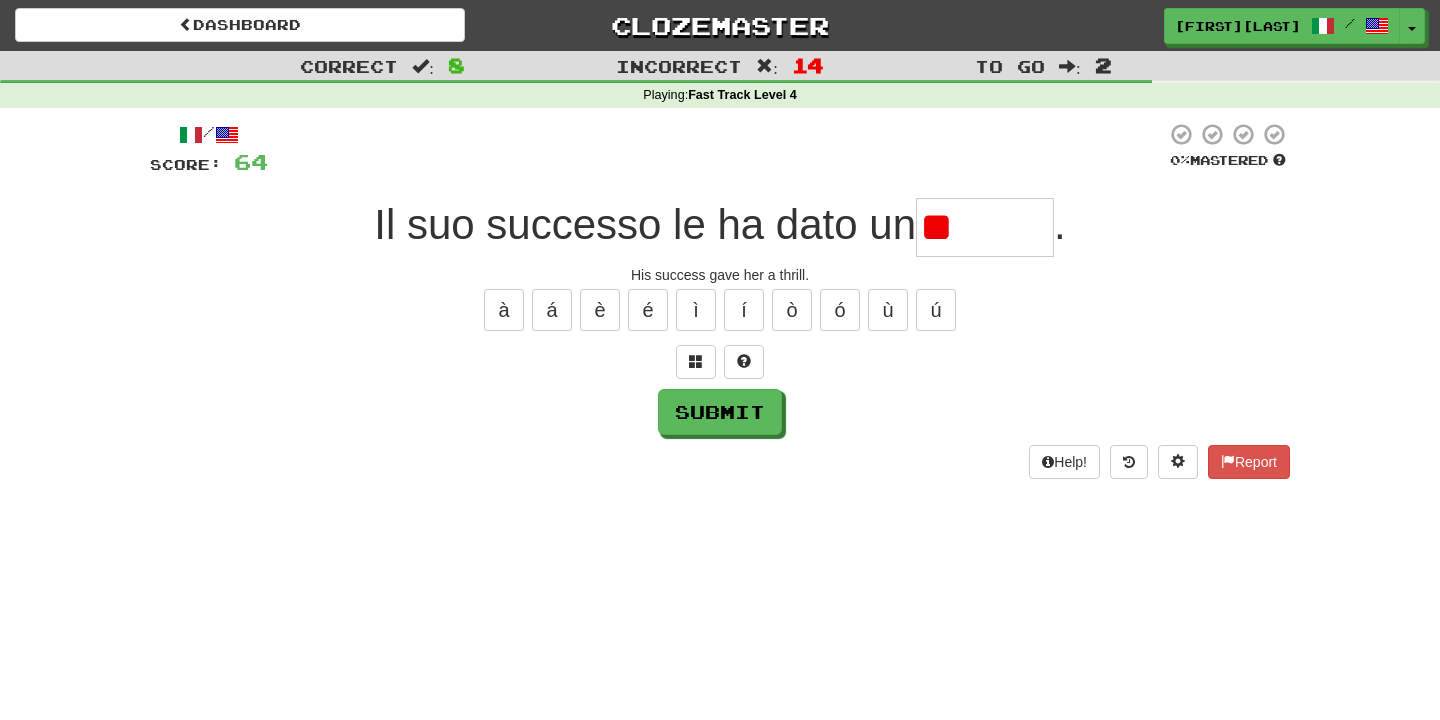 type on "*" 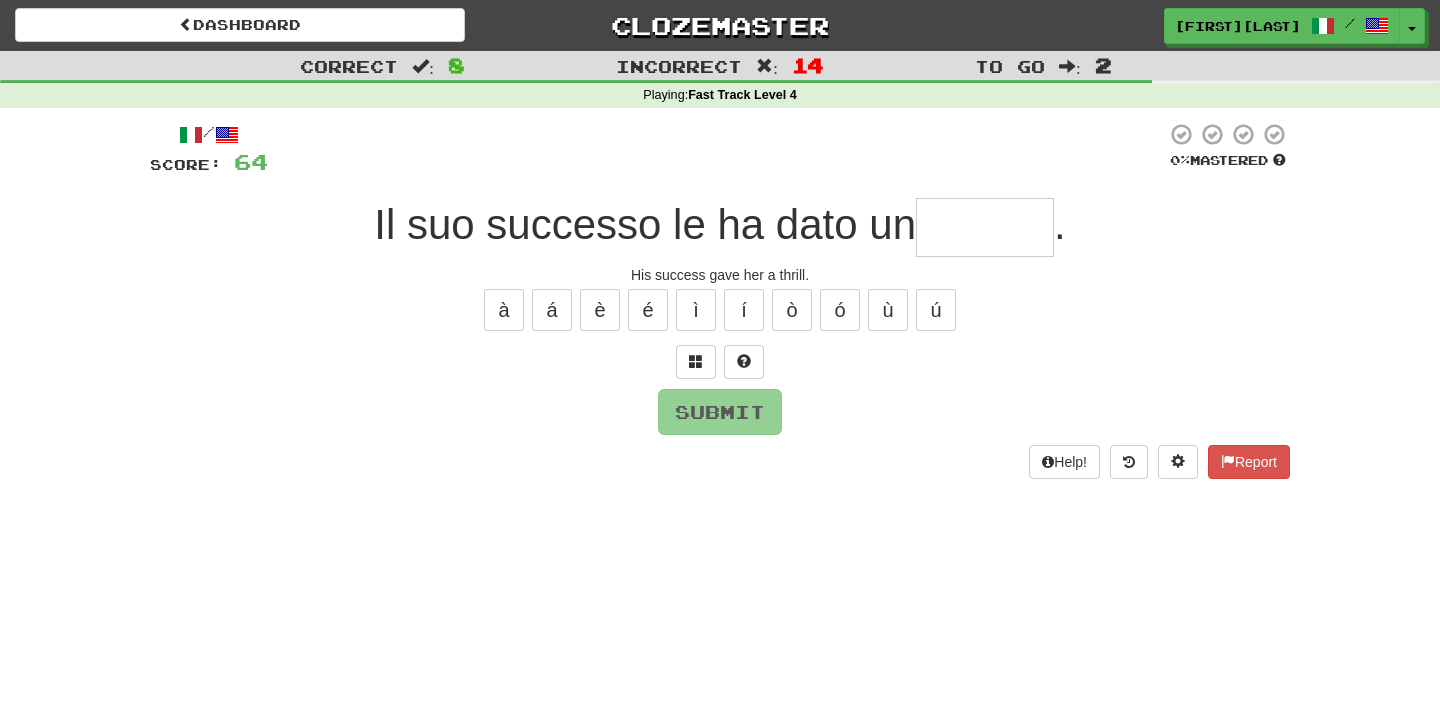 type on "*******" 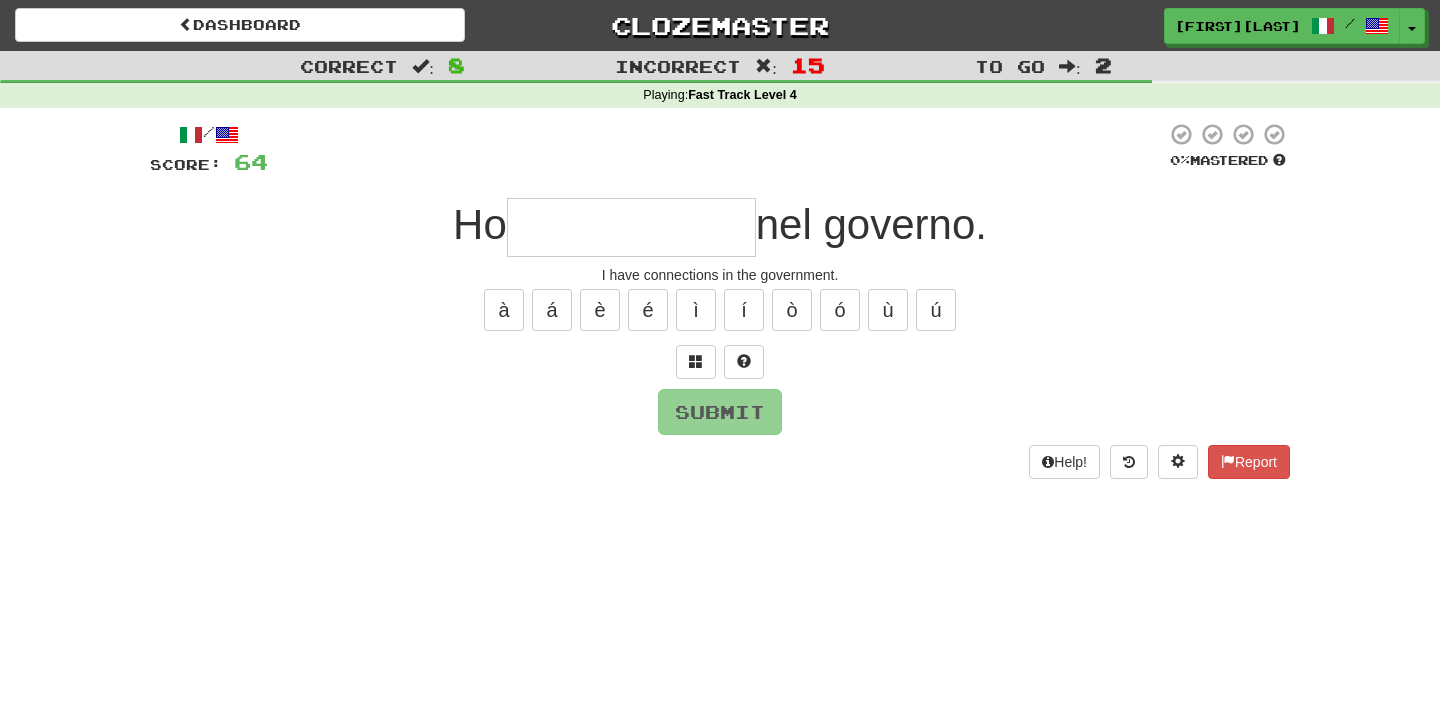 type on "**********" 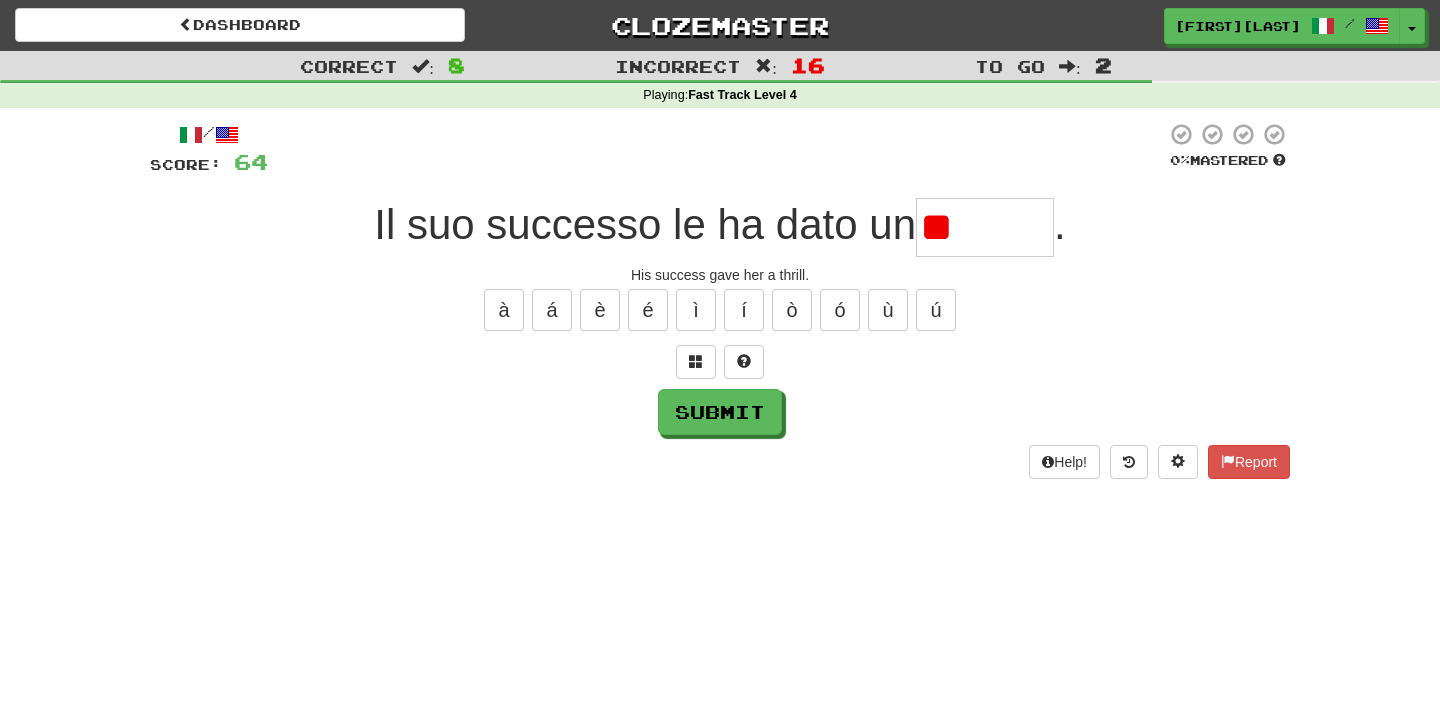 type on "*" 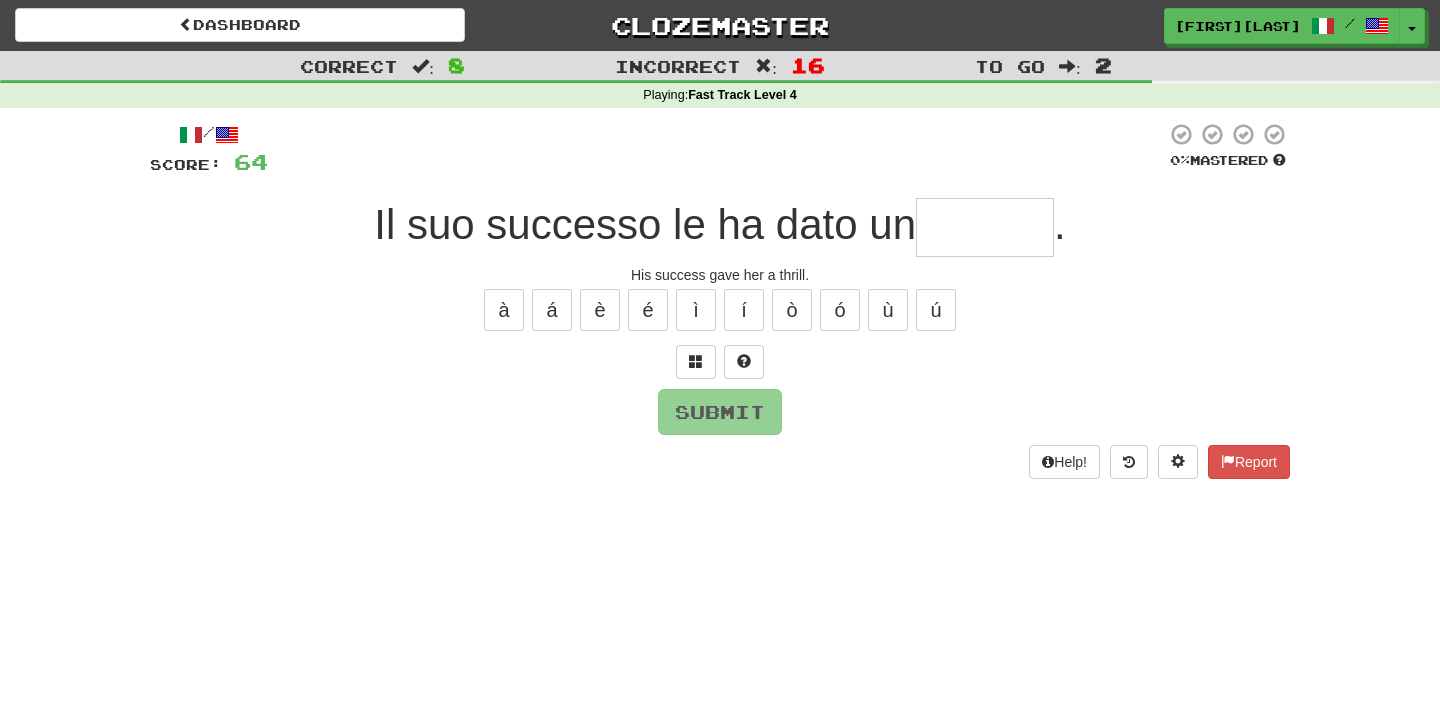 type on "*******" 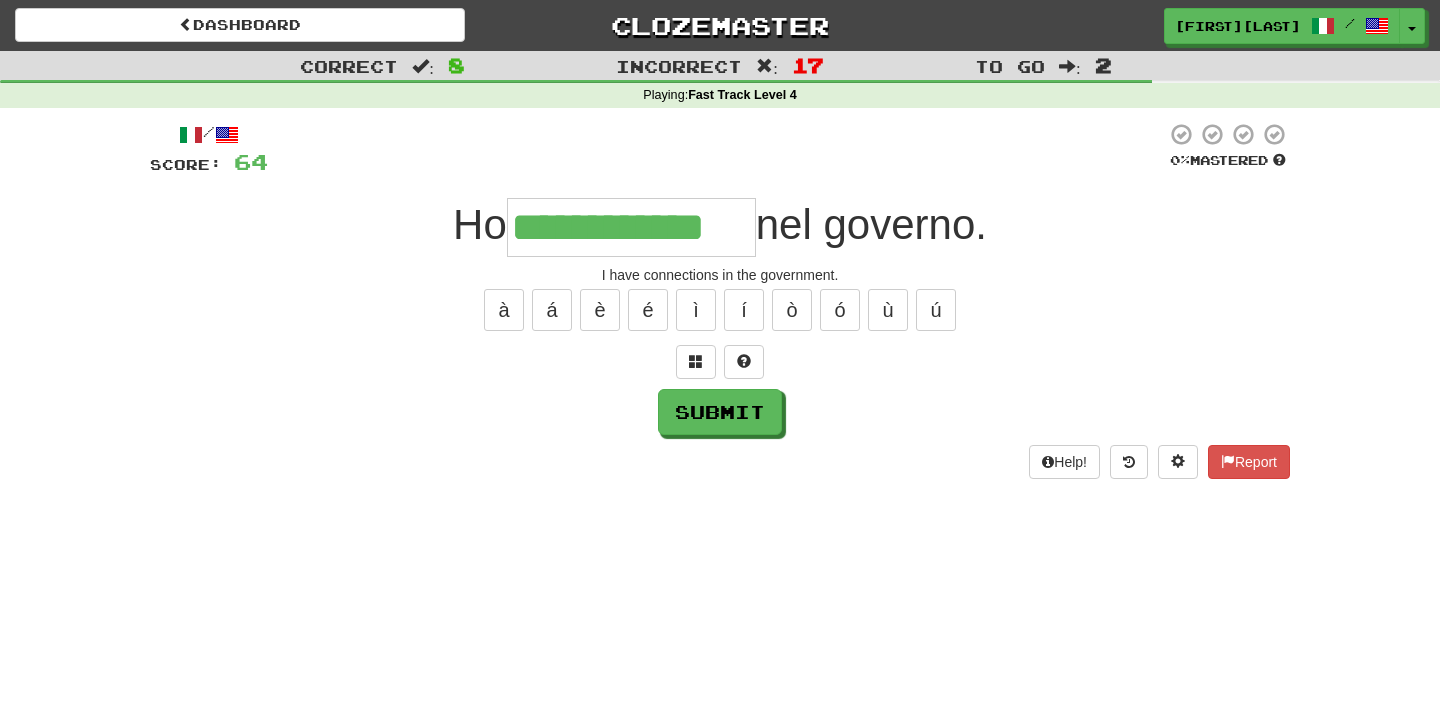 type on "**********" 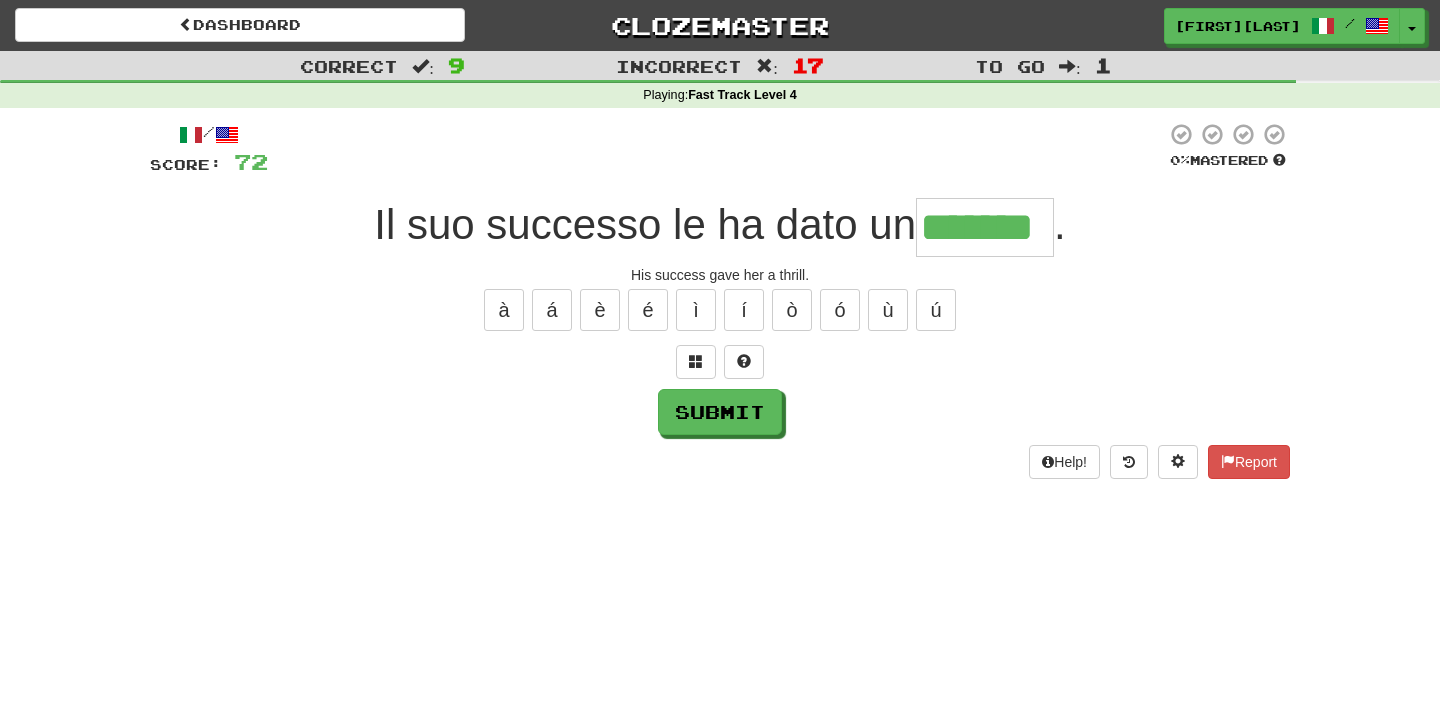 type on "*******" 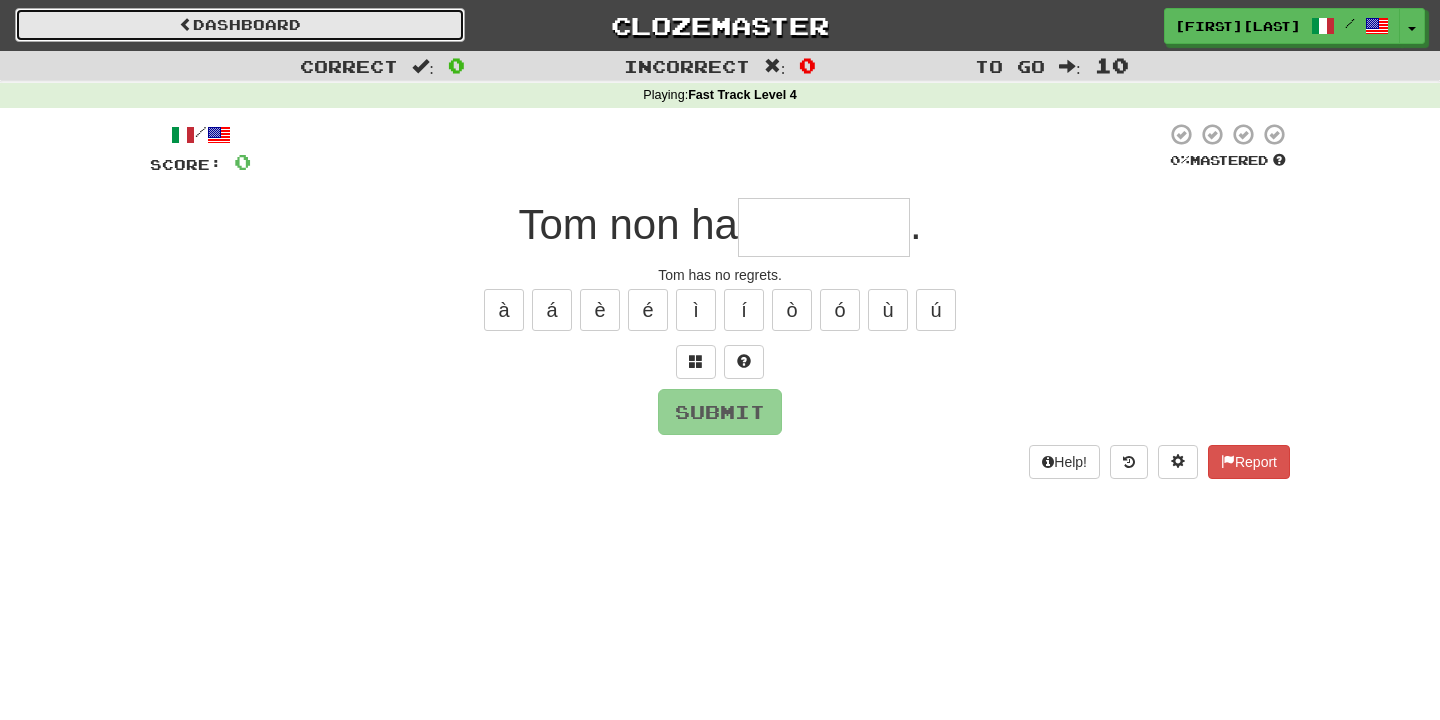 click on "Dashboard" at bounding box center (240, 25) 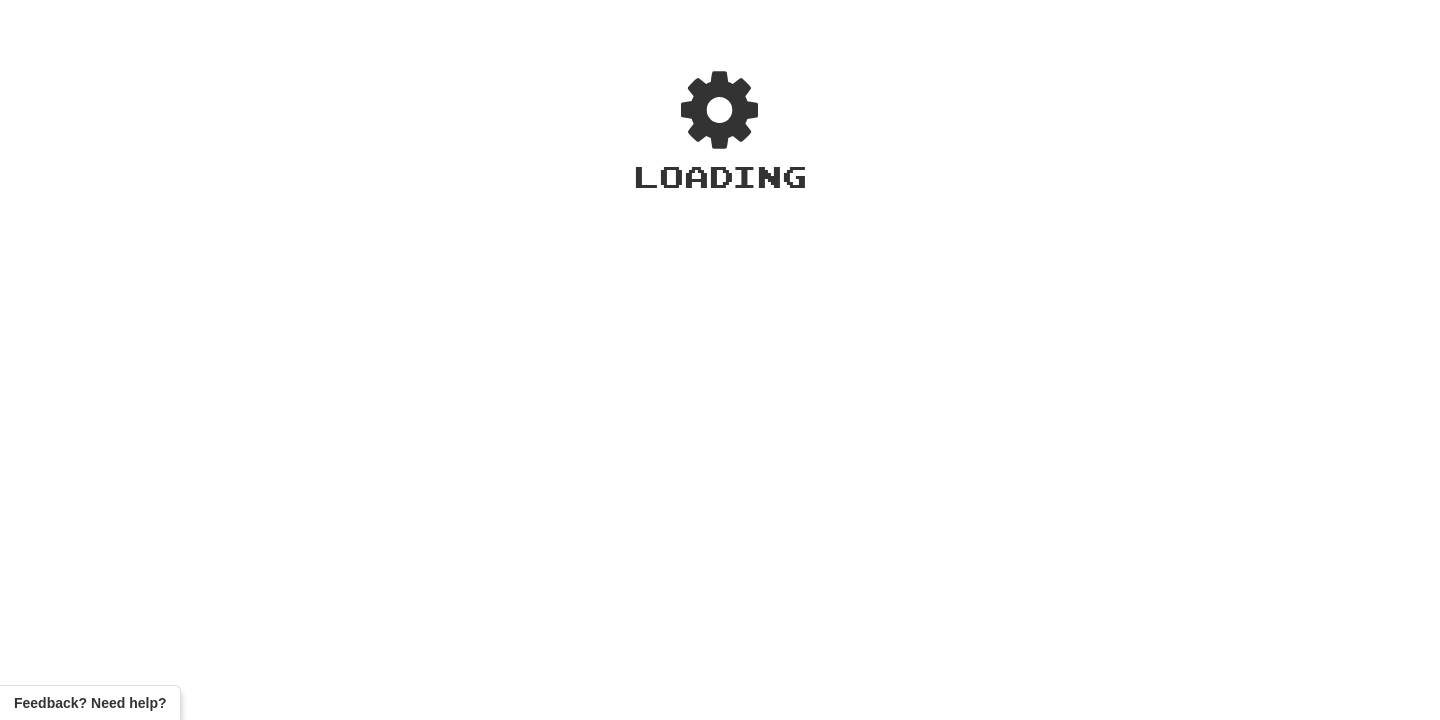 scroll, scrollTop: 0, scrollLeft: 0, axis: both 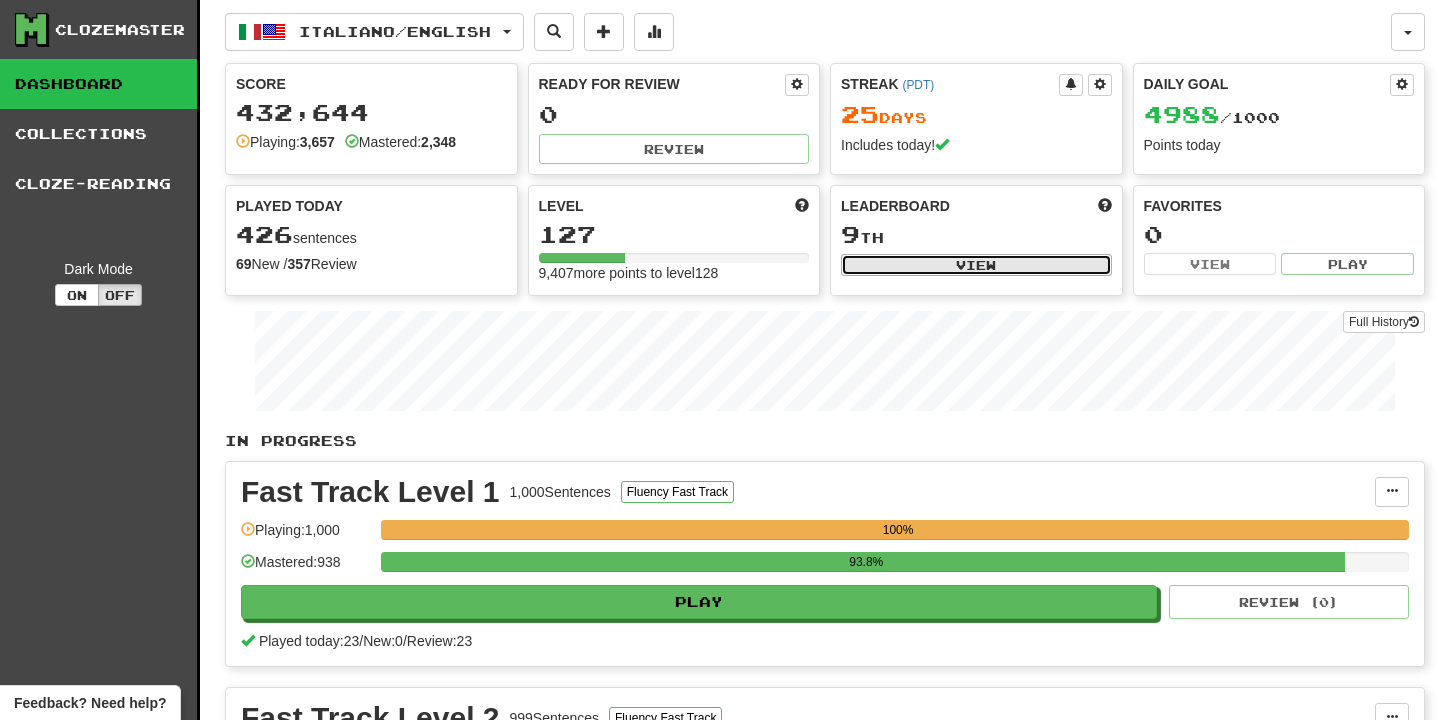 click on "View" at bounding box center (976, 265) 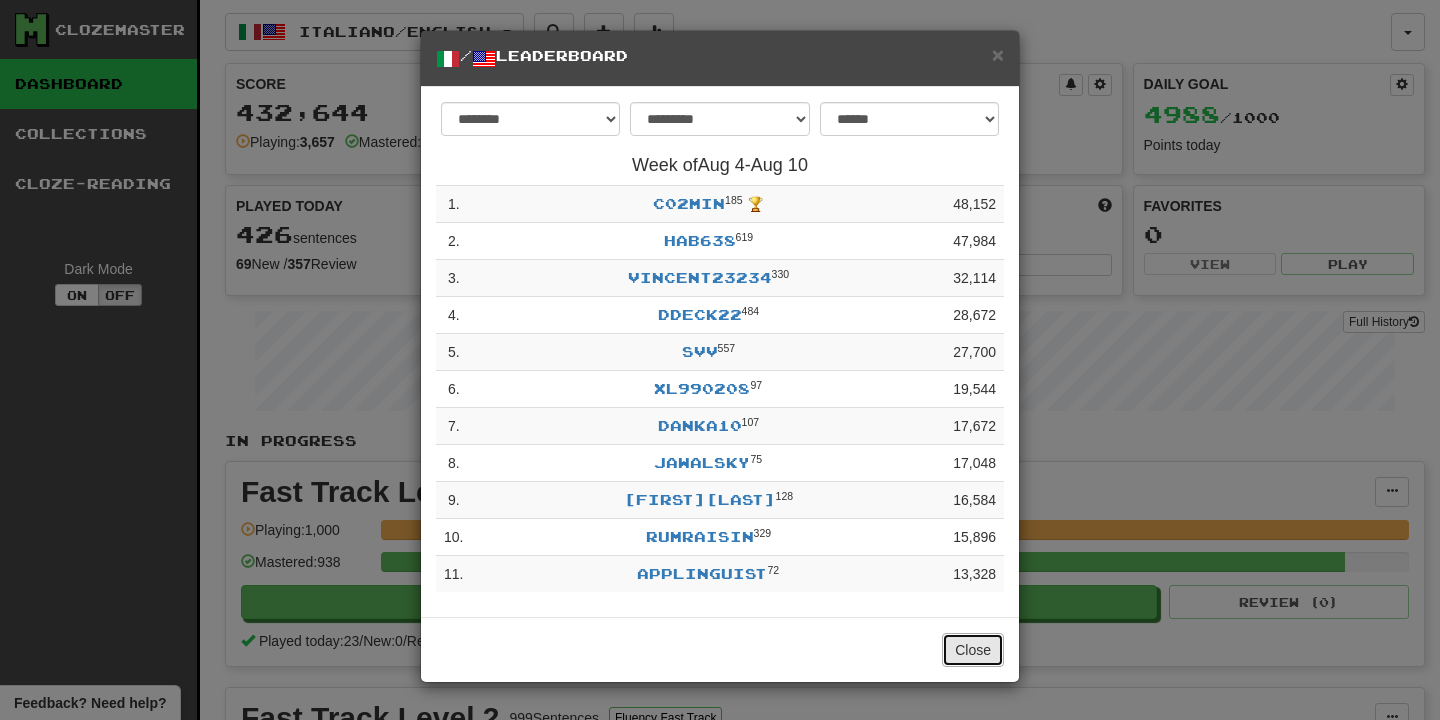 click on "Close" at bounding box center (973, 650) 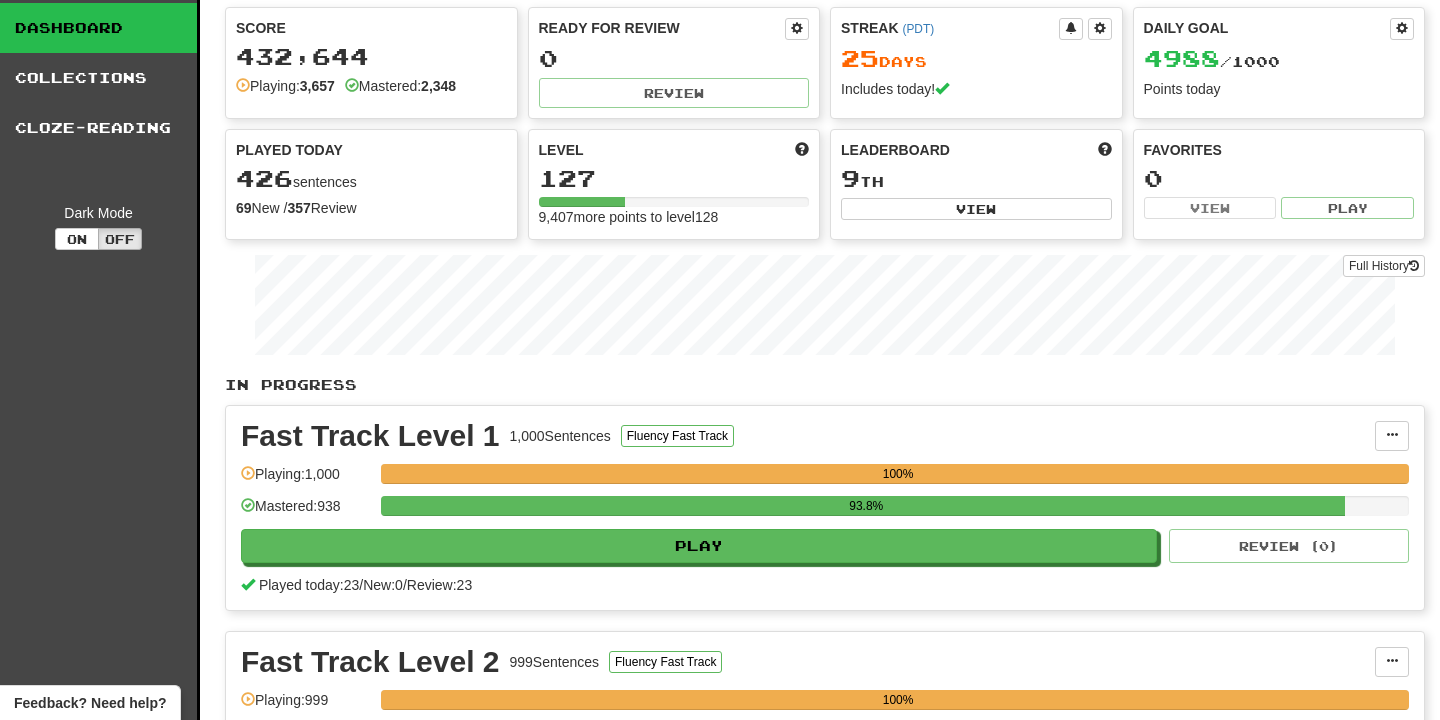 scroll, scrollTop: 0, scrollLeft: 0, axis: both 